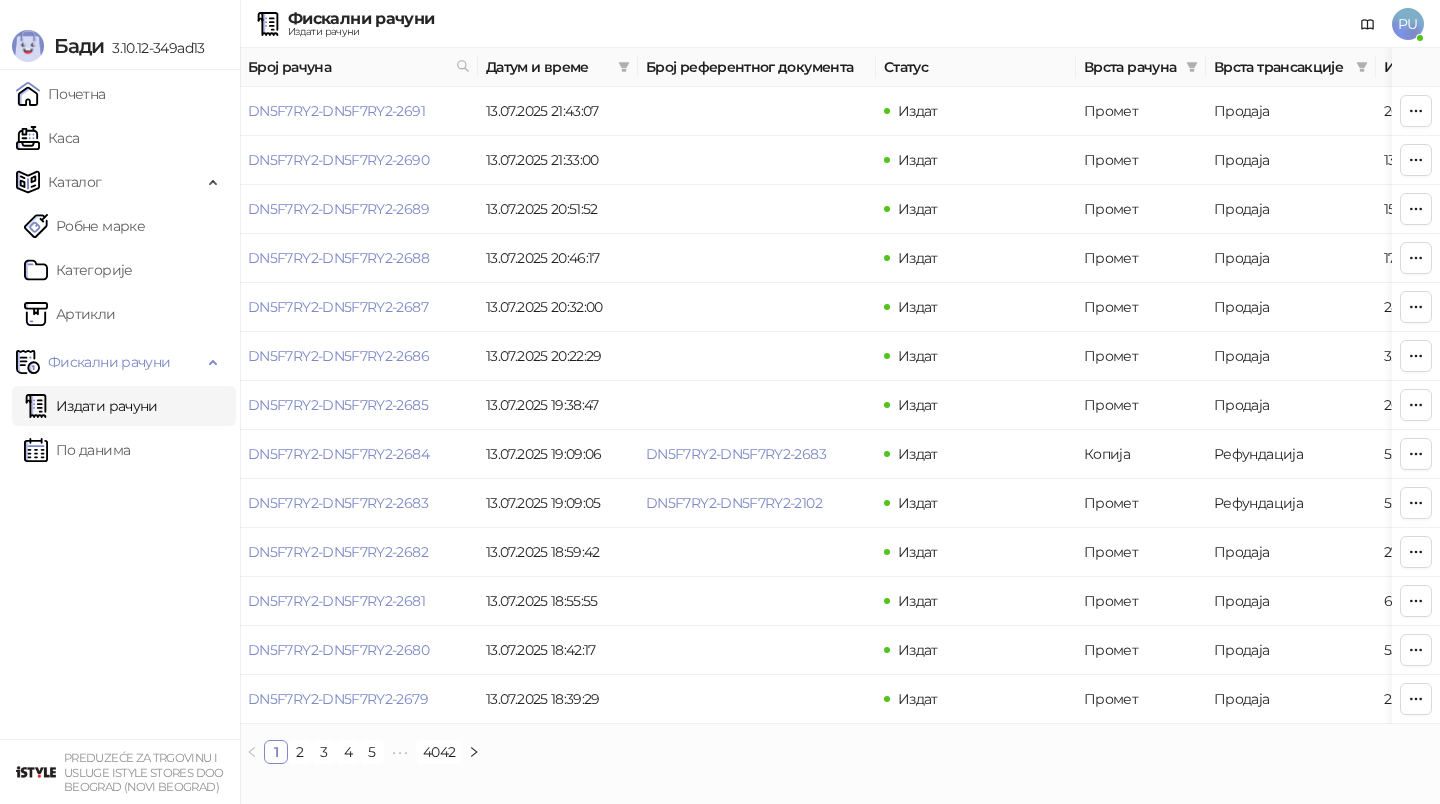 click on "Каса" at bounding box center (47, 138) 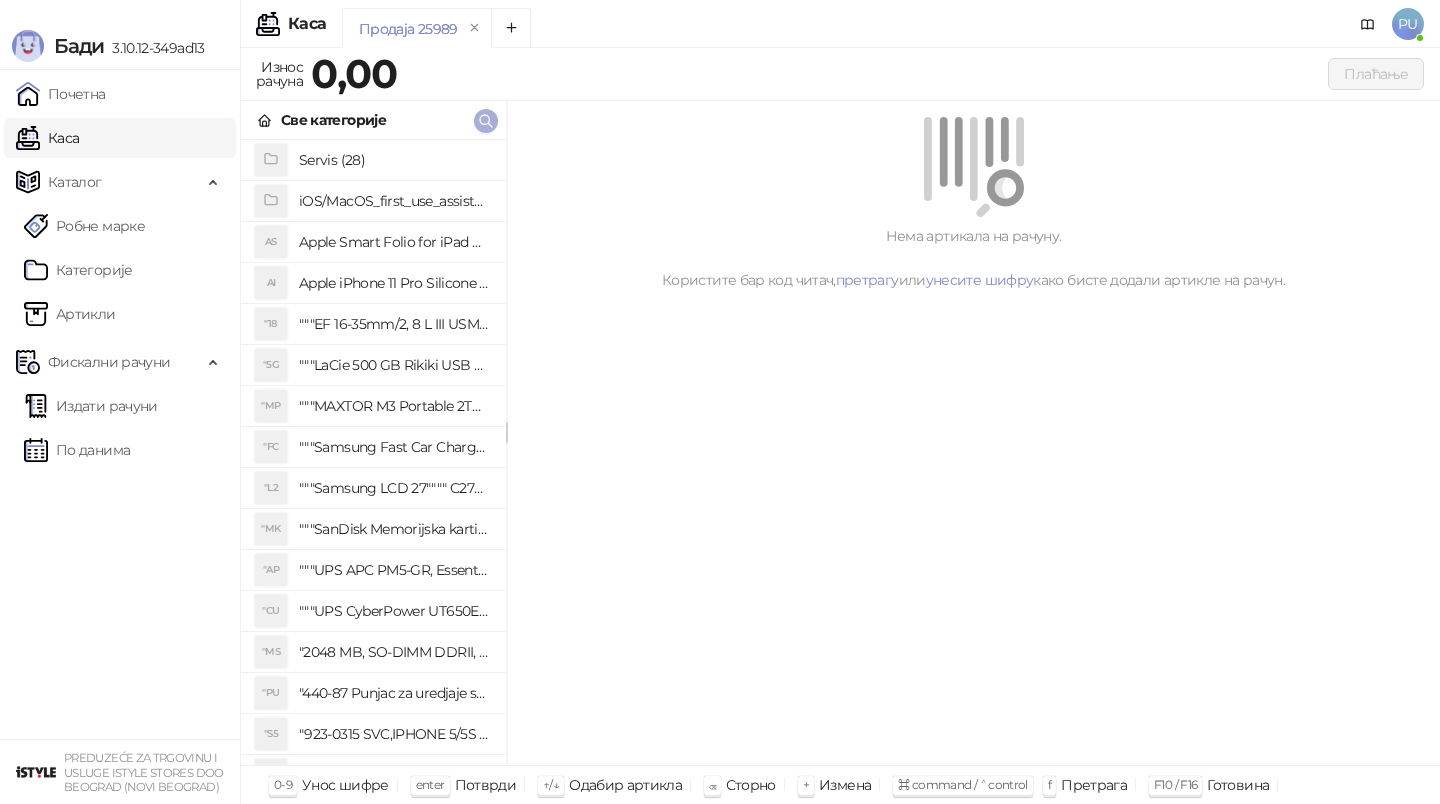 click 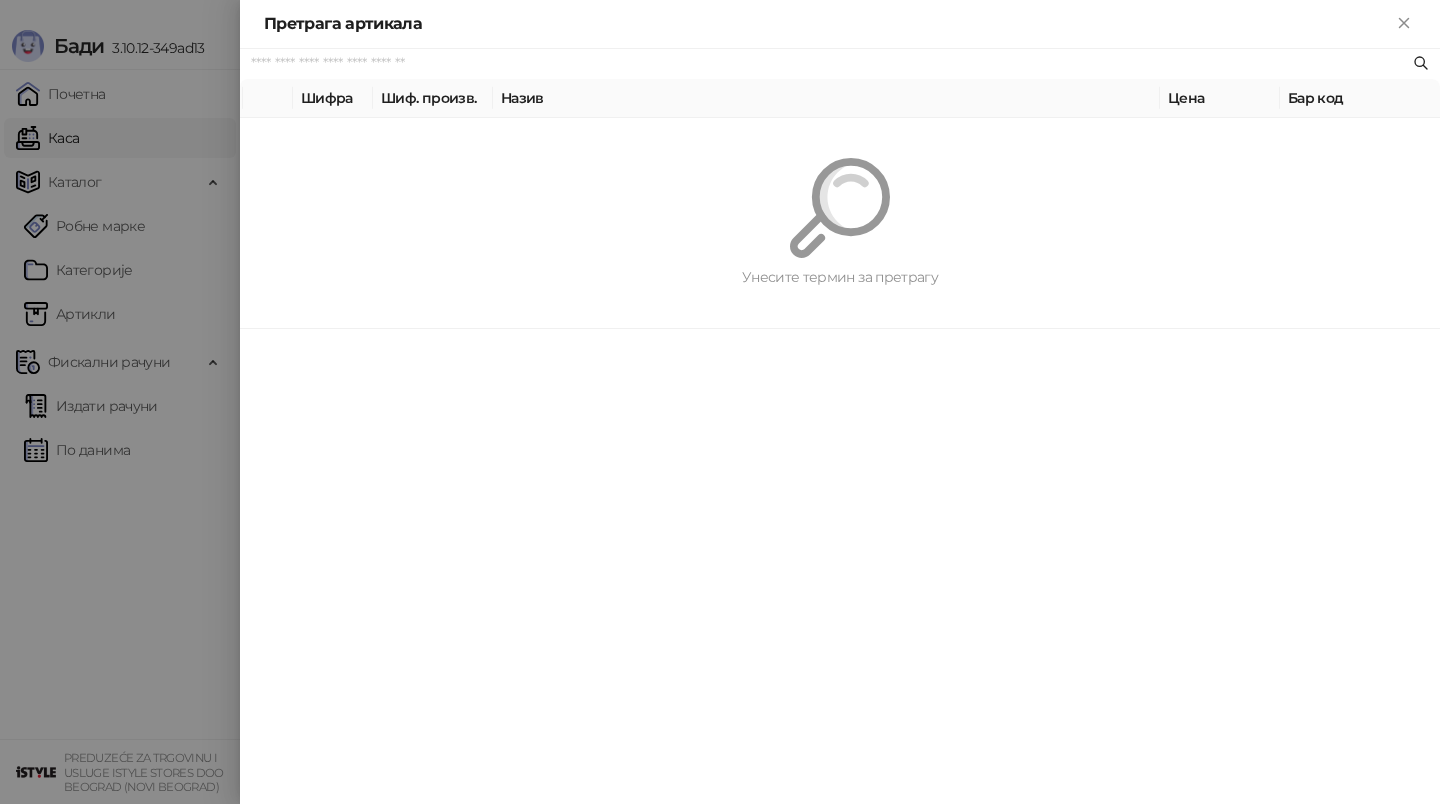 paste on "**********" 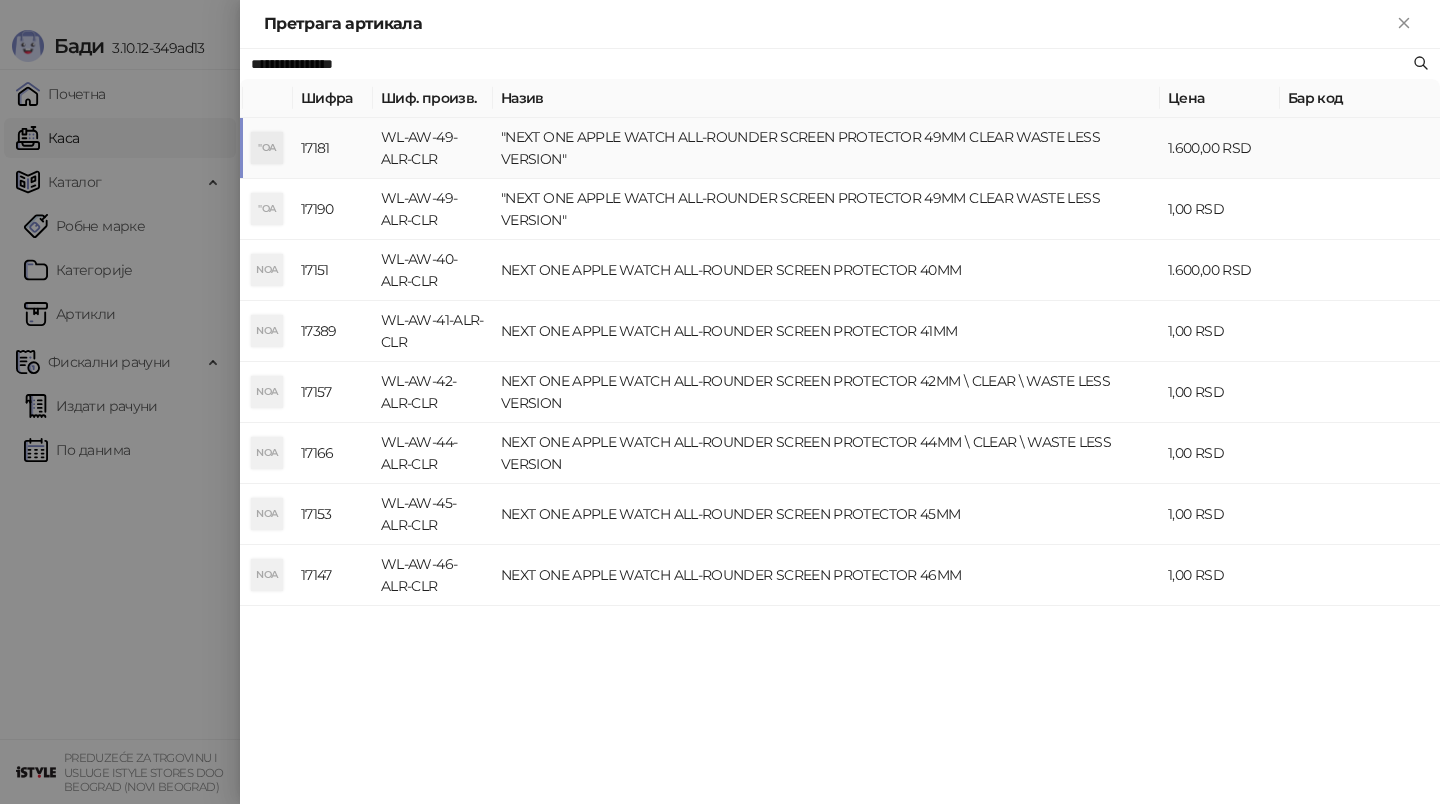 click on ""NEXT ONE APPLE WATCH ALL-ROUNDER SCREEN PROTECTOR 49MM CLEAR WASTE LESS VERSION"" at bounding box center [826, 148] 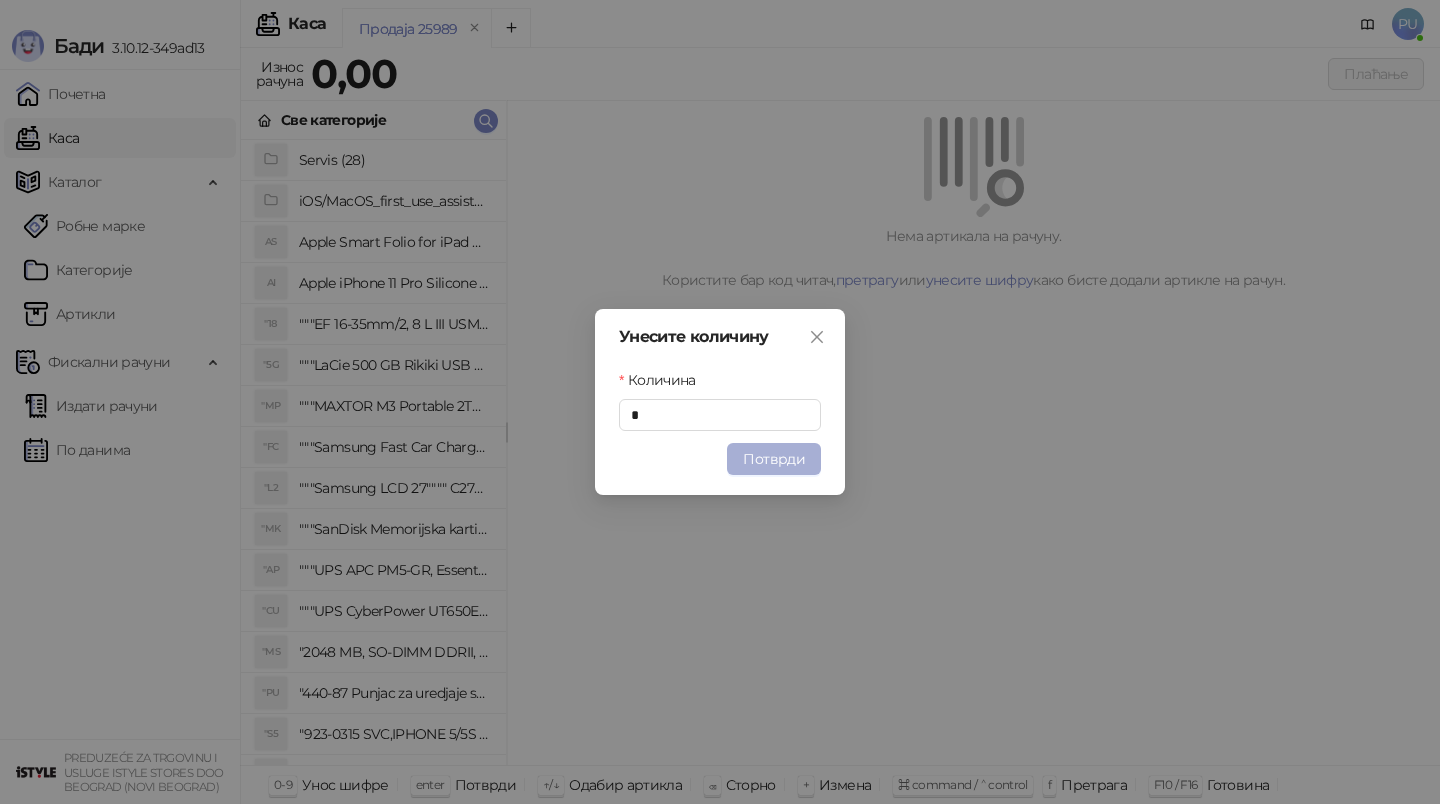 click on "Потврди" at bounding box center [774, 459] 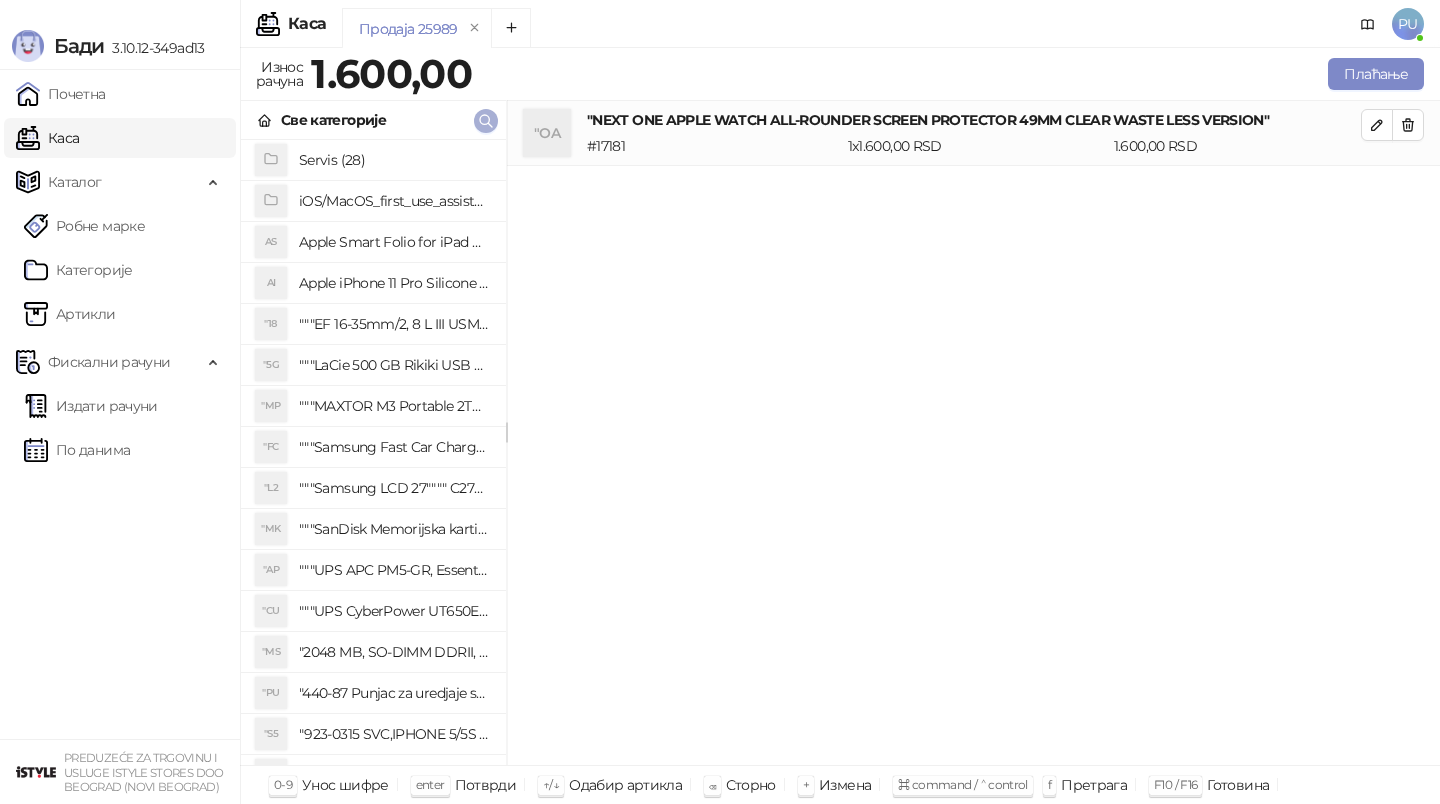 click at bounding box center (486, 121) 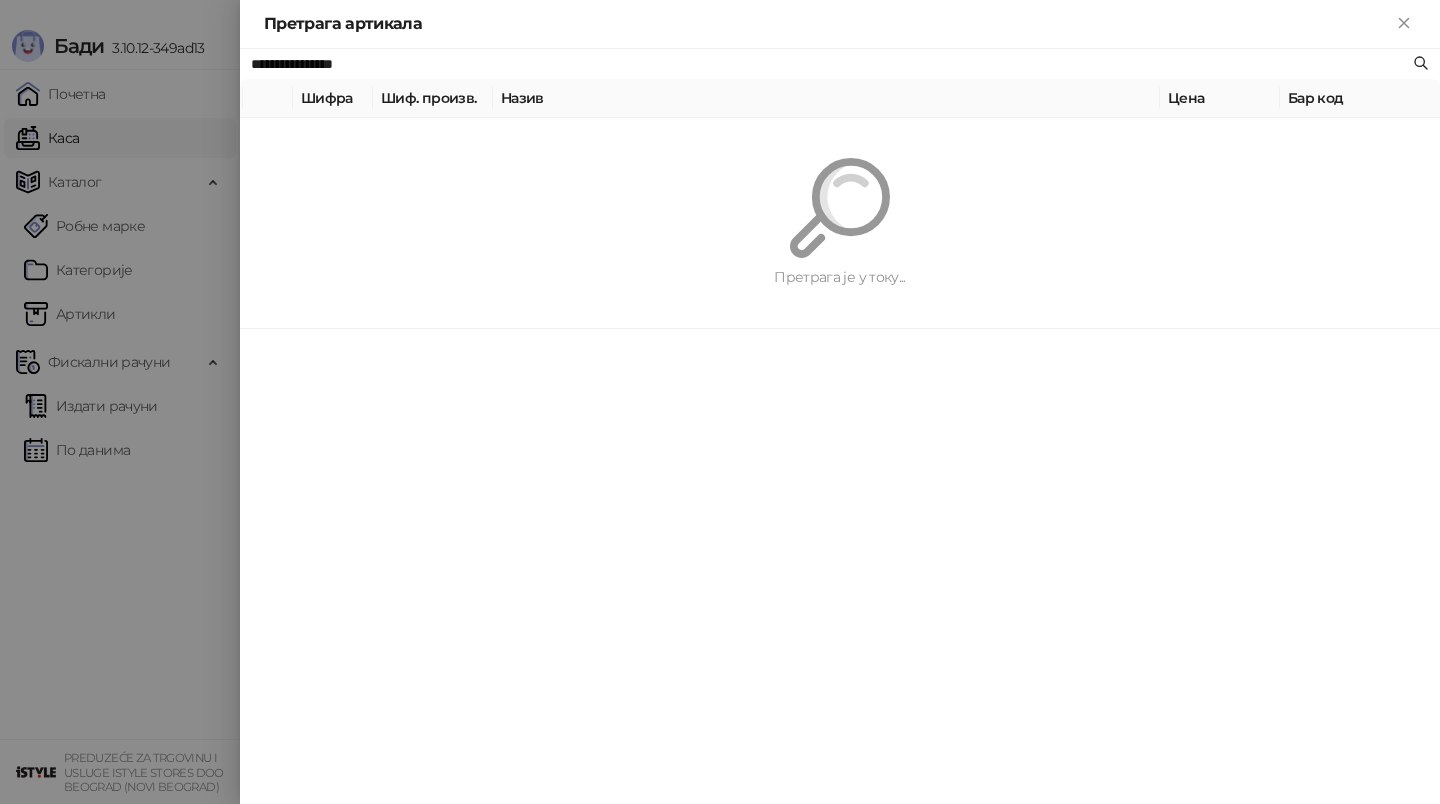 paste on "**********" 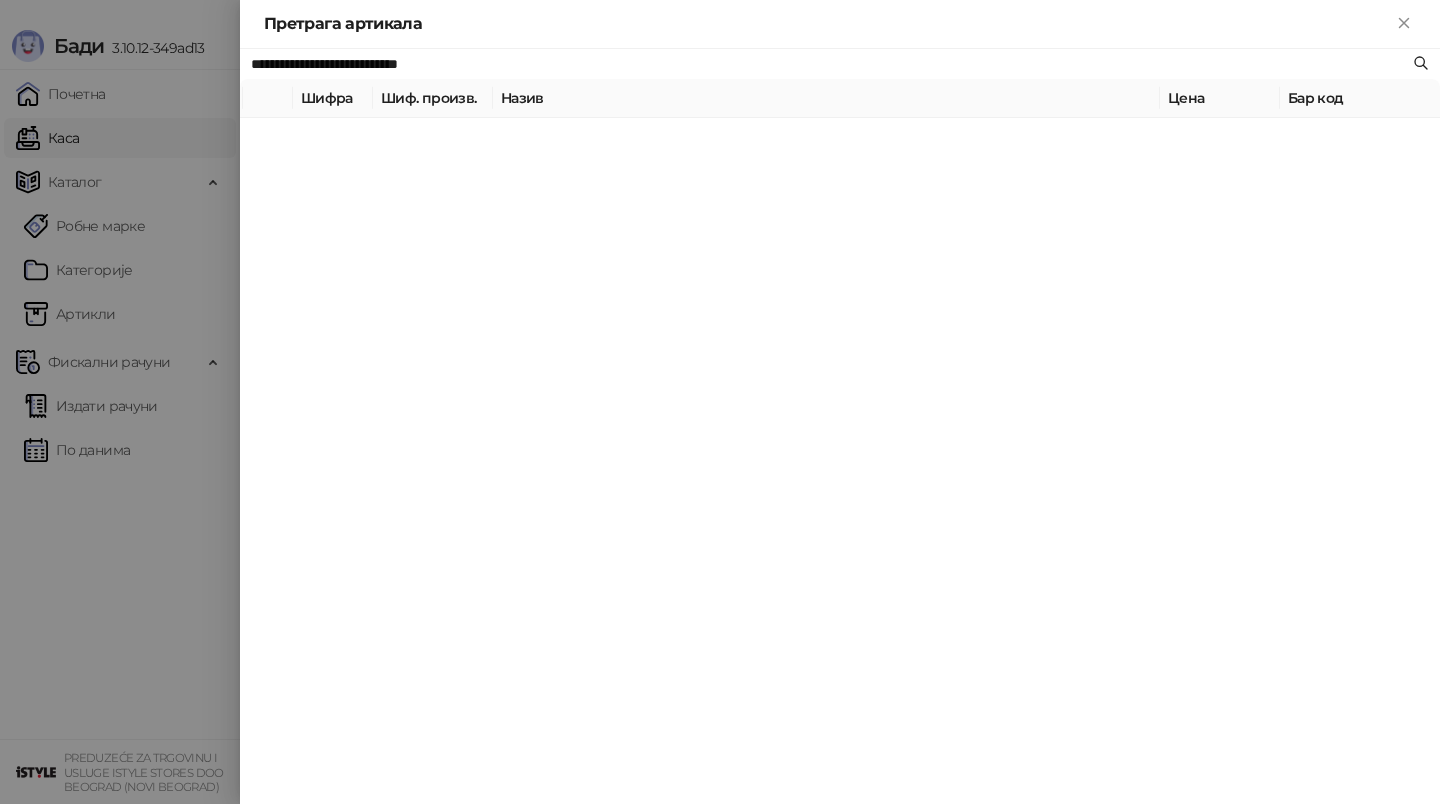 type on "**********" 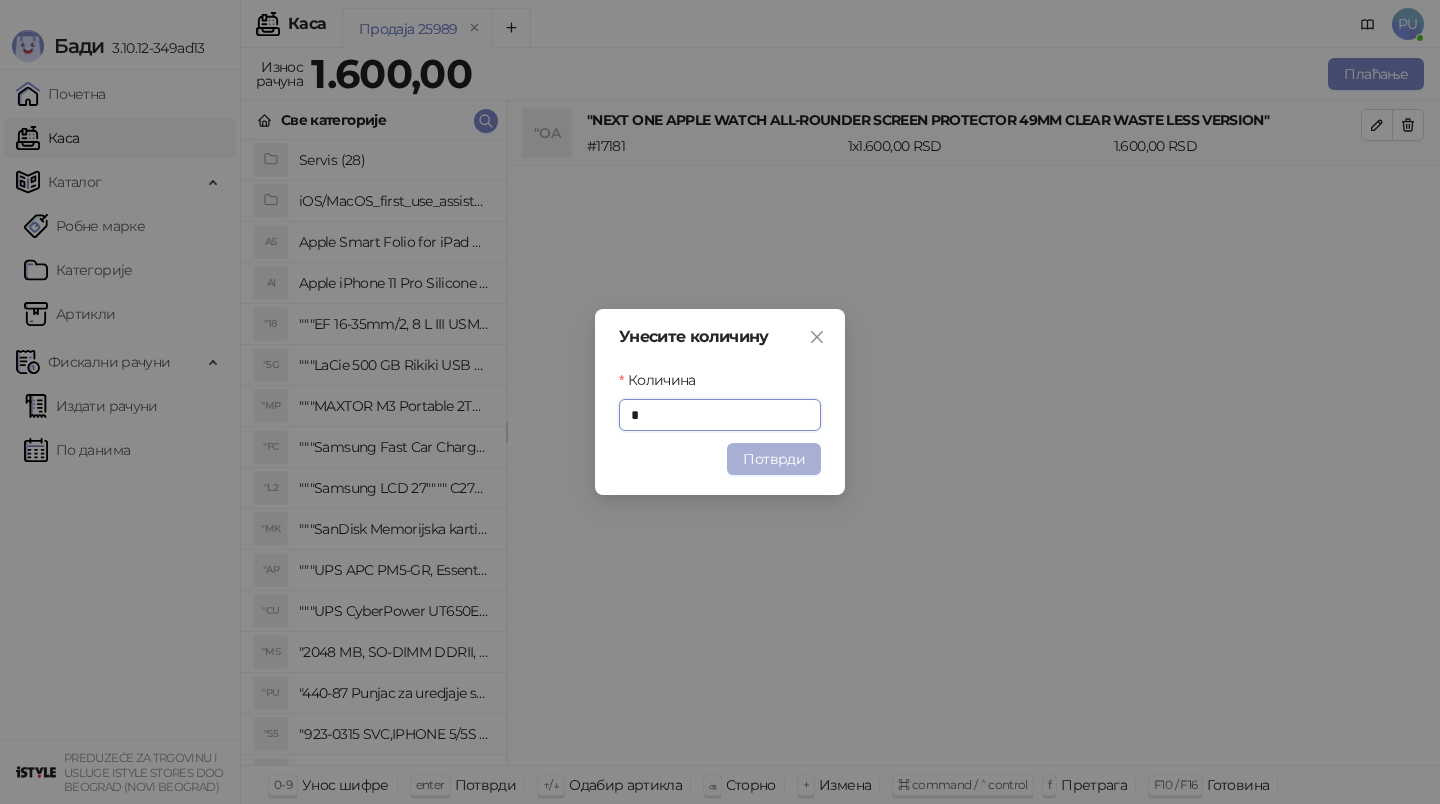 click on "Потврди" at bounding box center (774, 459) 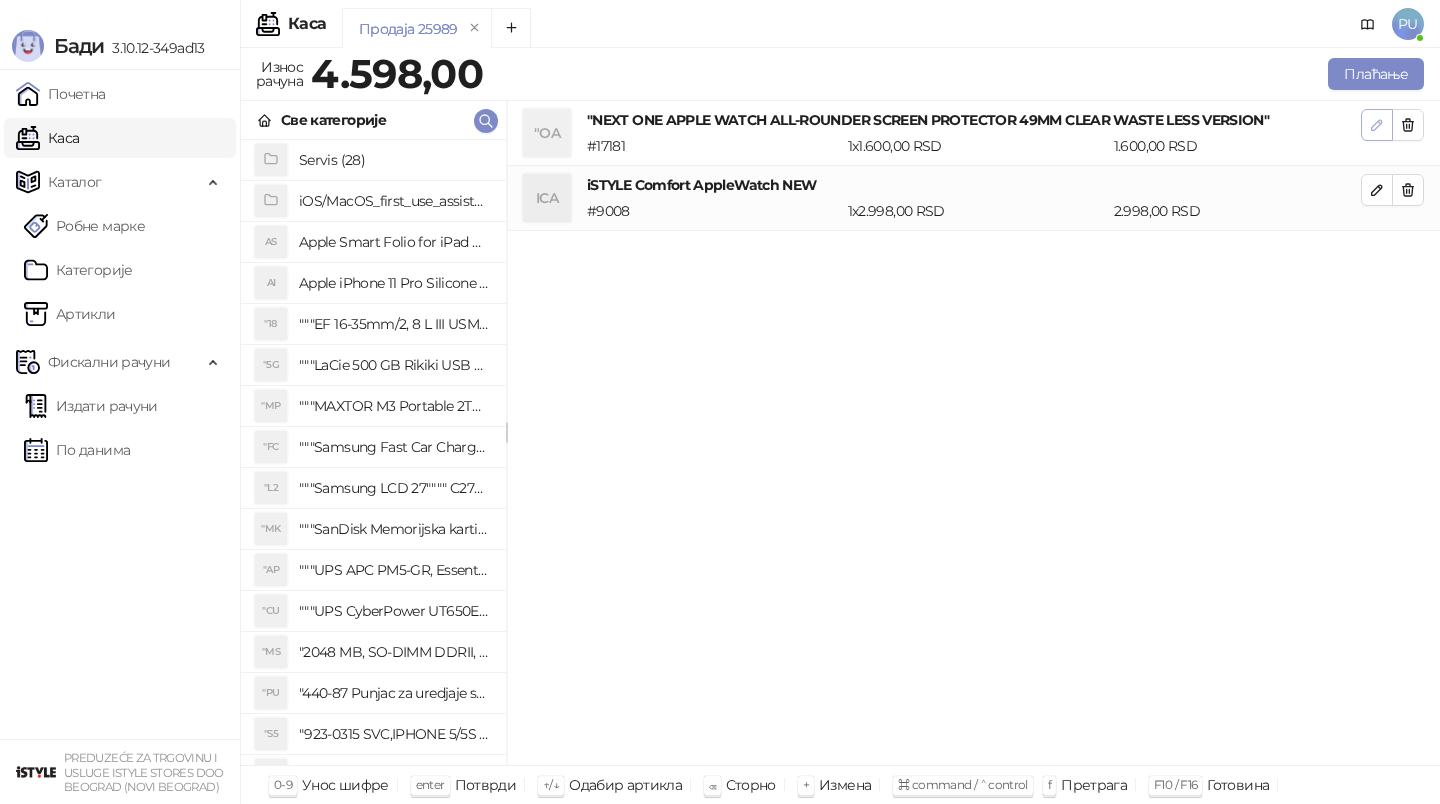 click 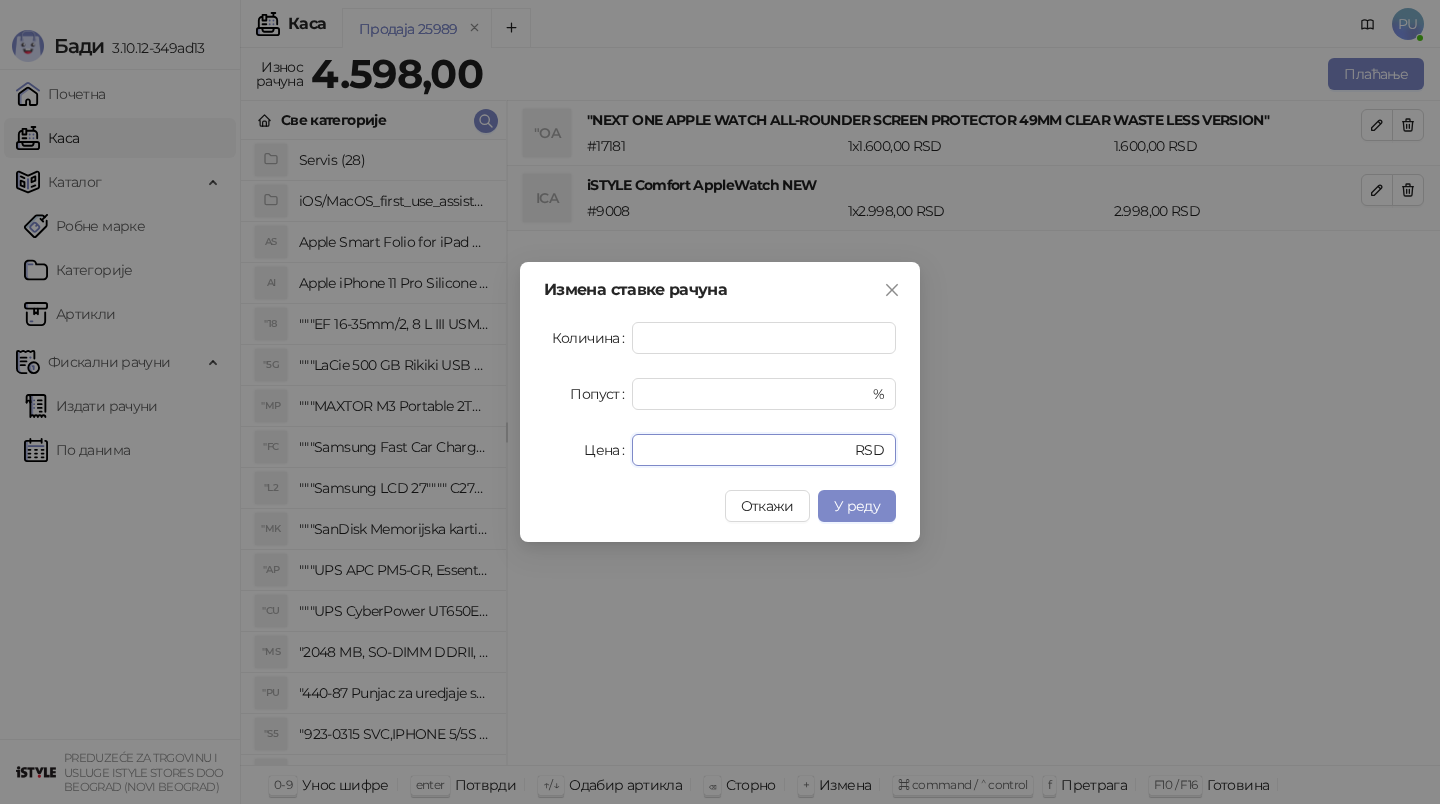 drag, startPoint x: 680, startPoint y: 450, endPoint x: 577, endPoint y: 450, distance: 103 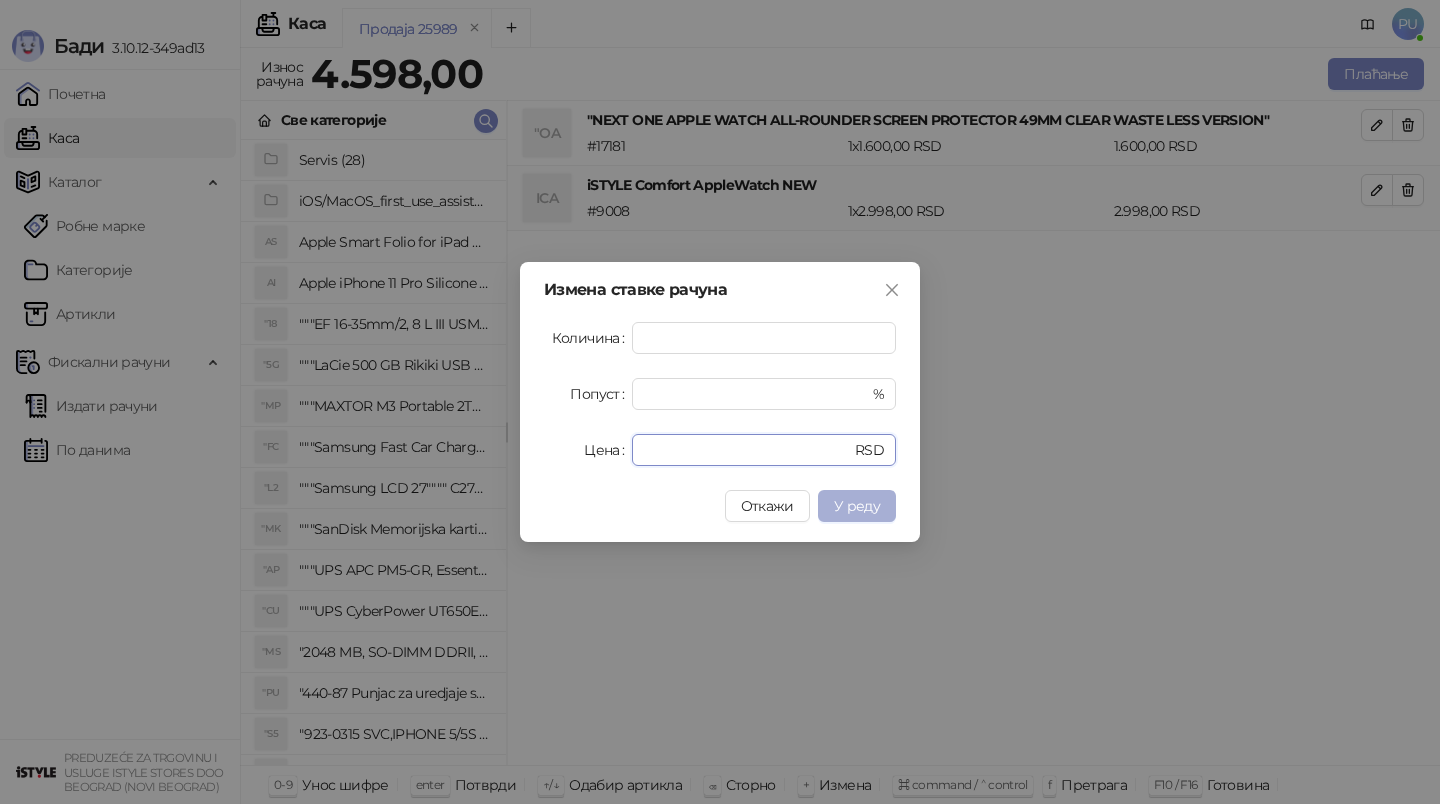 type on "*" 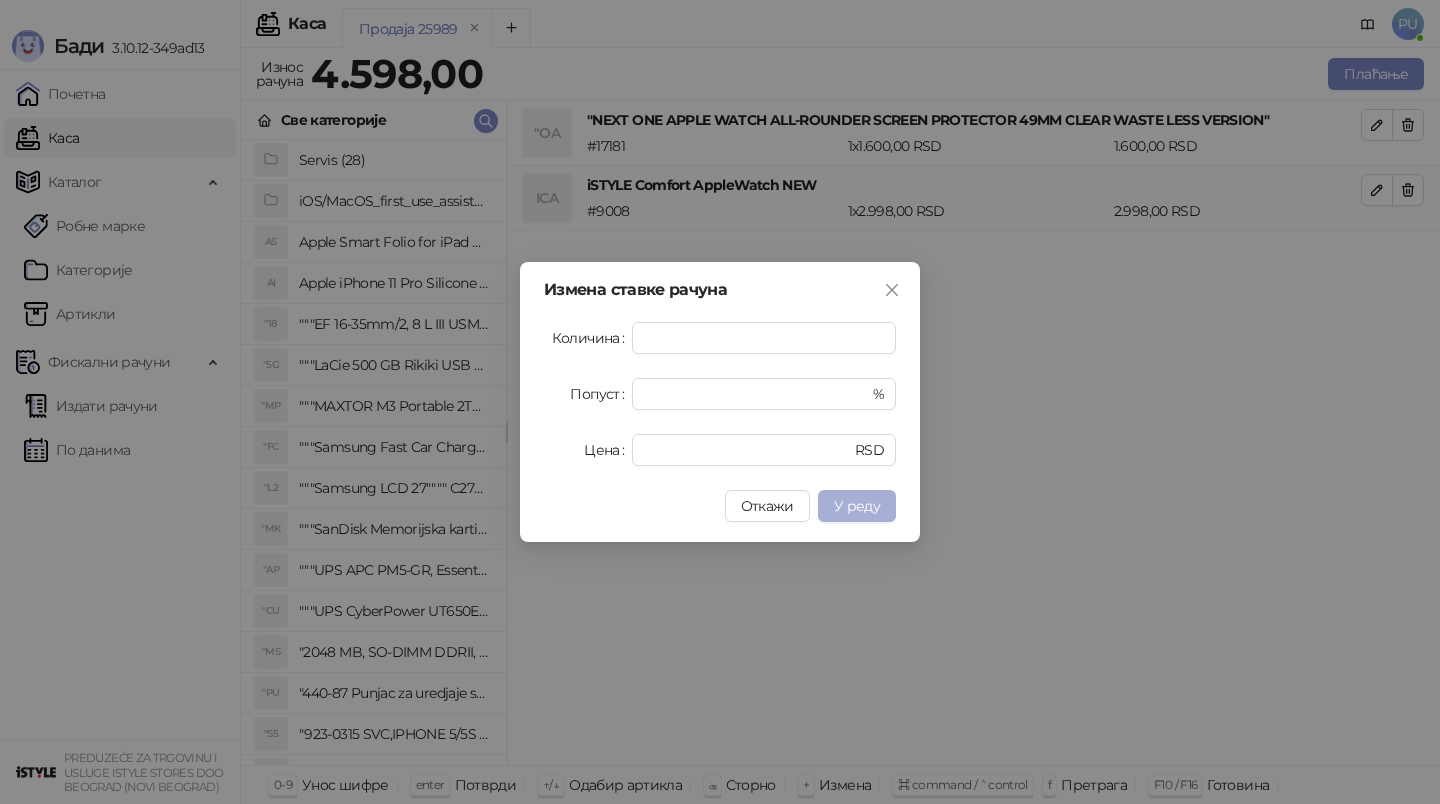 click on "У реду" at bounding box center (857, 506) 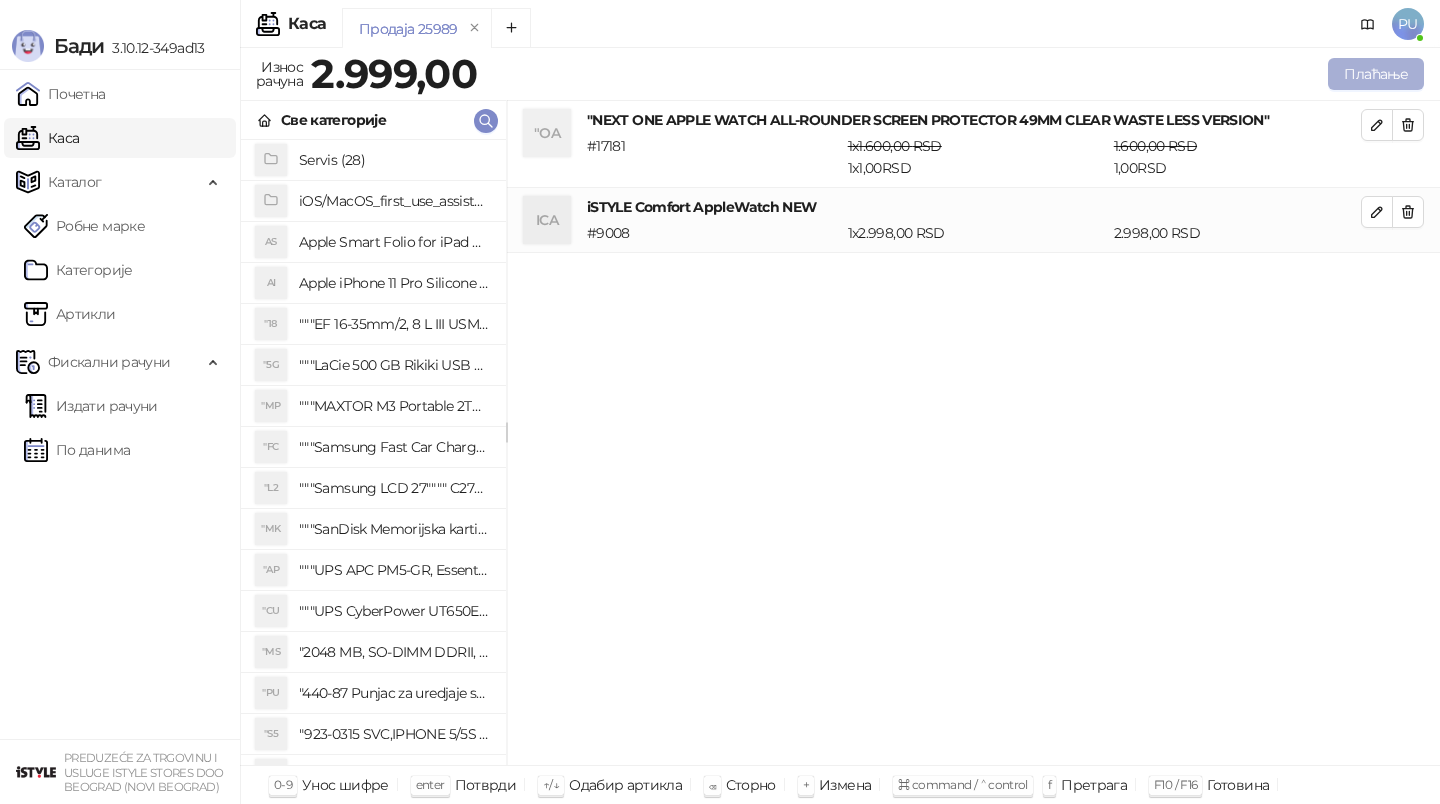 click on "Плаћање" at bounding box center (1376, 74) 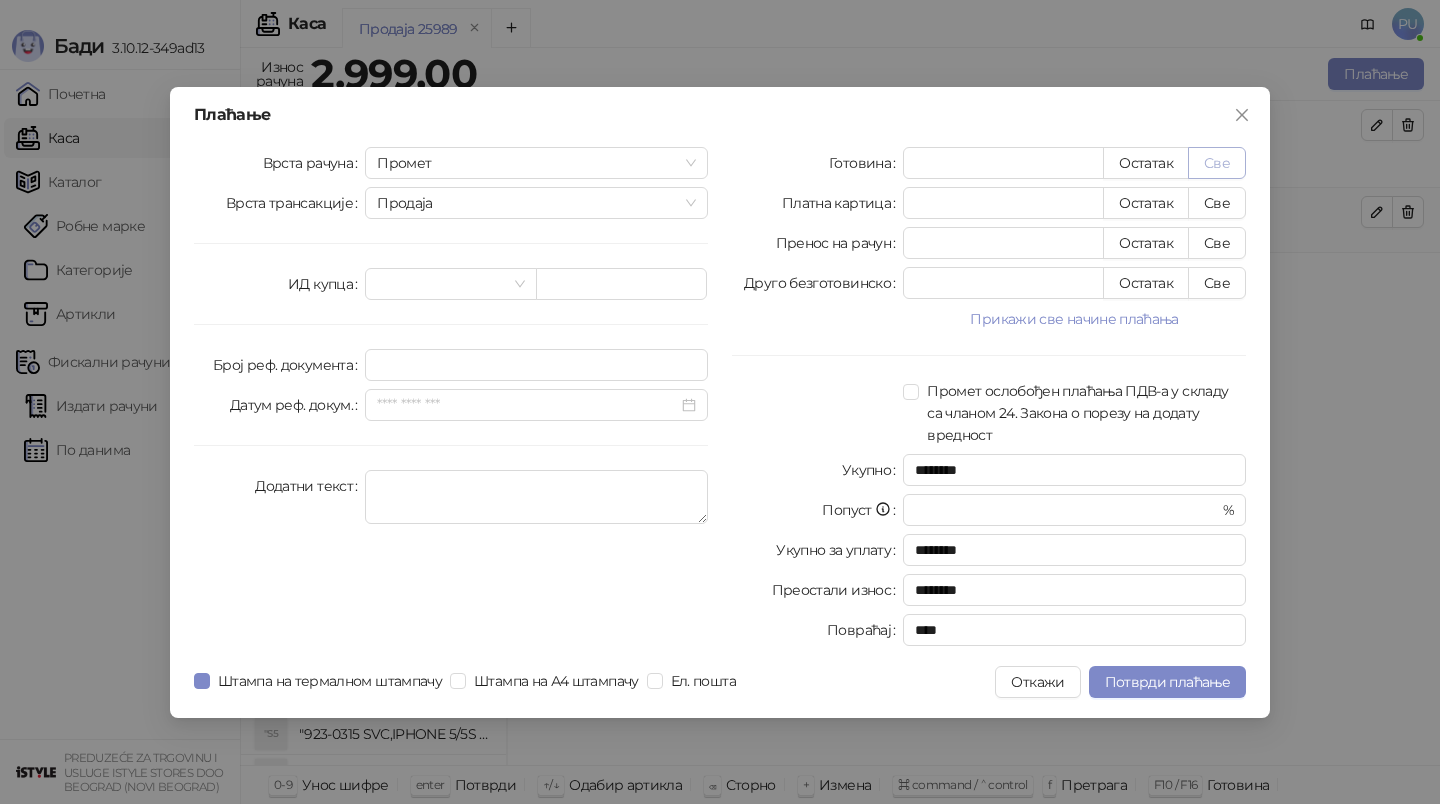 click on "Све" at bounding box center [1217, 163] 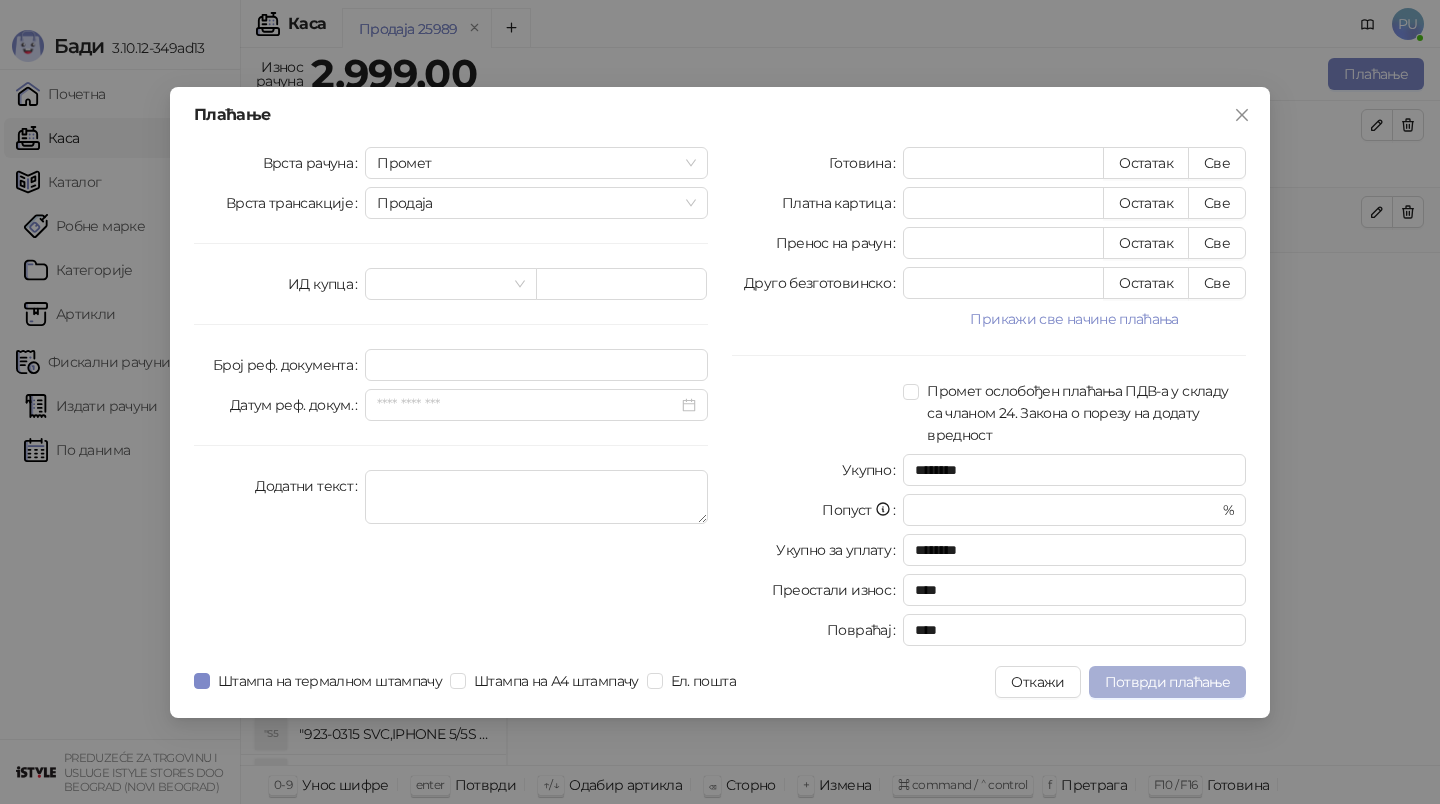 click on "Потврди плаћање" at bounding box center (1167, 682) 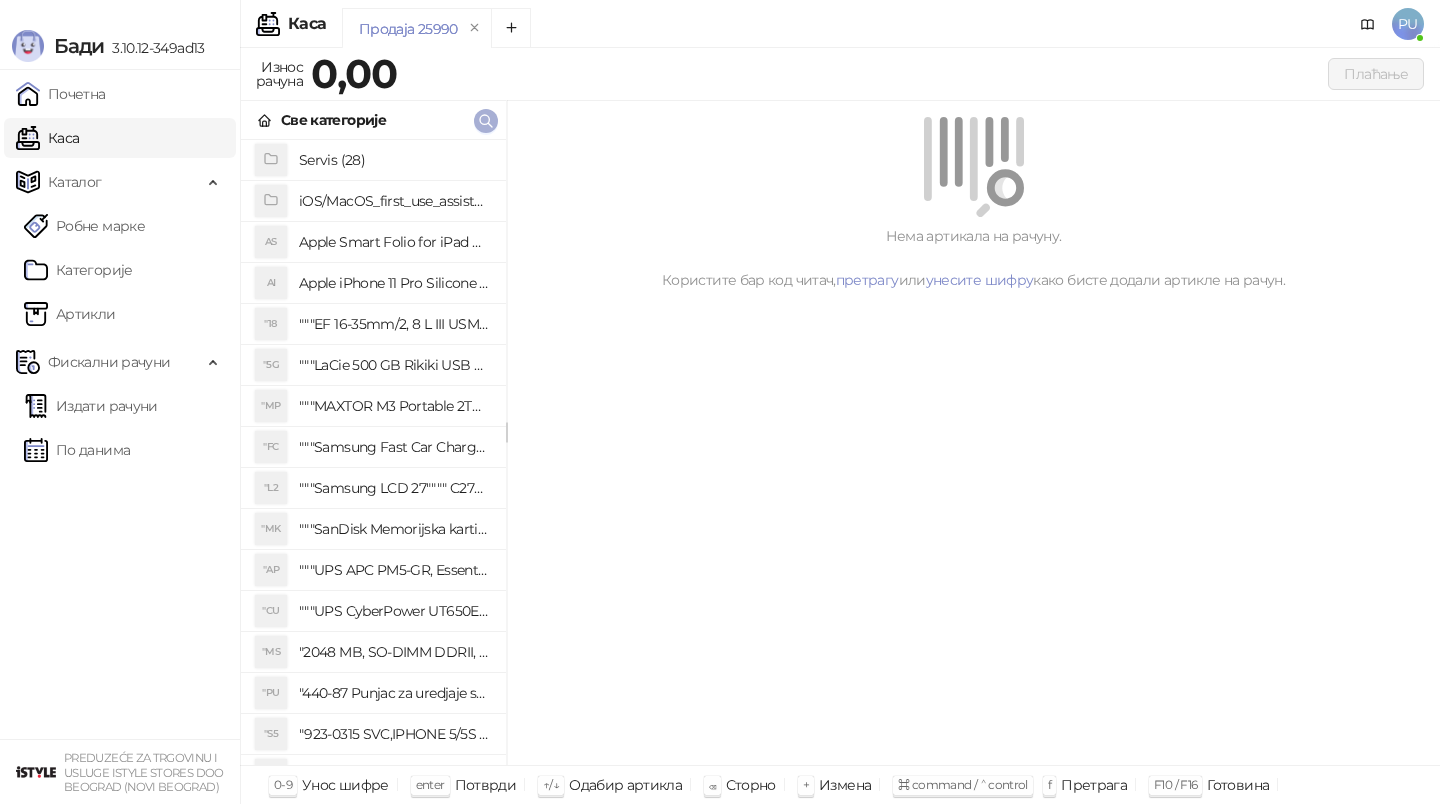 click 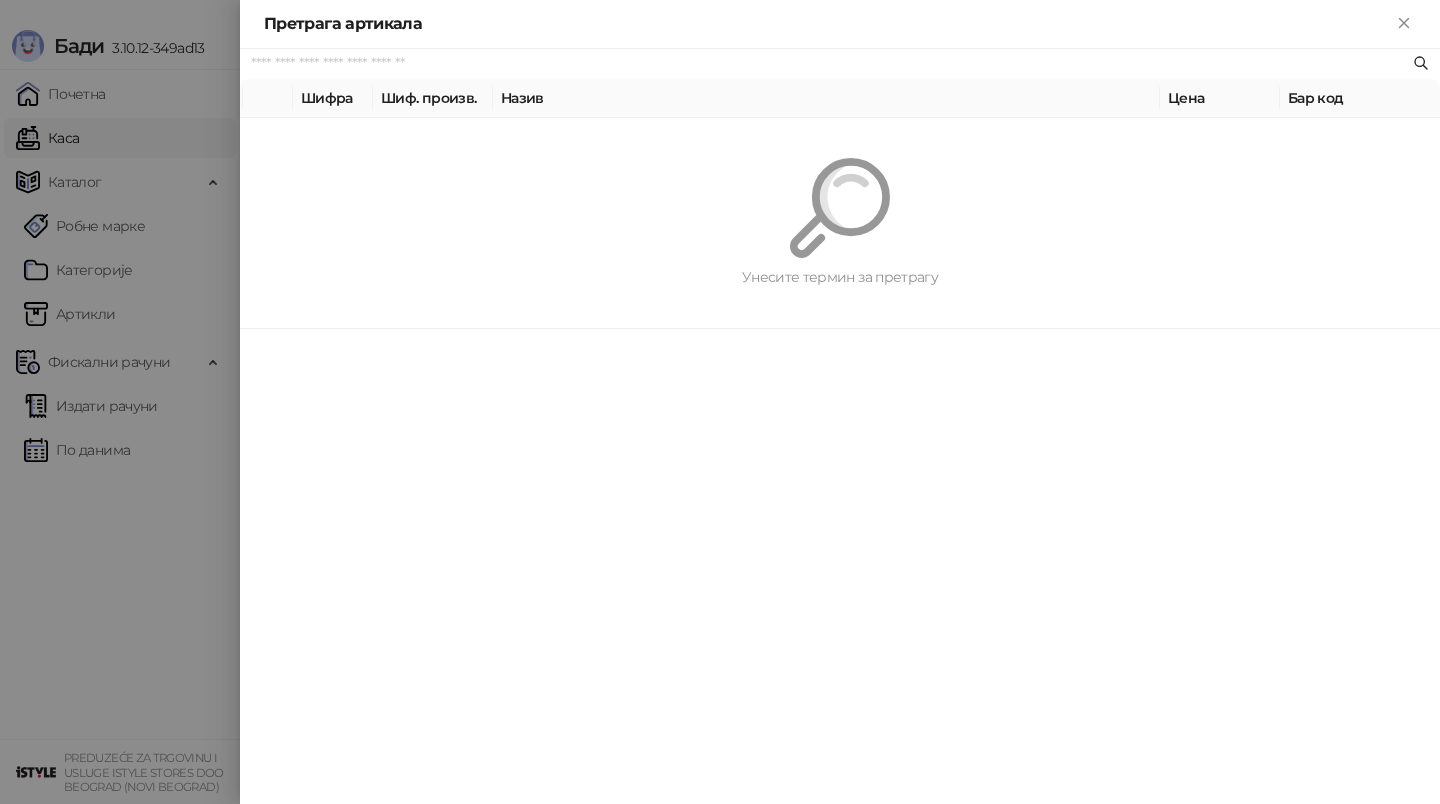 paste on "**********" 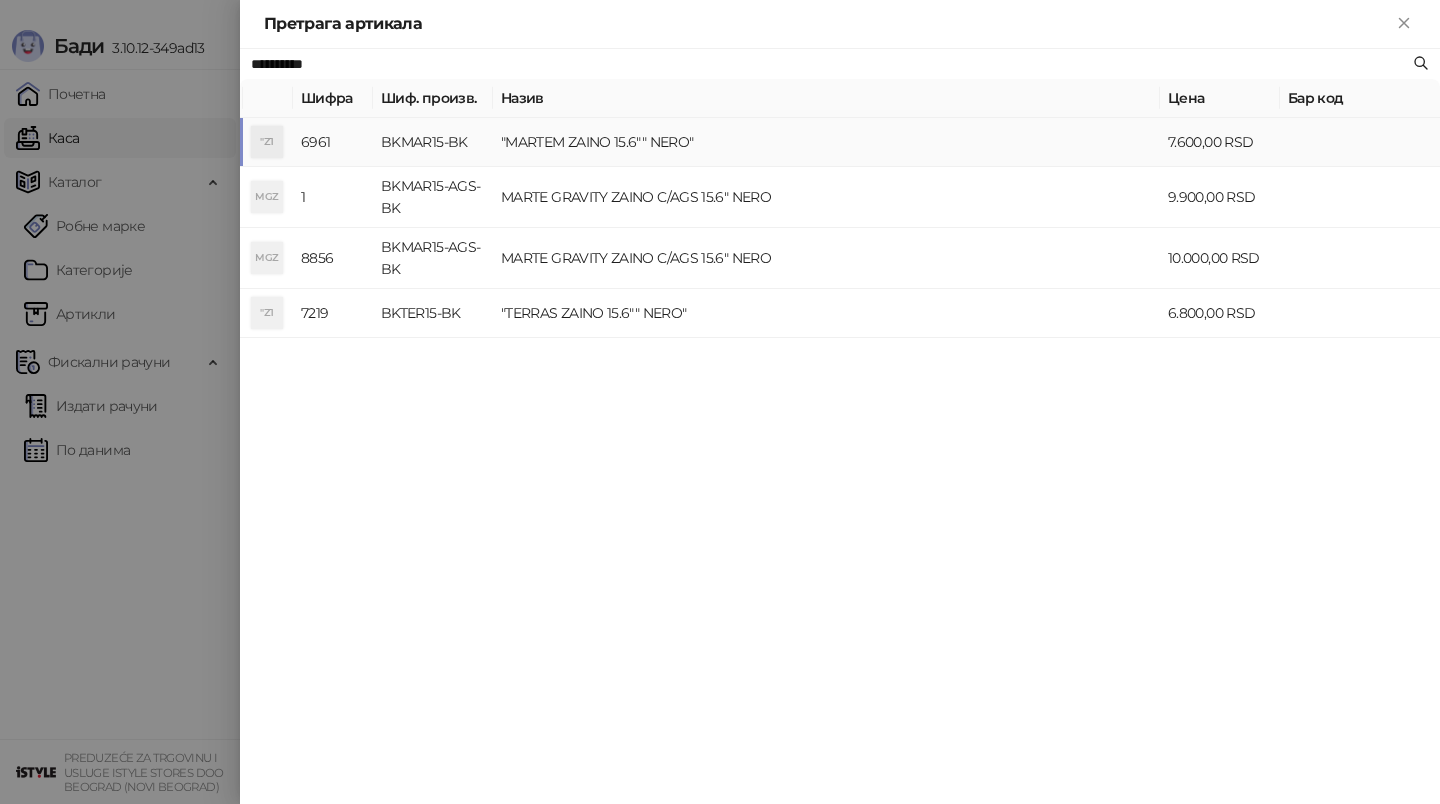 click on ""MARTEM ZAINO 15.6"" NERO"" at bounding box center [826, 142] 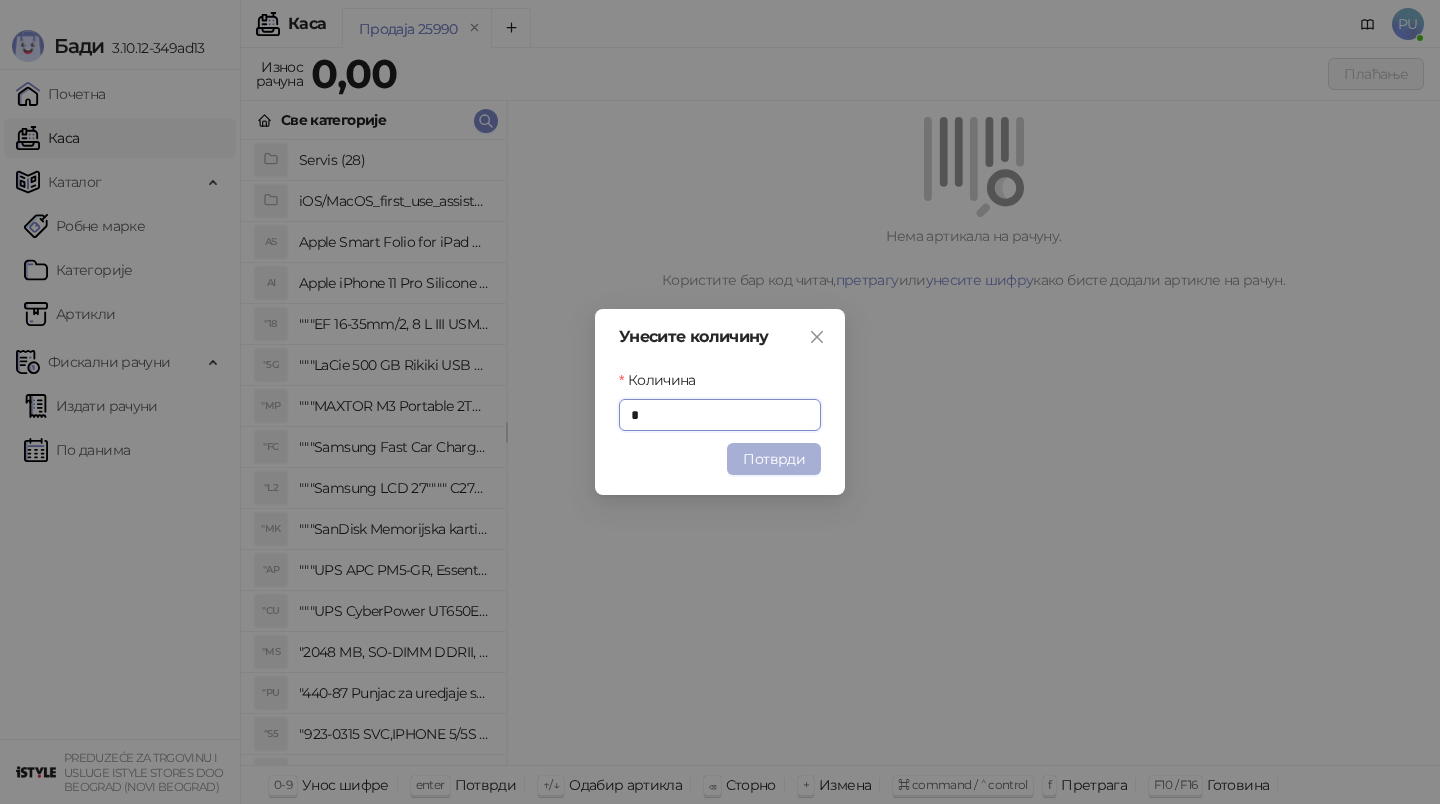 click on "Потврди" at bounding box center (774, 459) 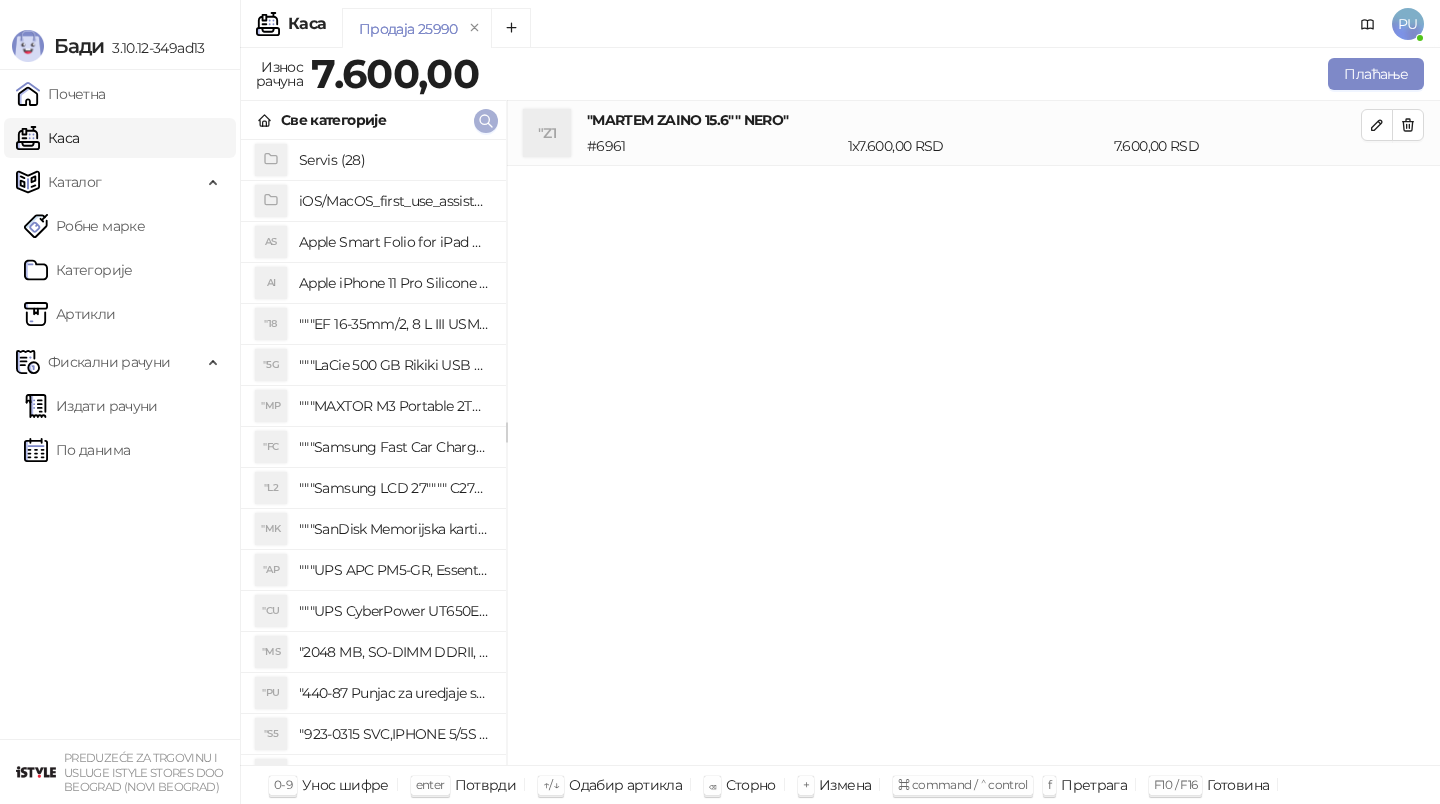 click 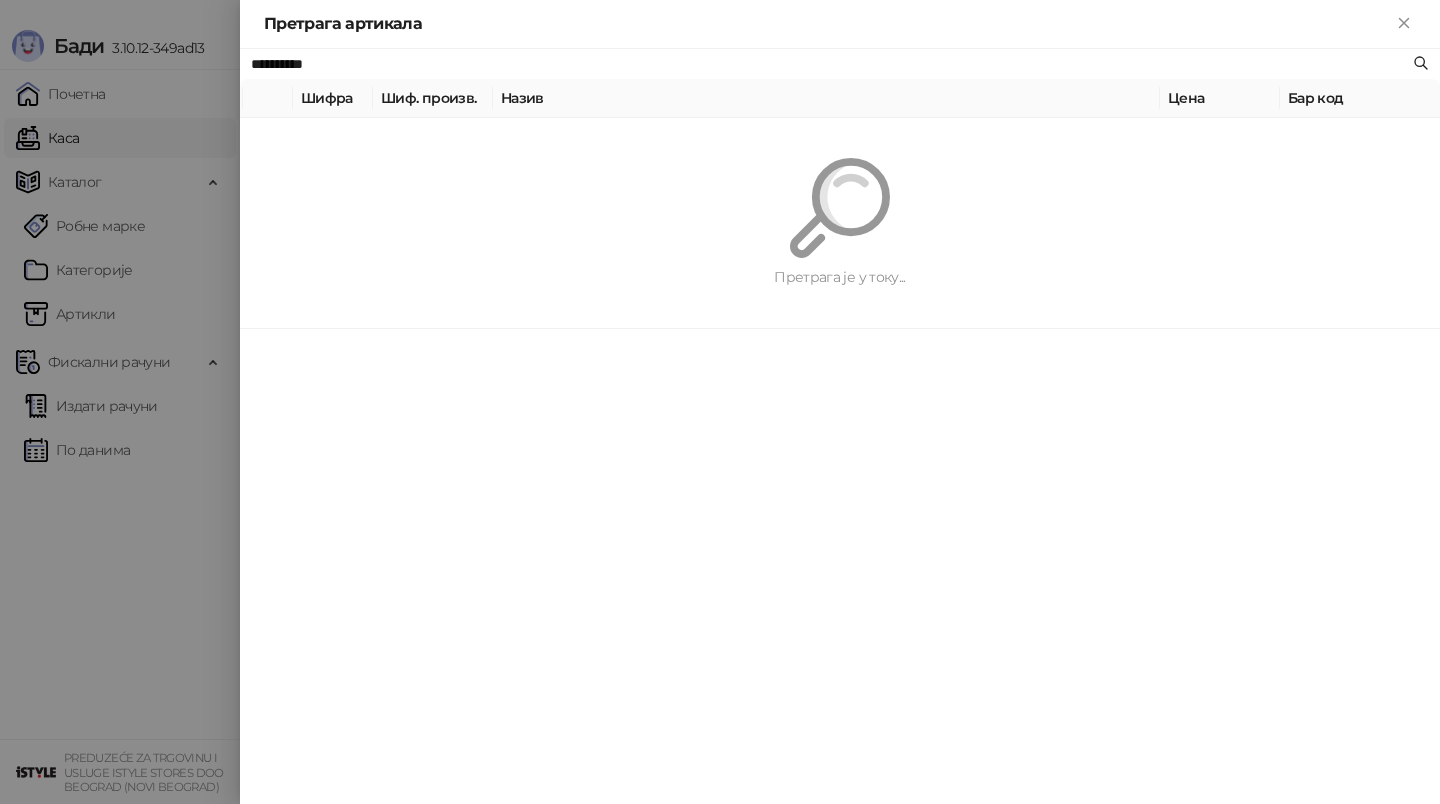 paste 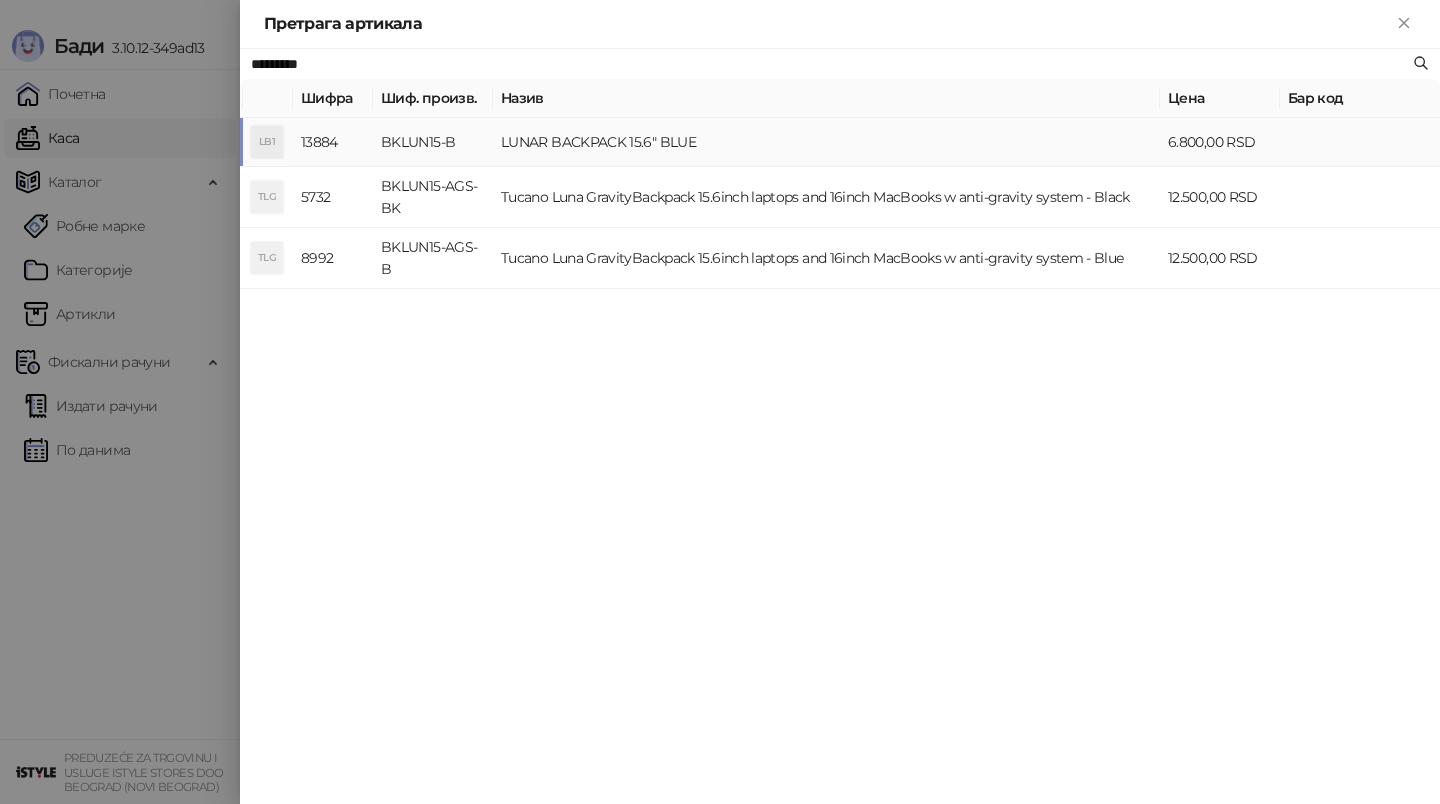 click on "LUNAR BACKPACK 15.6" BLUE" at bounding box center [826, 142] 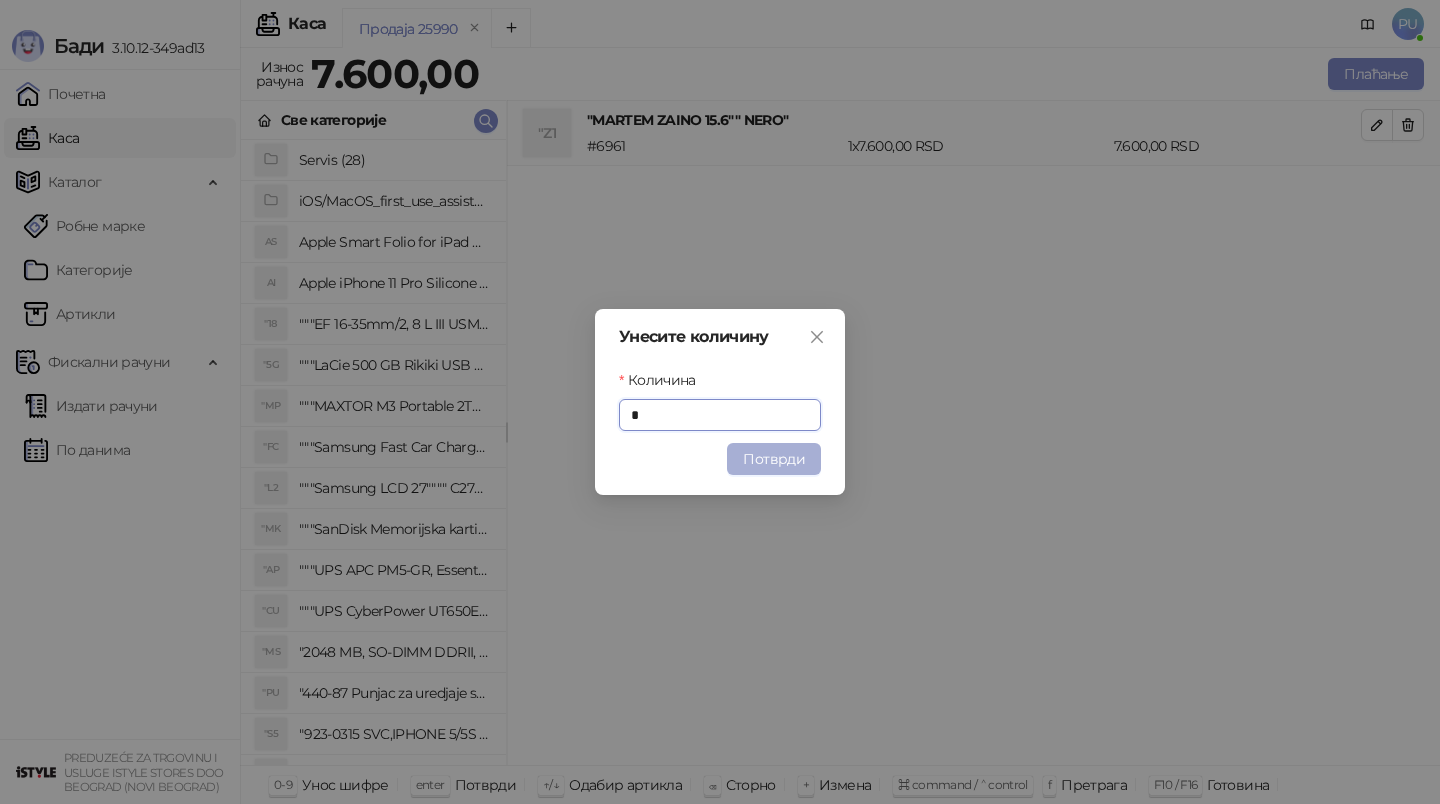 click on "Потврди" at bounding box center (774, 459) 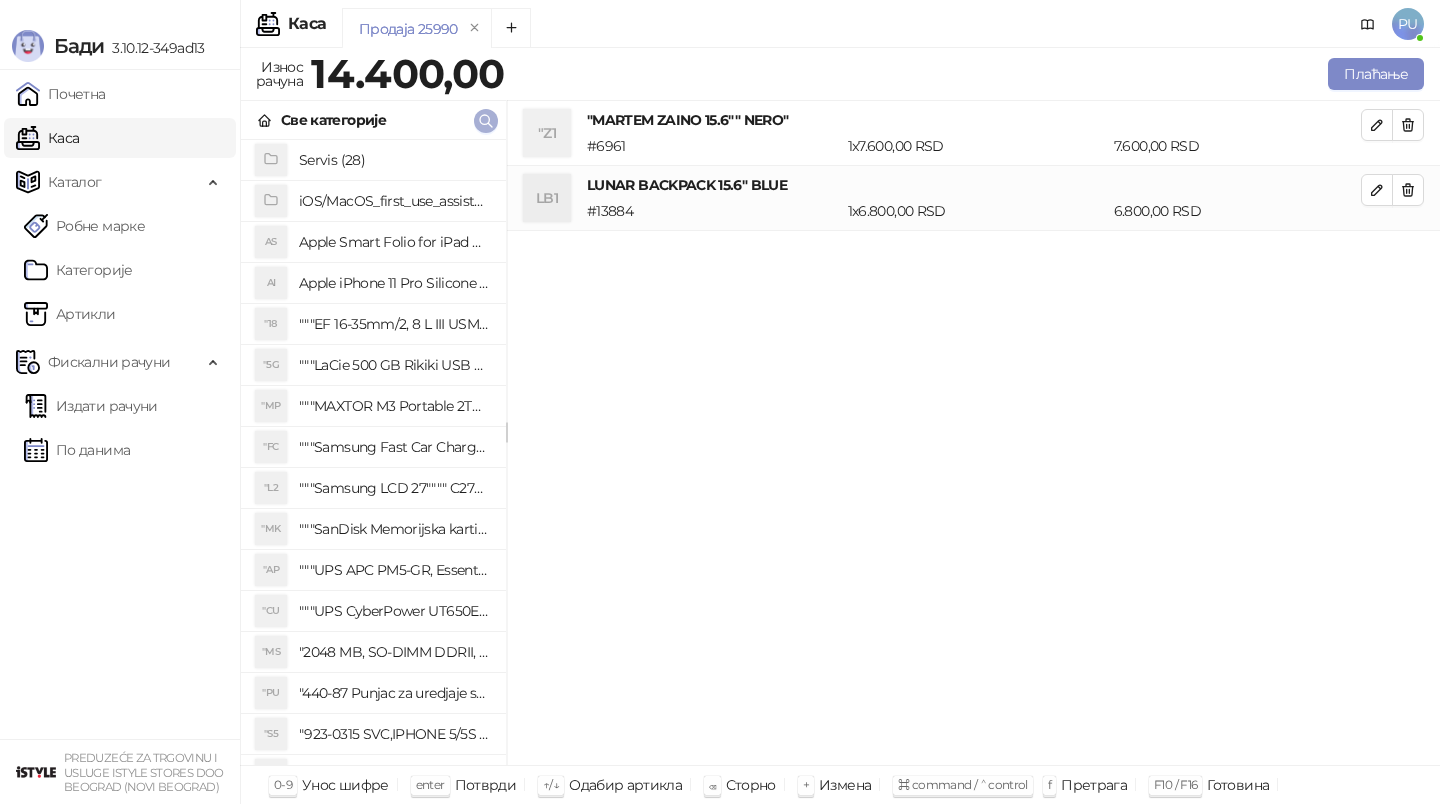 click 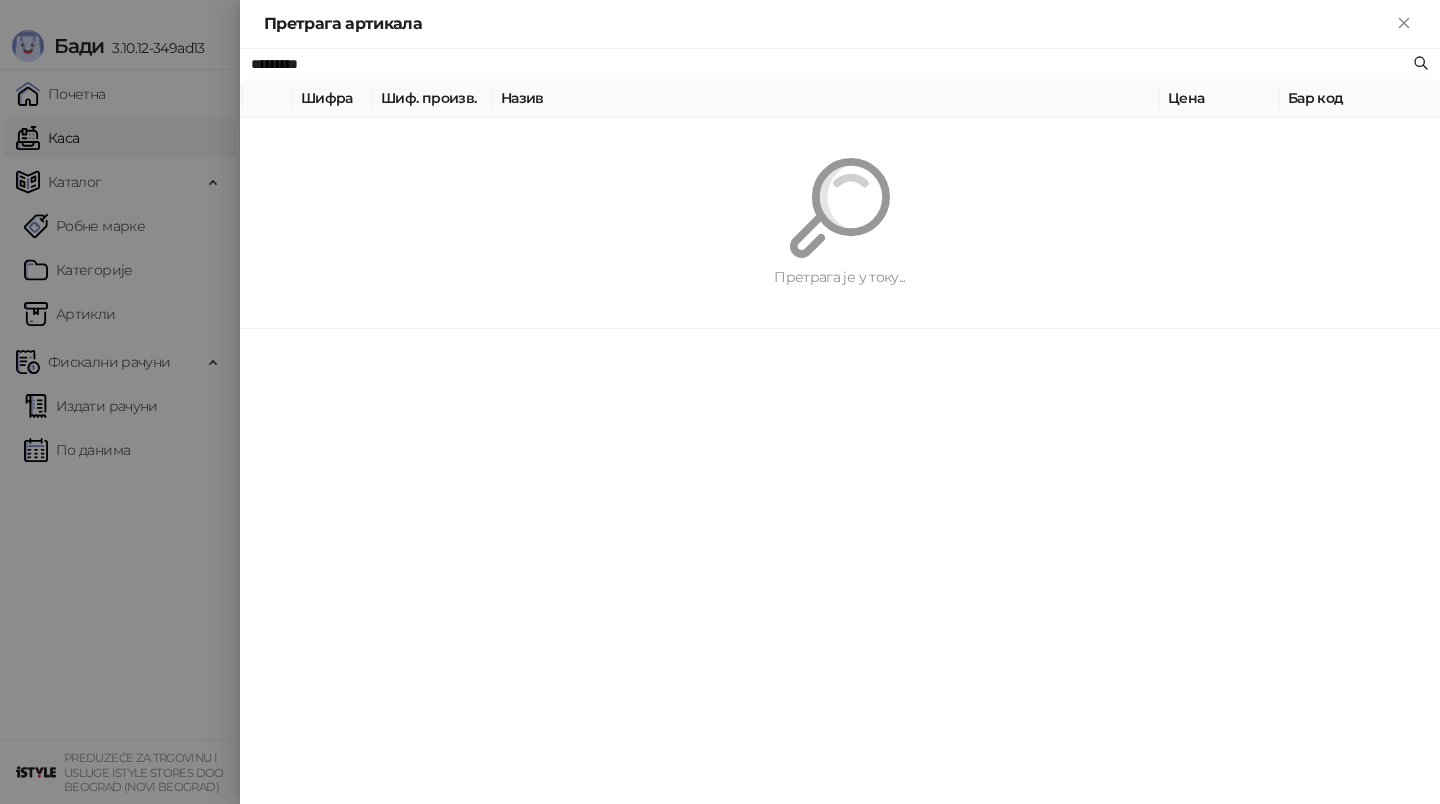 paste on "**********" 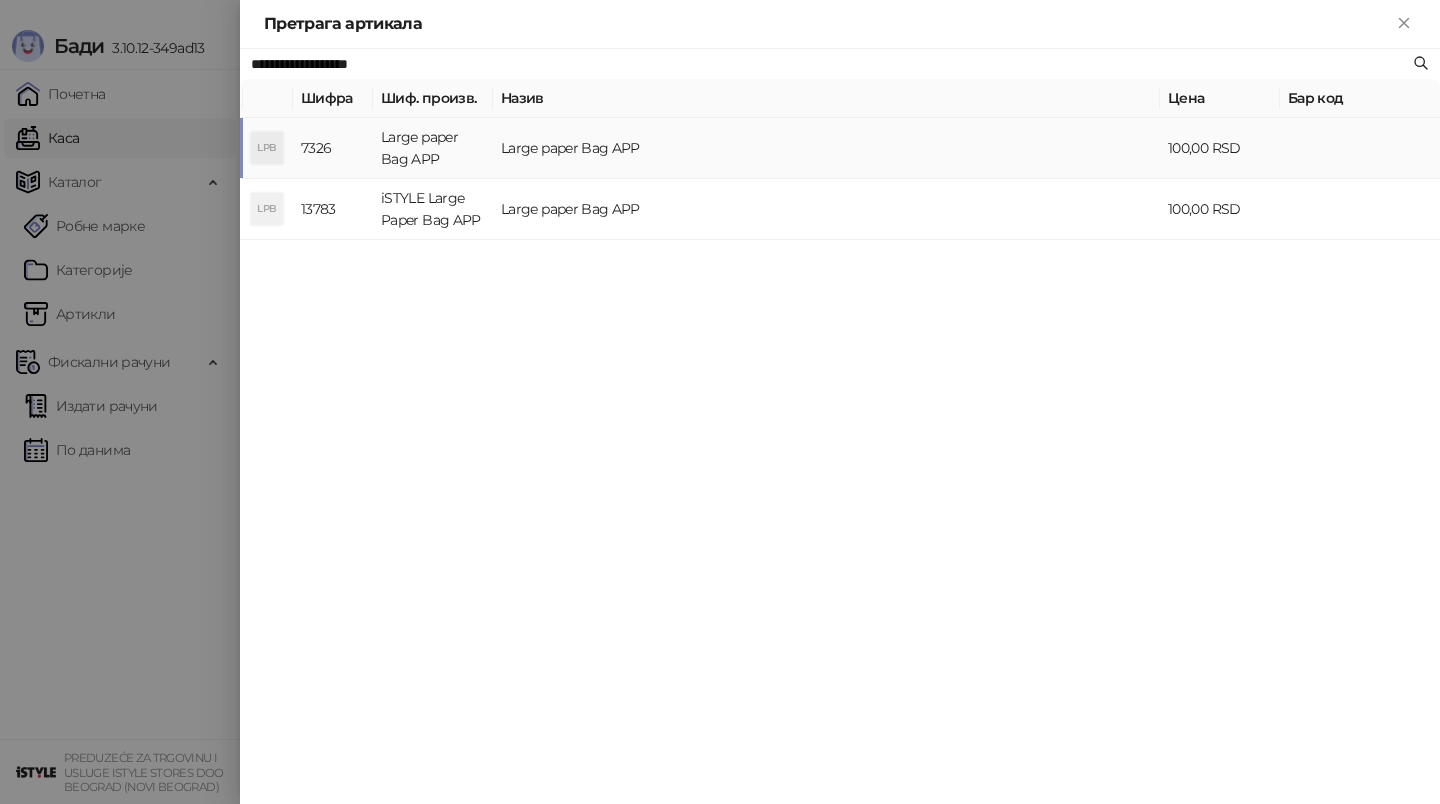 type on "**********" 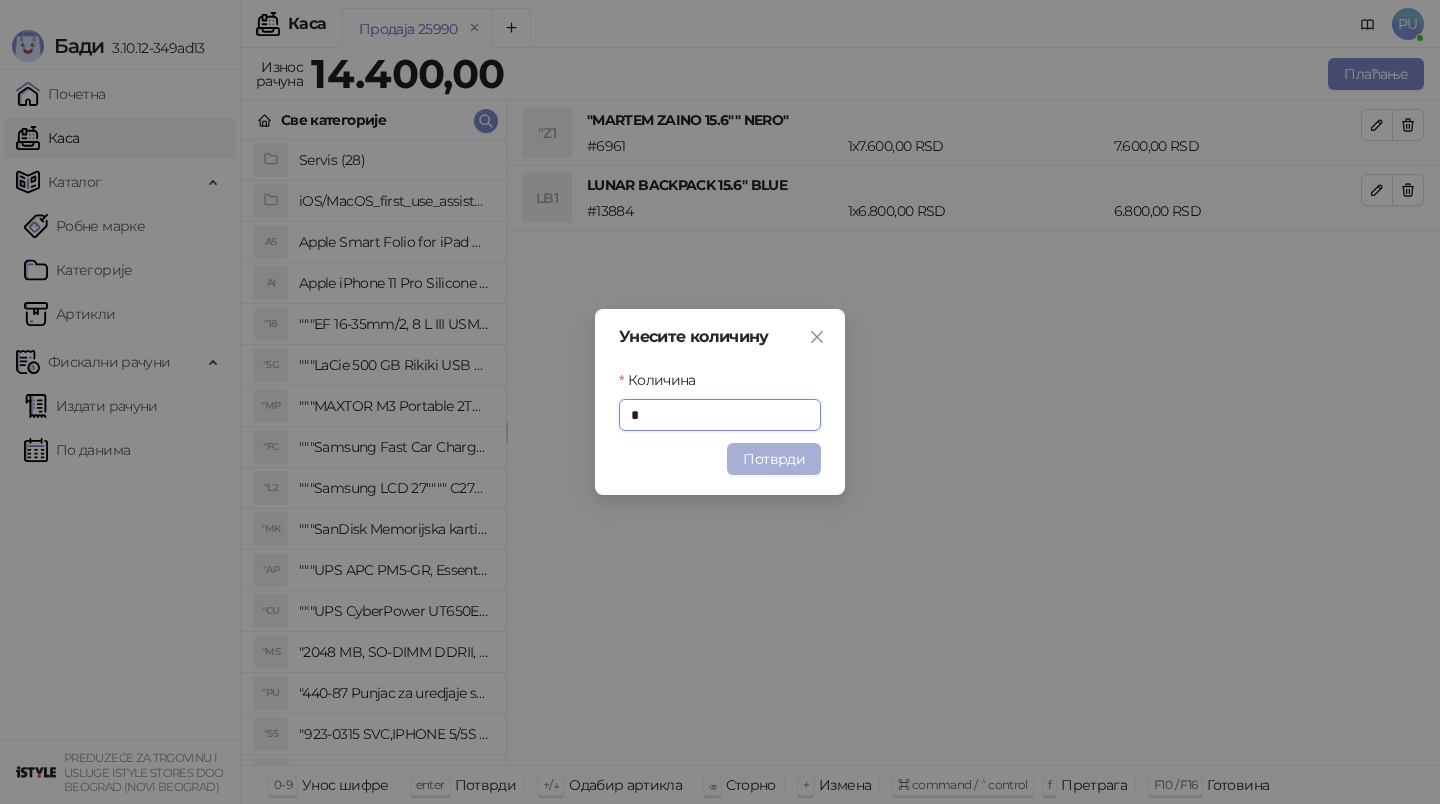 type on "*" 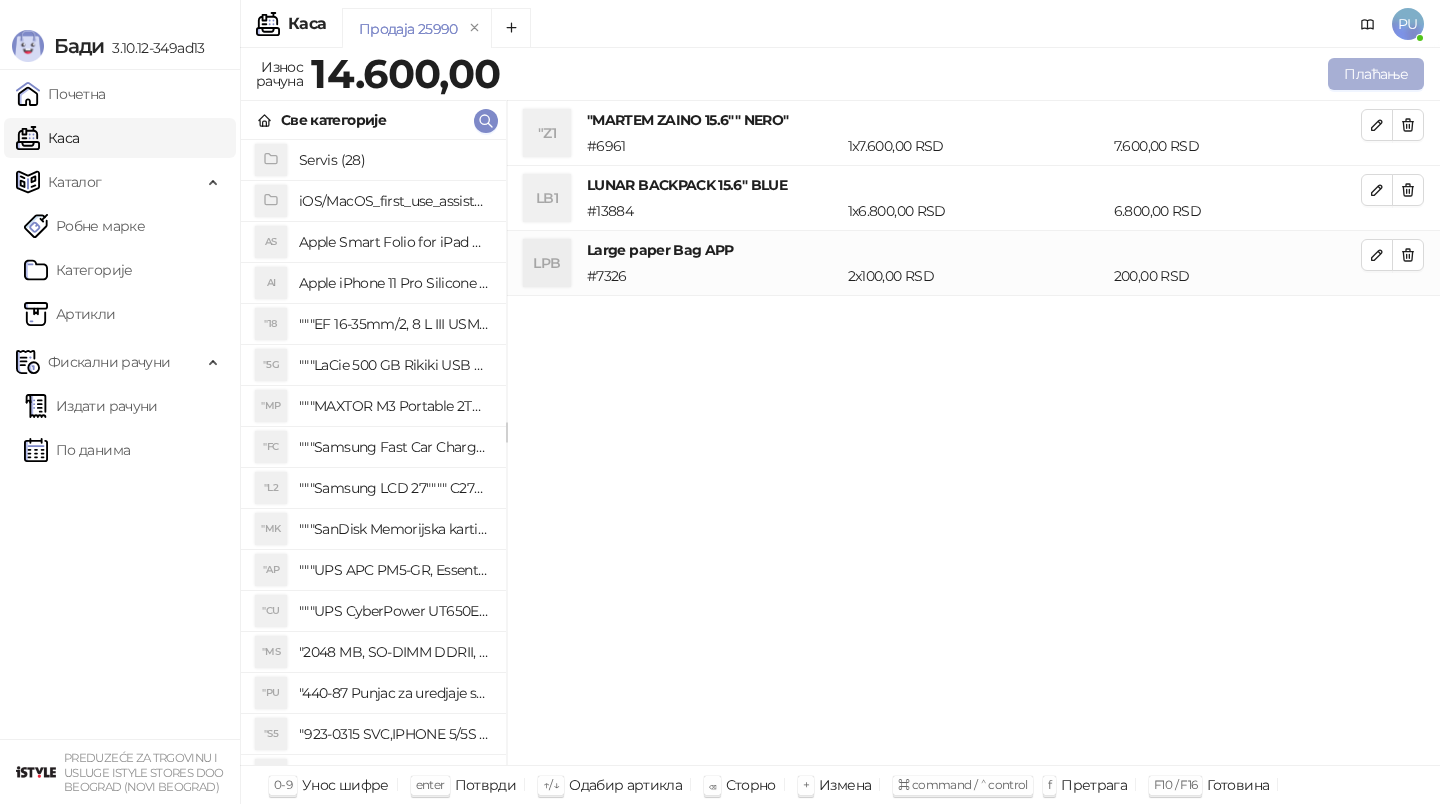 click on "Плаћање" at bounding box center [1376, 74] 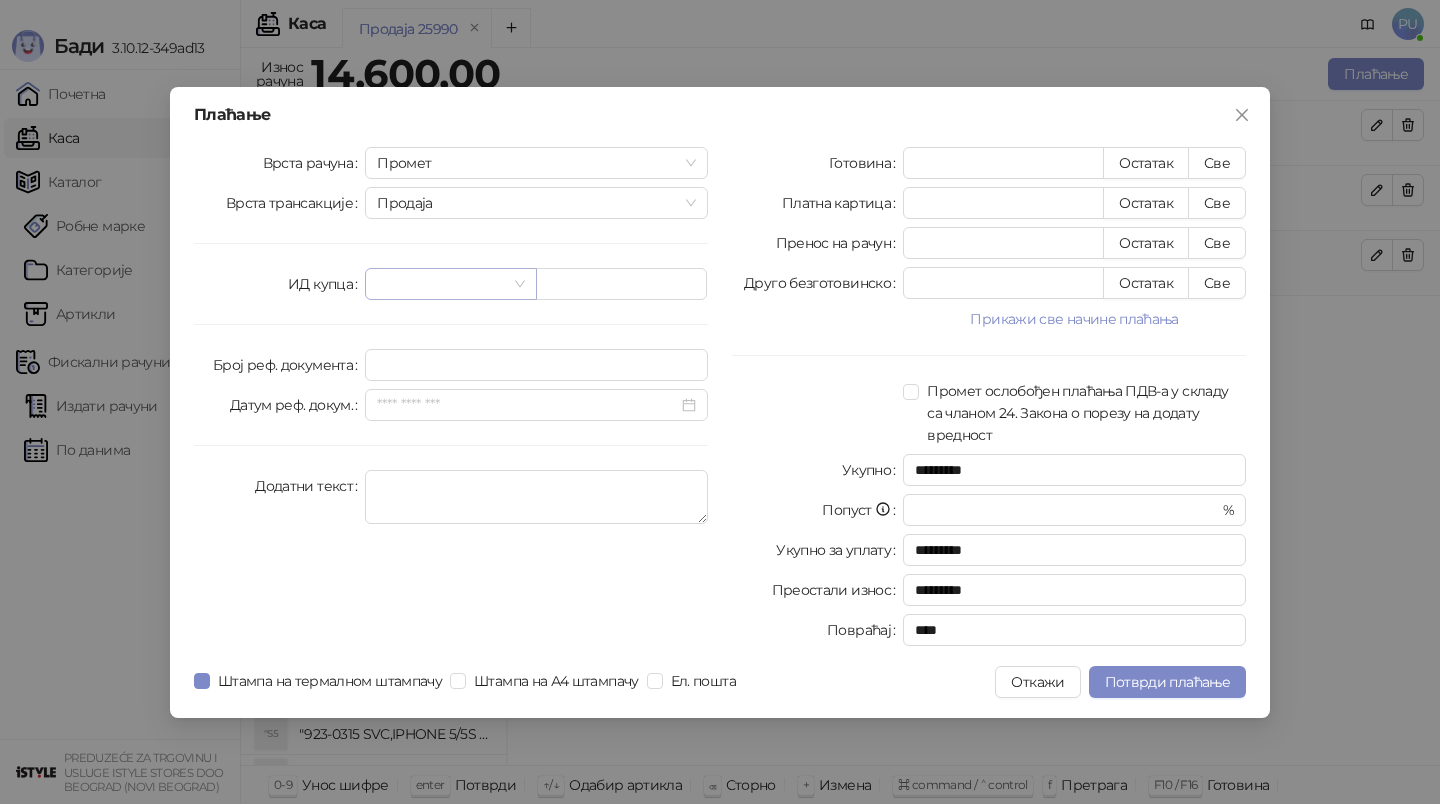 click at bounding box center [441, 284] 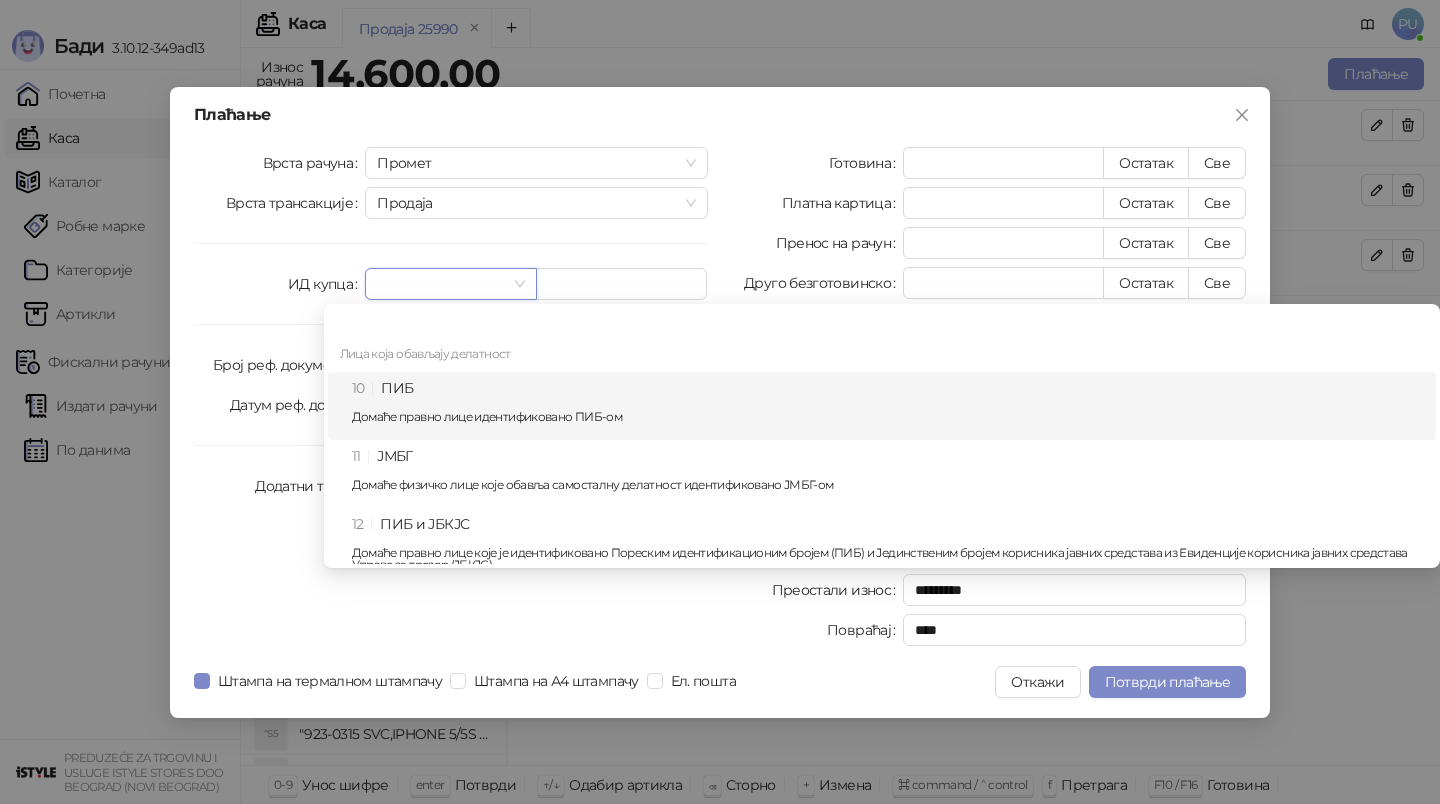click on "10 ПИБ Домаће правно лице идентификовано ПИБ-ом" at bounding box center (882, 406) 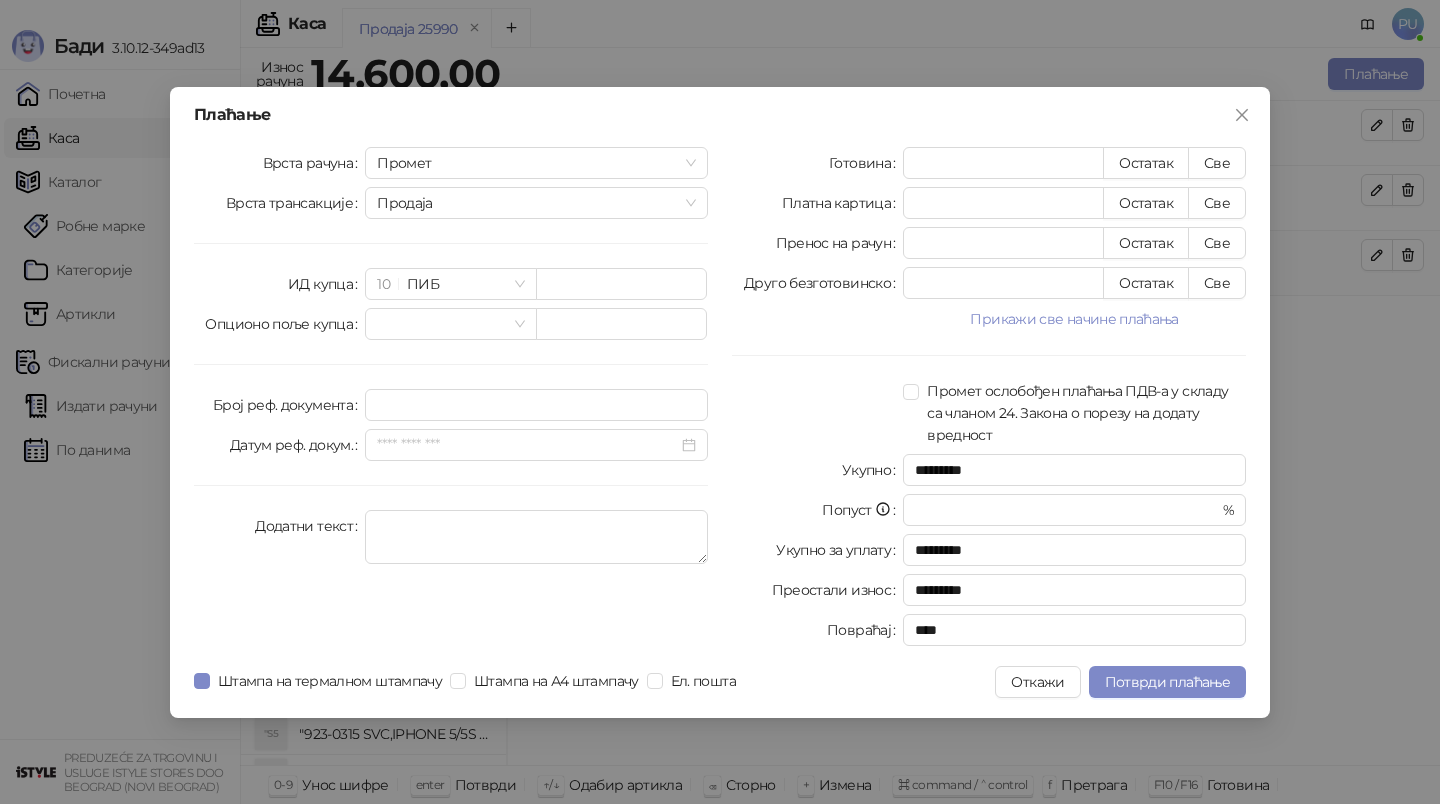 click on "Врста рачуна Промет Врста трансакције Продаја ИД купца 10 ПИБ Опционо поље купца Број реф. документа Датум реф. докум. Додатни текст" at bounding box center (451, 400) 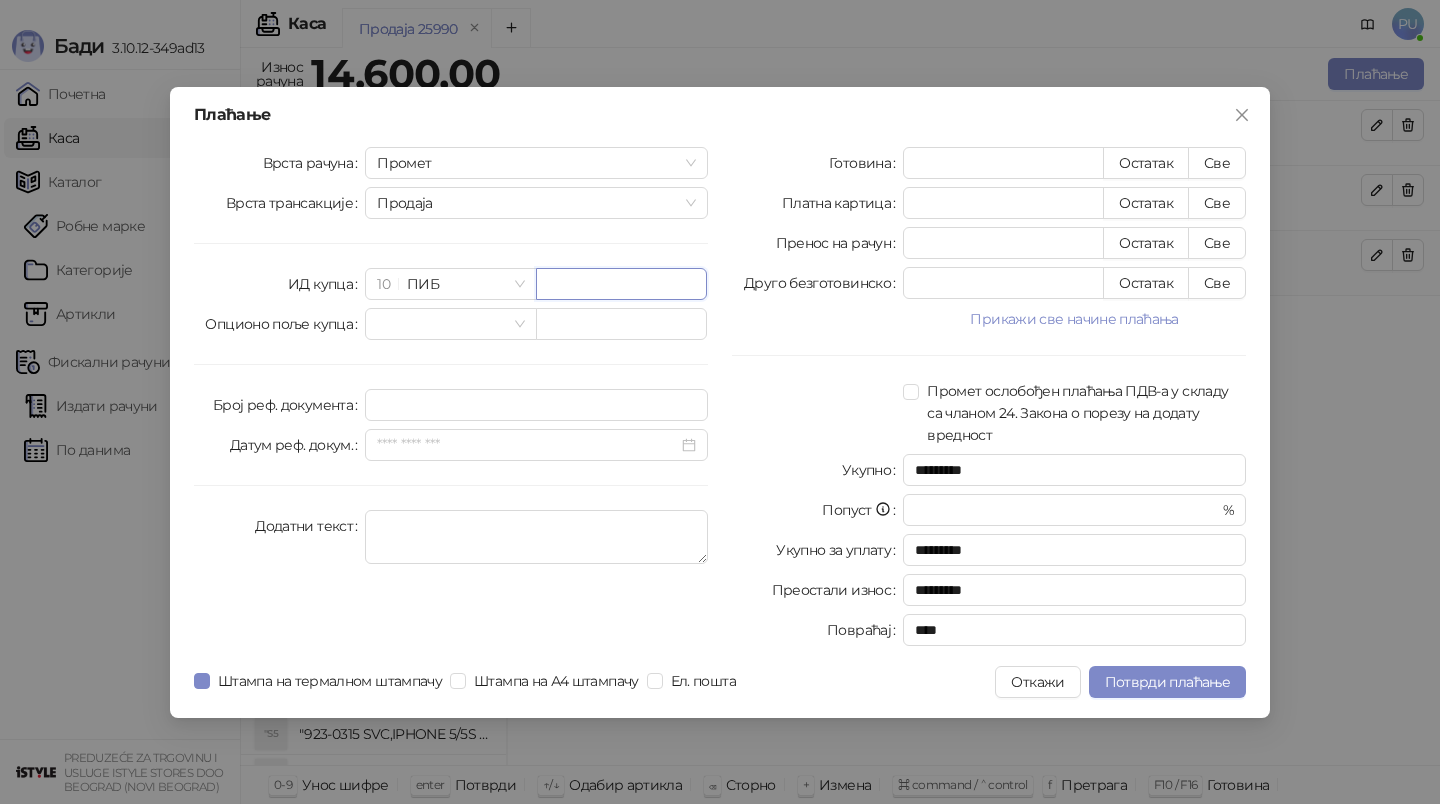 click at bounding box center (621, 284) 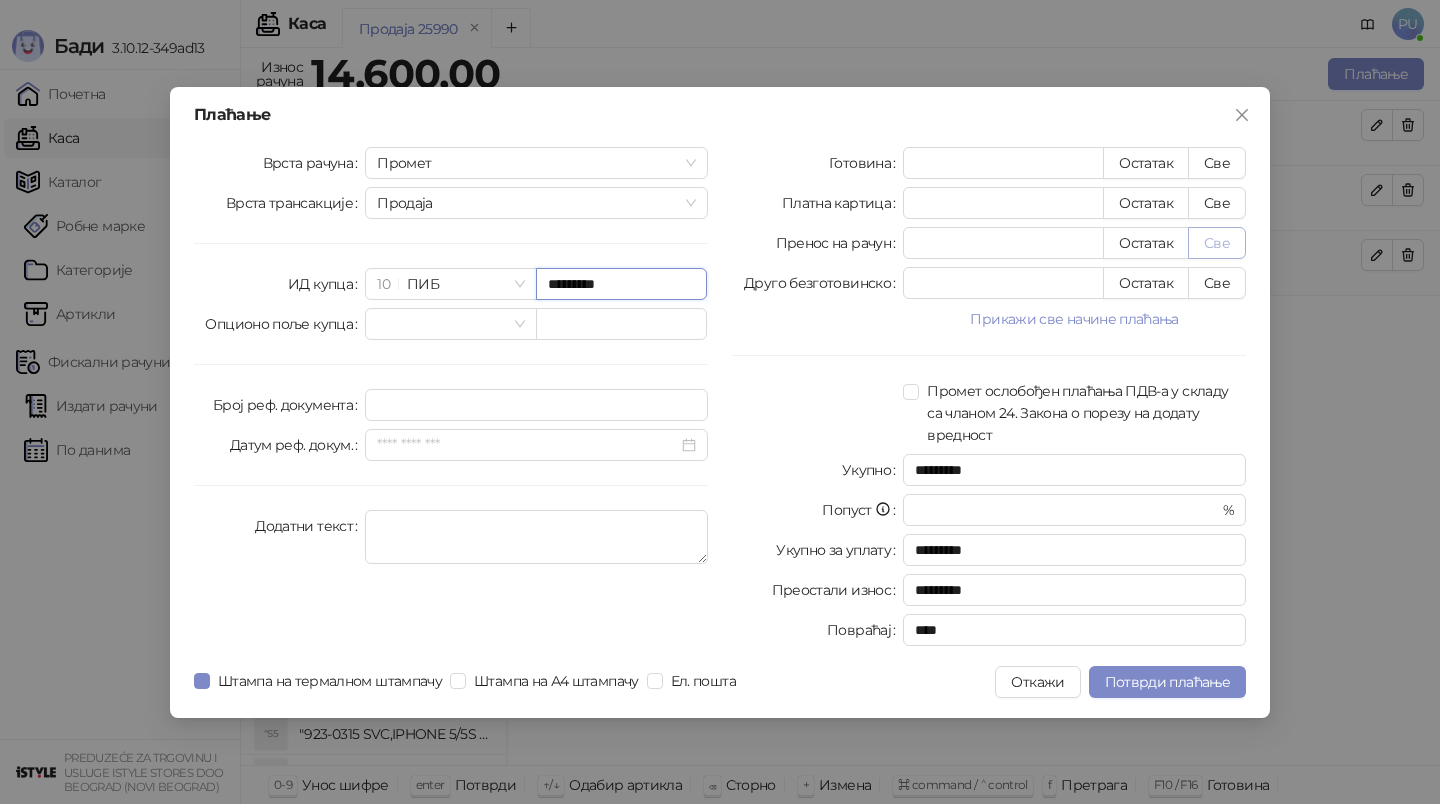 type on "*********" 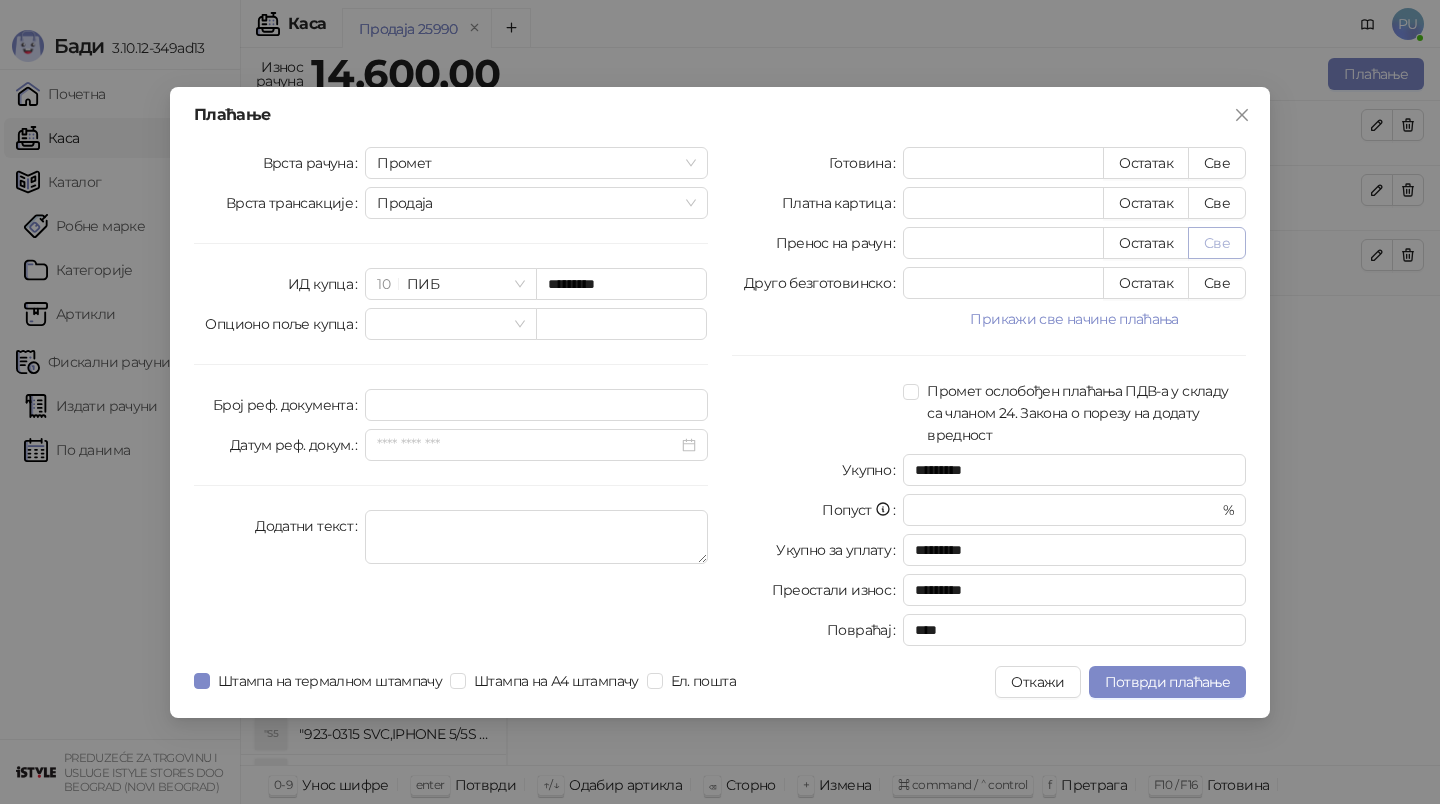 click on "Све" at bounding box center (1217, 243) 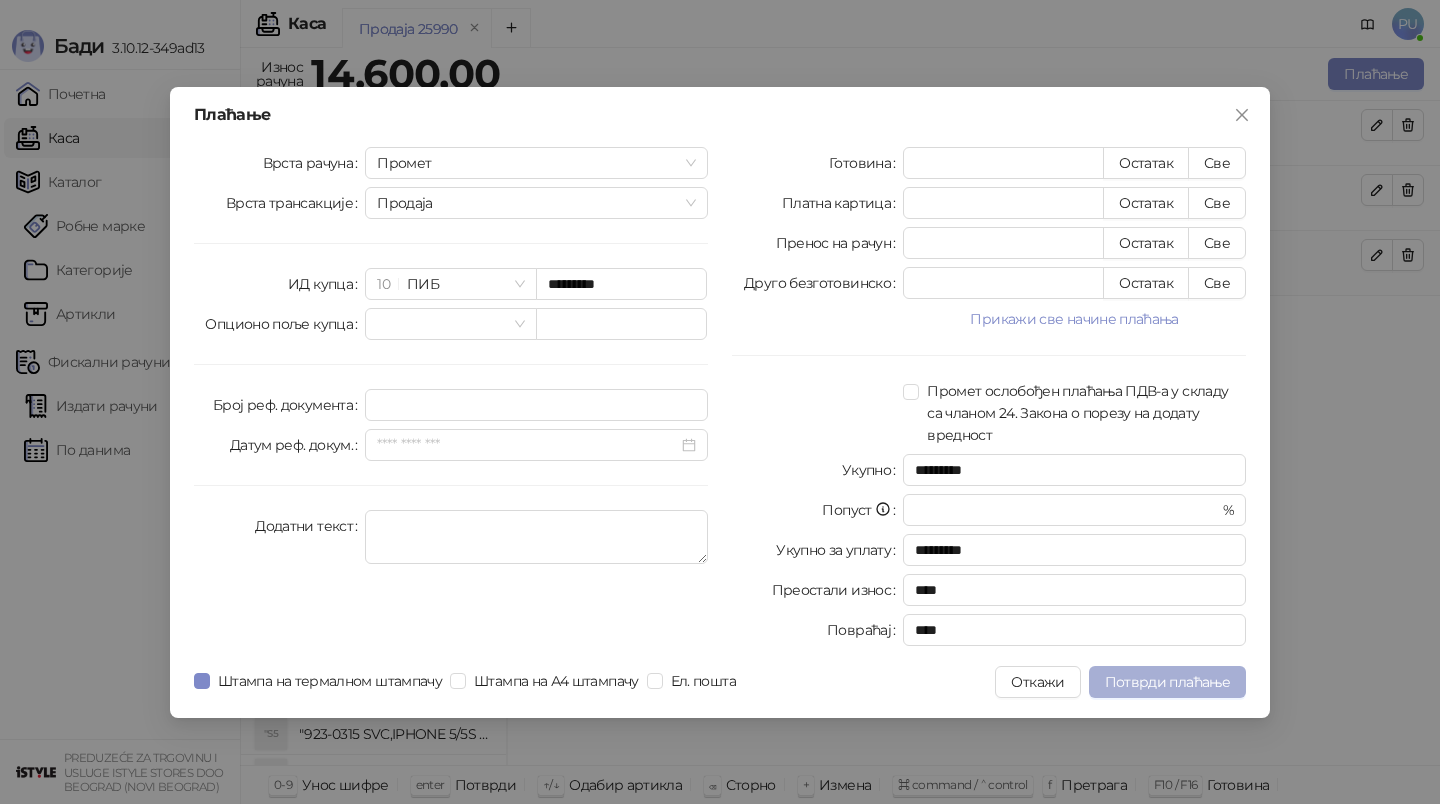 click on "Потврди плаћање" at bounding box center [1167, 682] 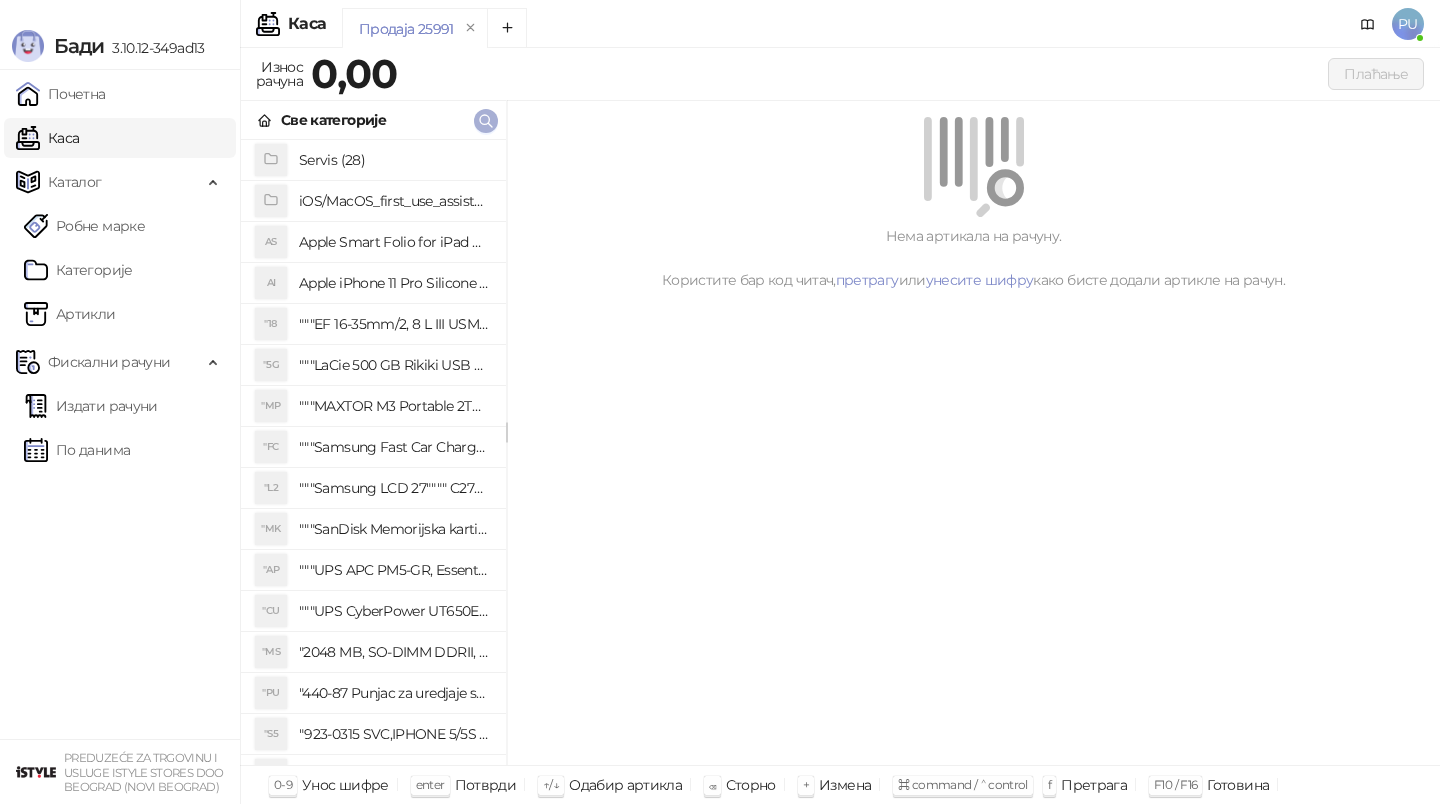click 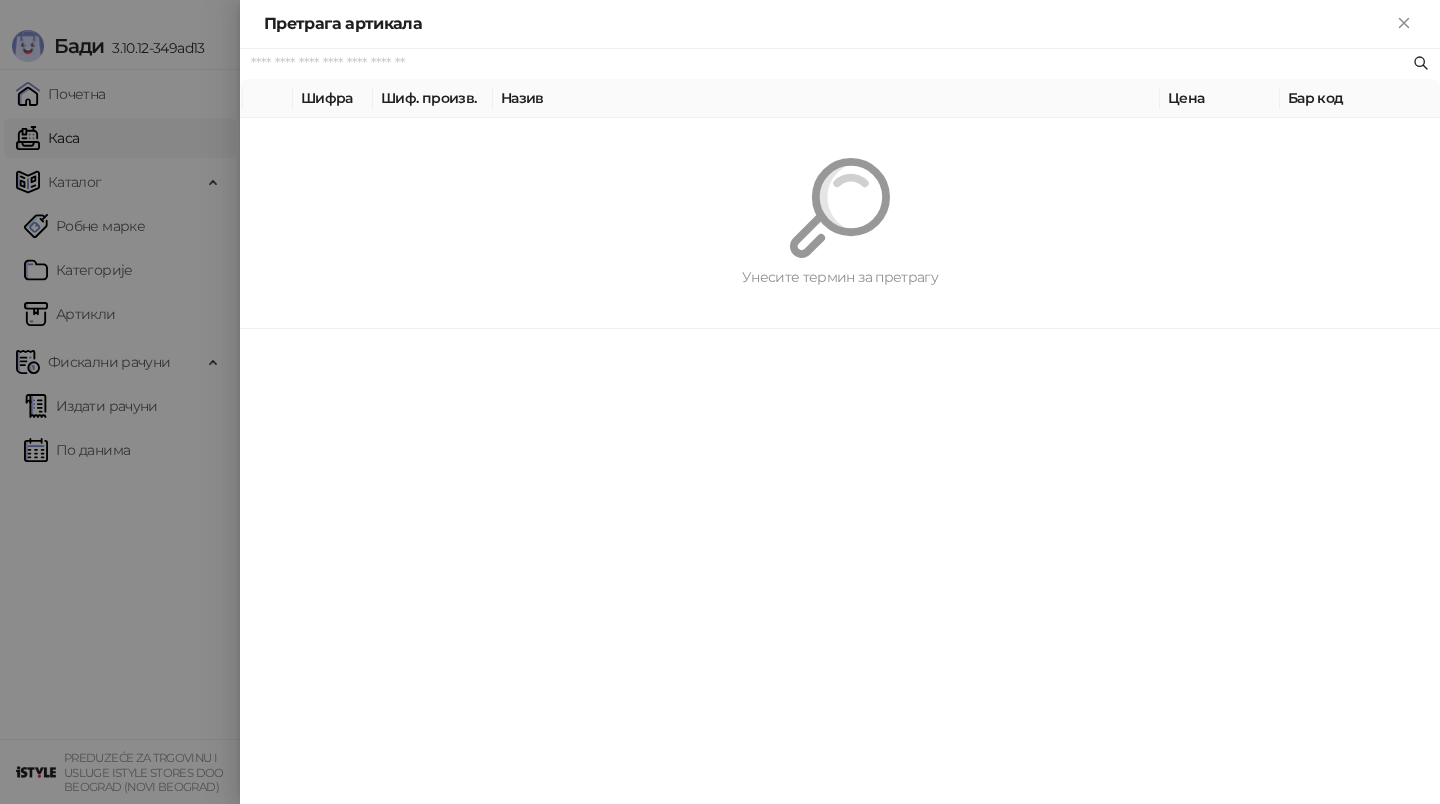 paste on "*********" 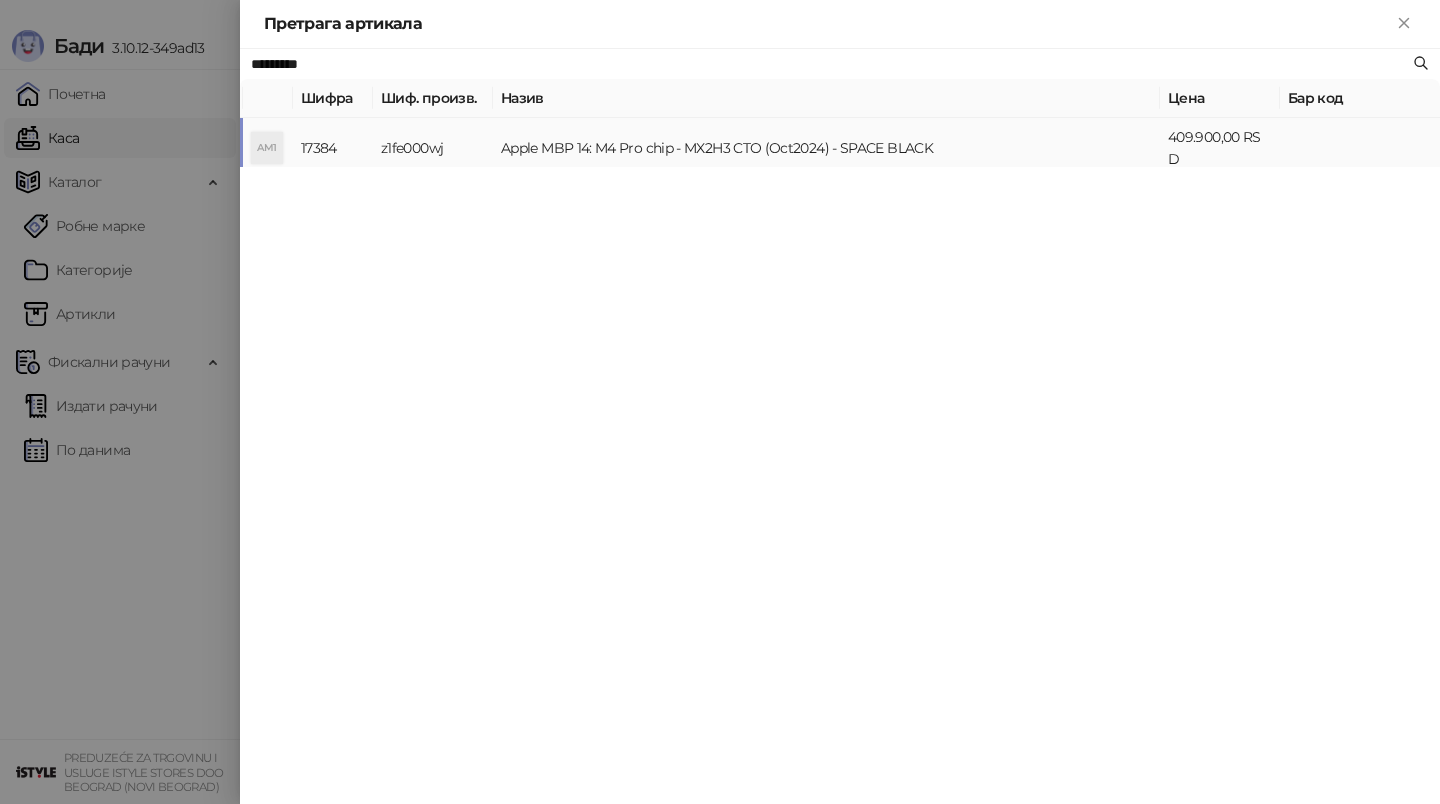 click on "Apple MBP 14: M4 Pro chip - MX2H3 CTO (Oct2024) - SPACE BLACK" at bounding box center [826, 148] 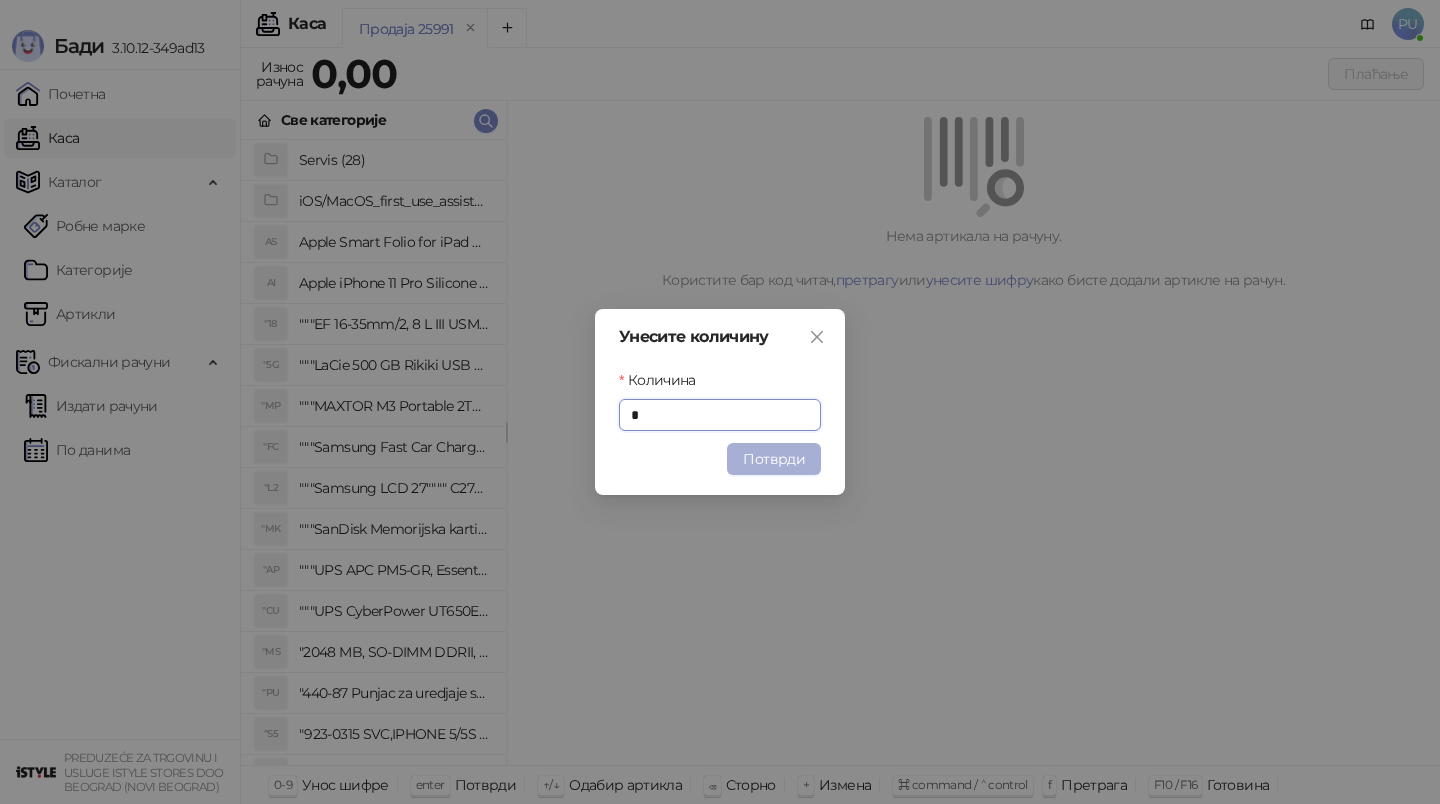 click on "Потврди" at bounding box center (774, 459) 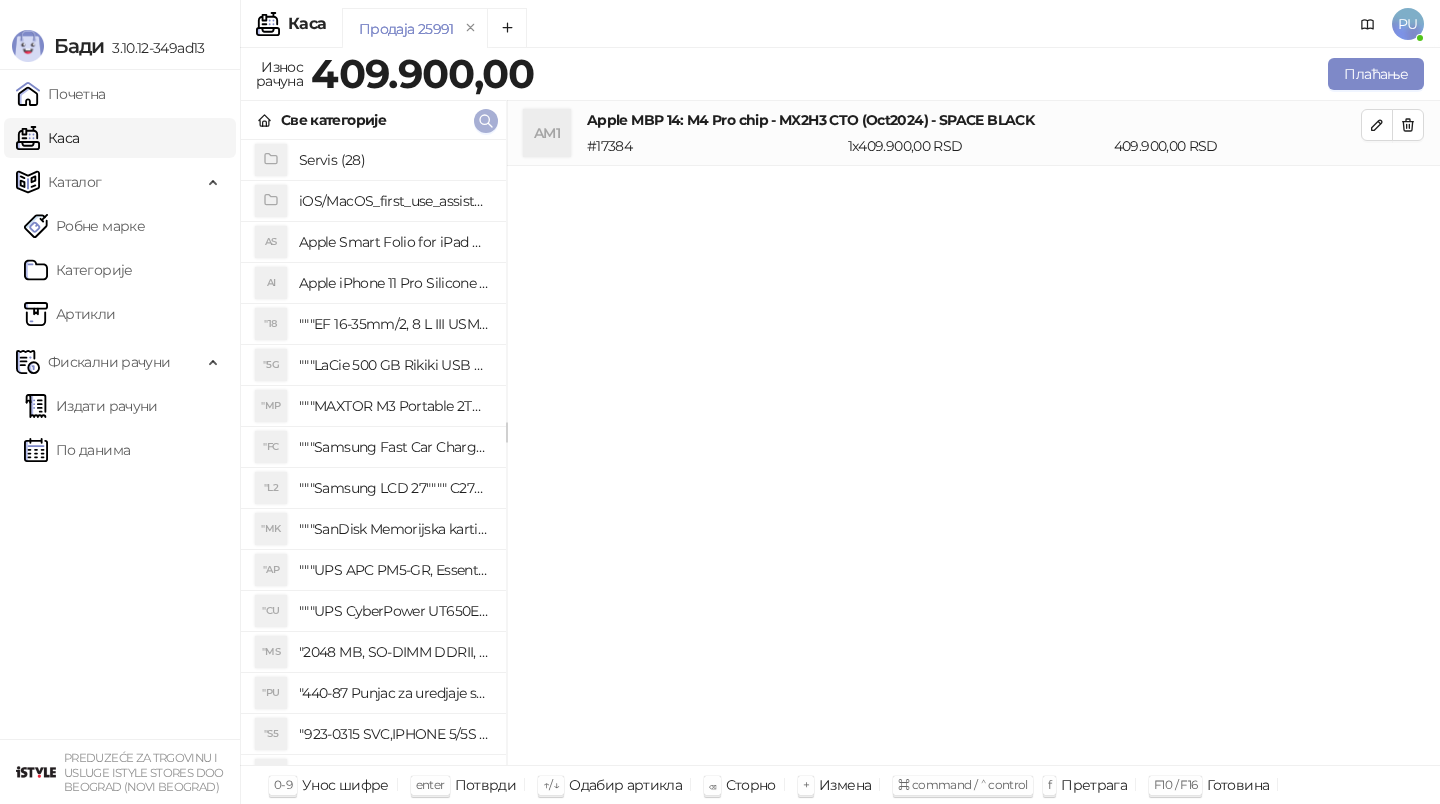 click 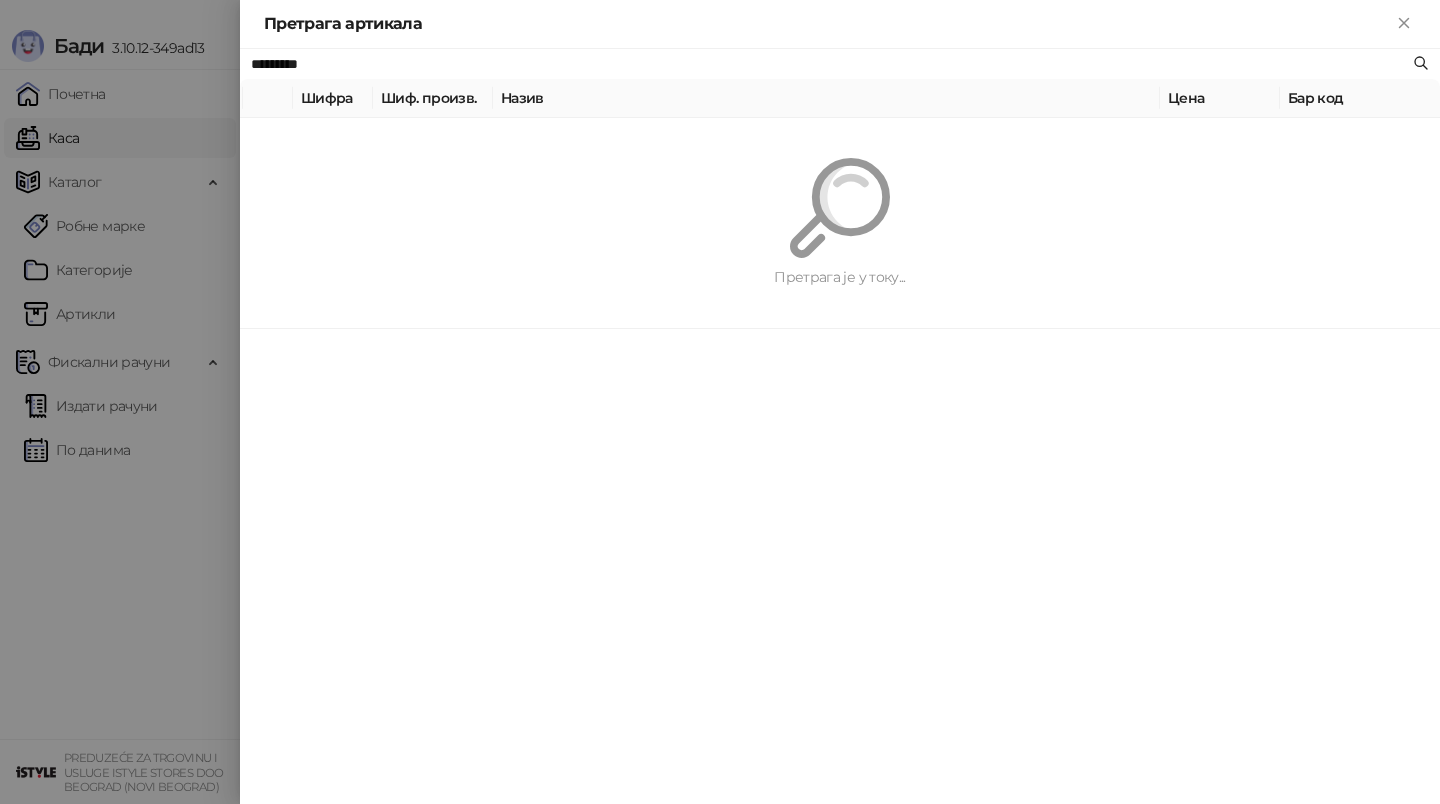 paste on "*********" 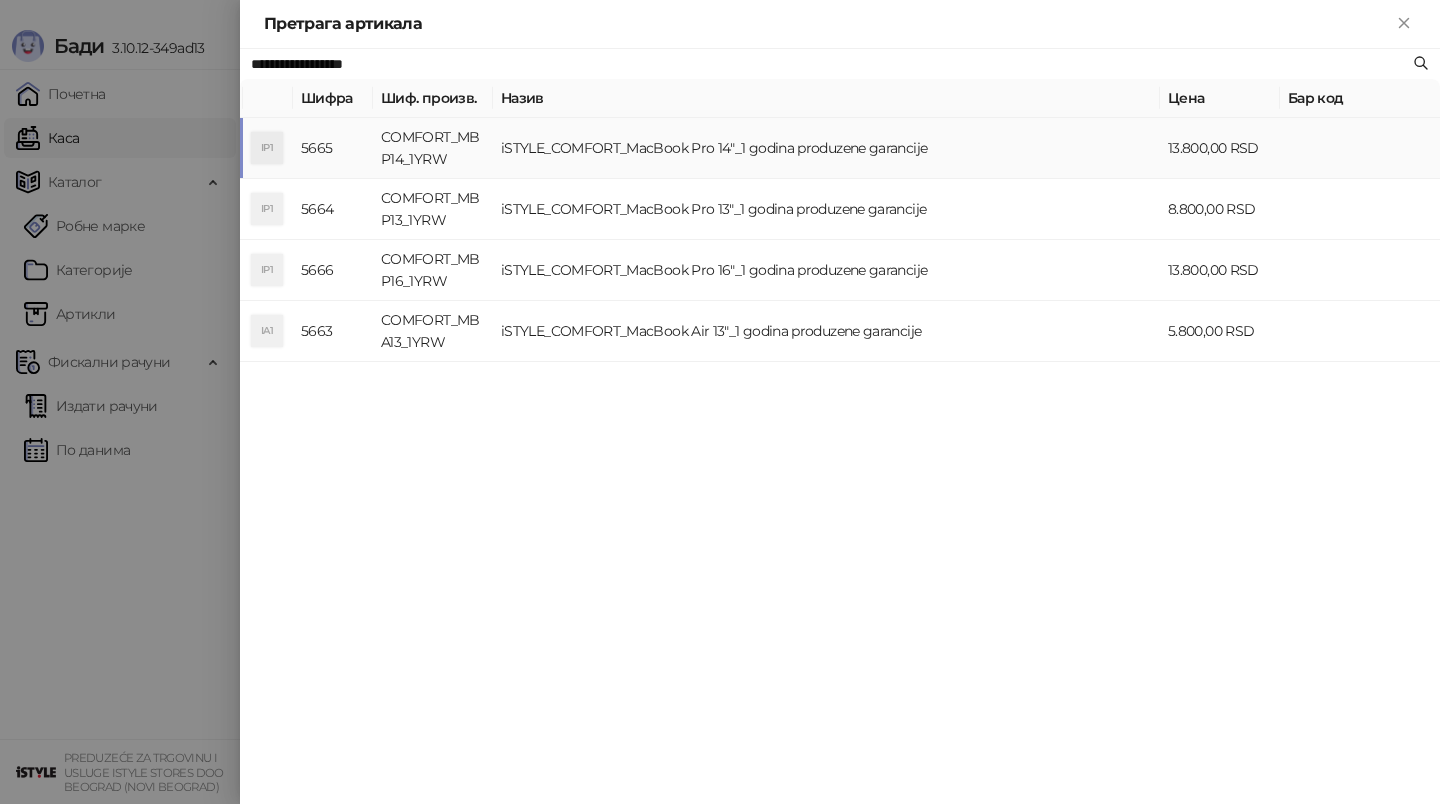 click on "iSTYLE_COMFORT_MacBook Pro 14"_1 godina produzene garancije" at bounding box center [826, 148] 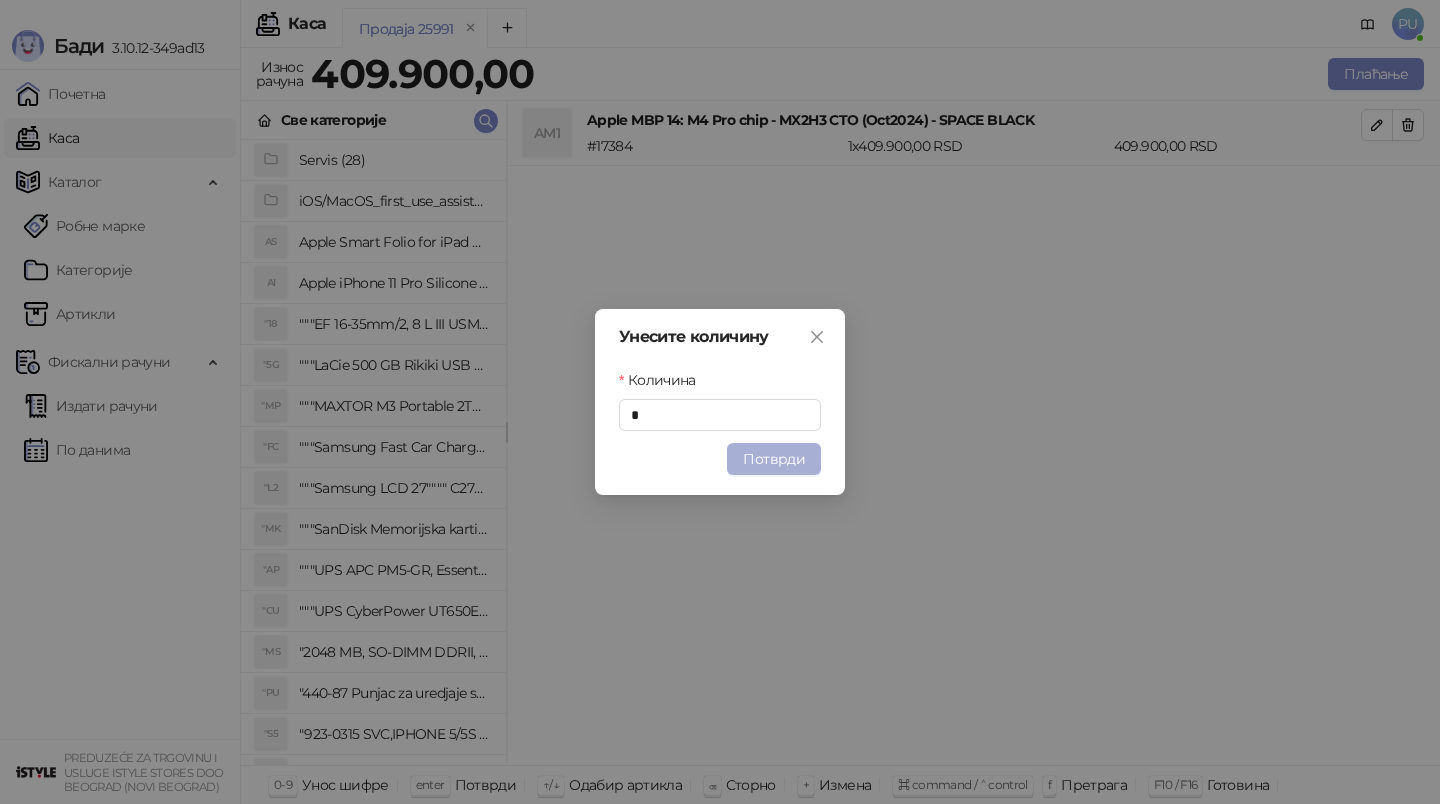 click on "Потврди" at bounding box center [774, 459] 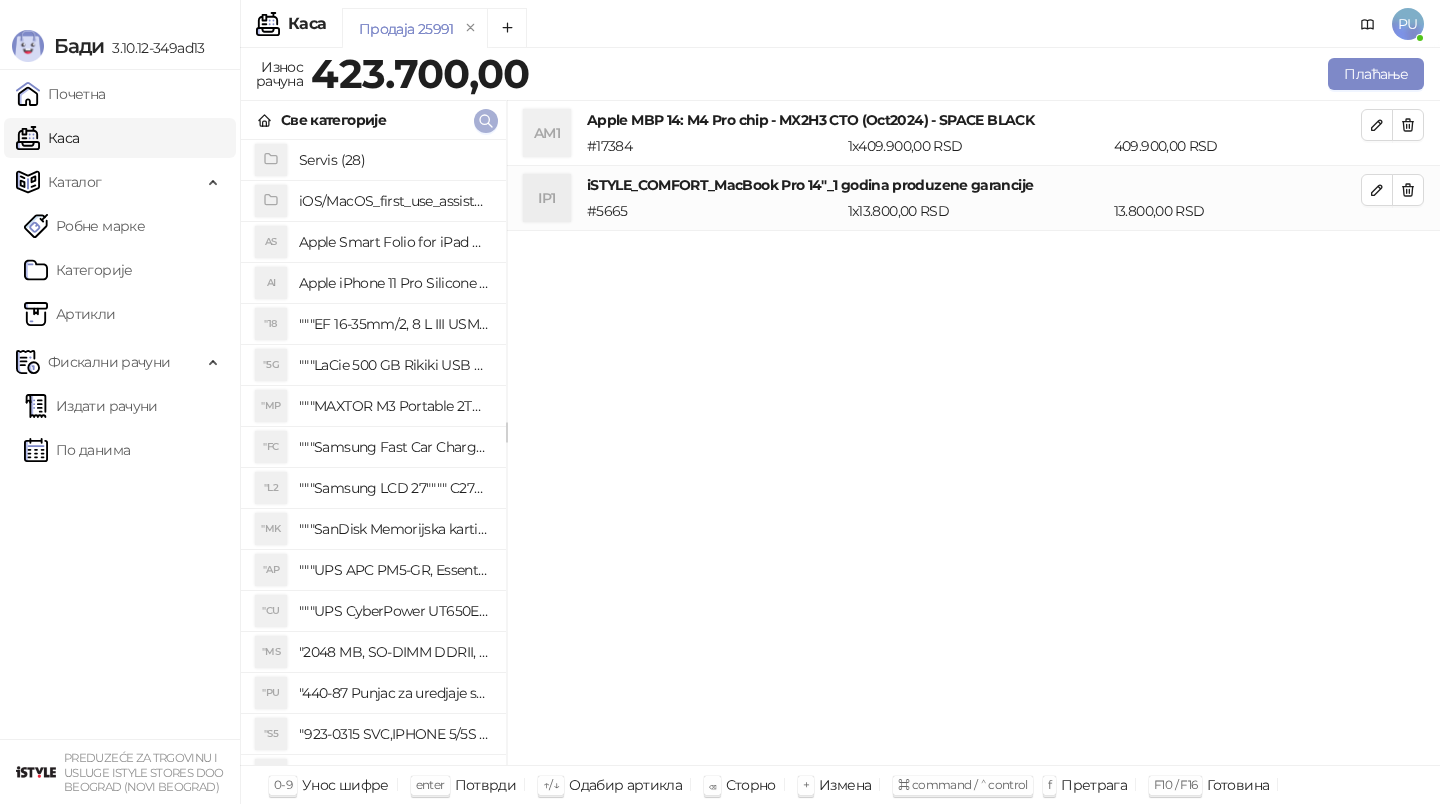 click 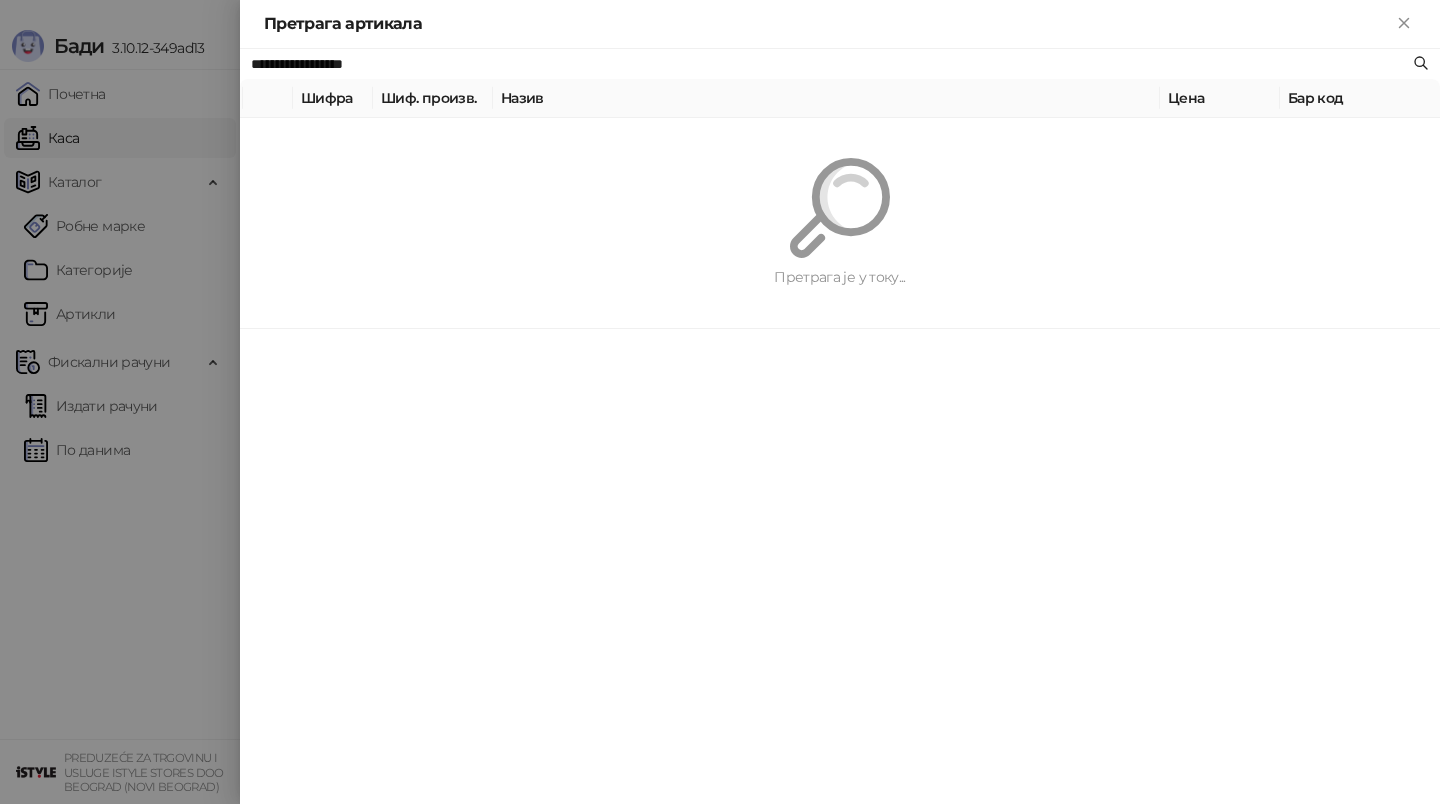 paste on "****" 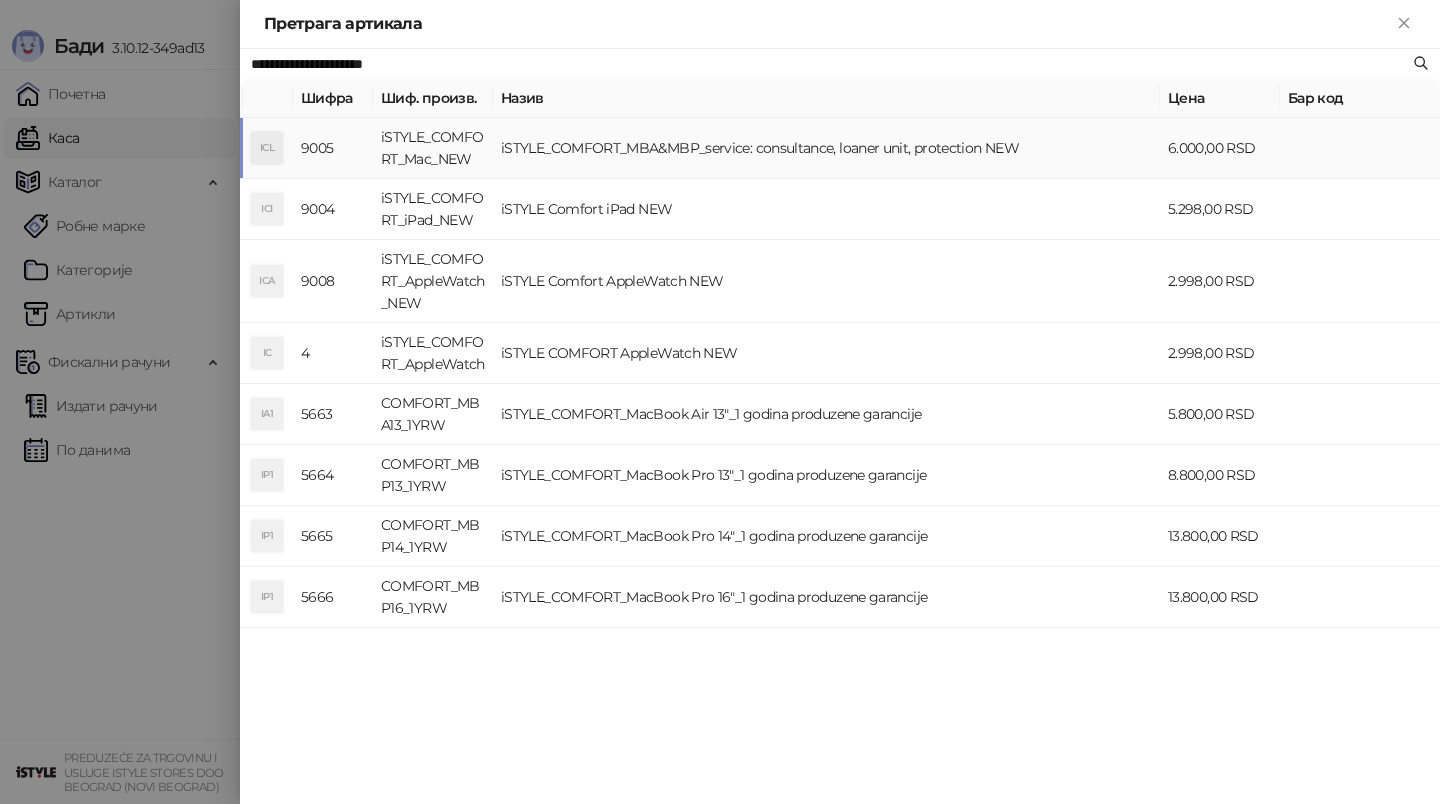 click on "iSTYLE_COMFORT_MBA&MBP_service: consultance, loaner unit, protection NEW" at bounding box center [826, 148] 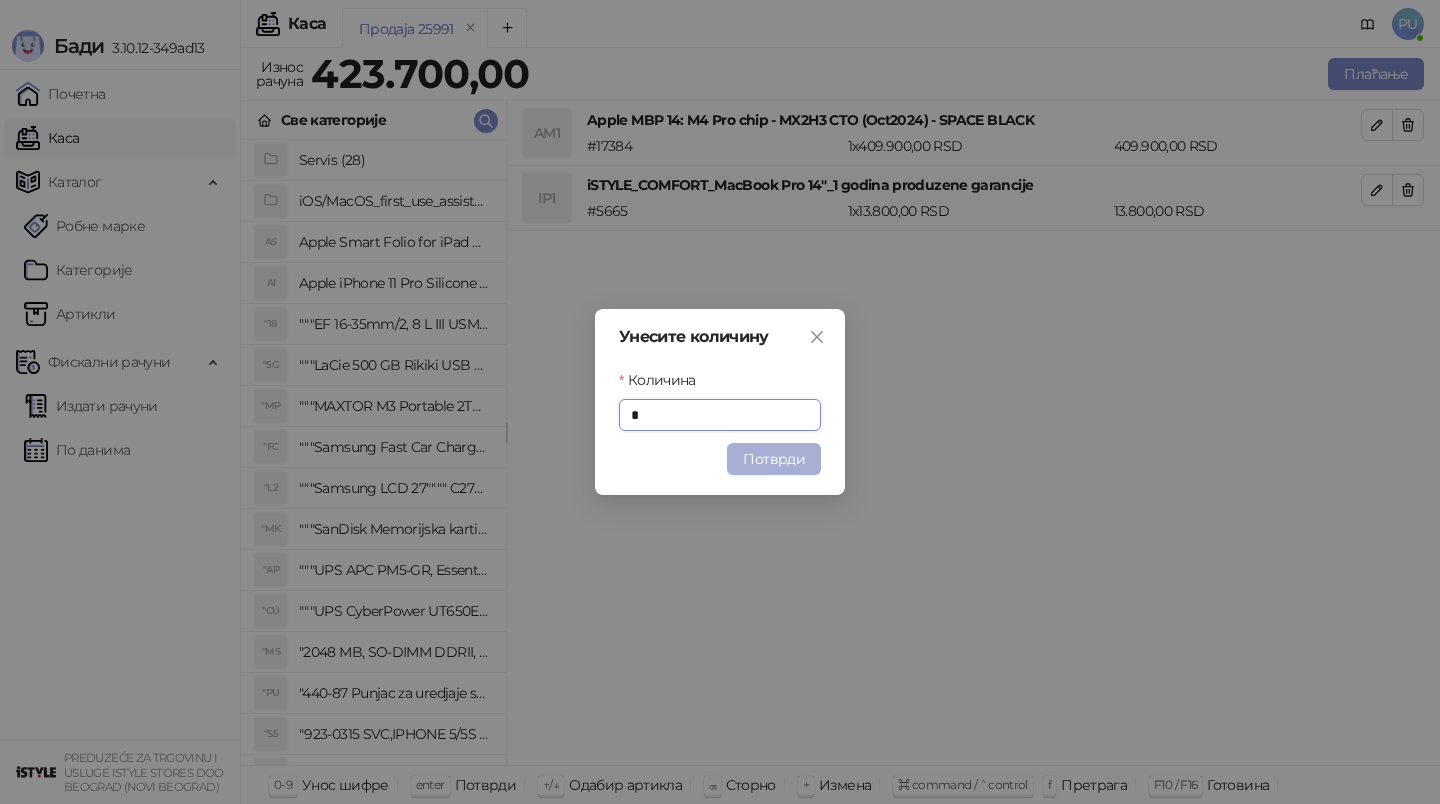 click on "Потврди" at bounding box center [774, 459] 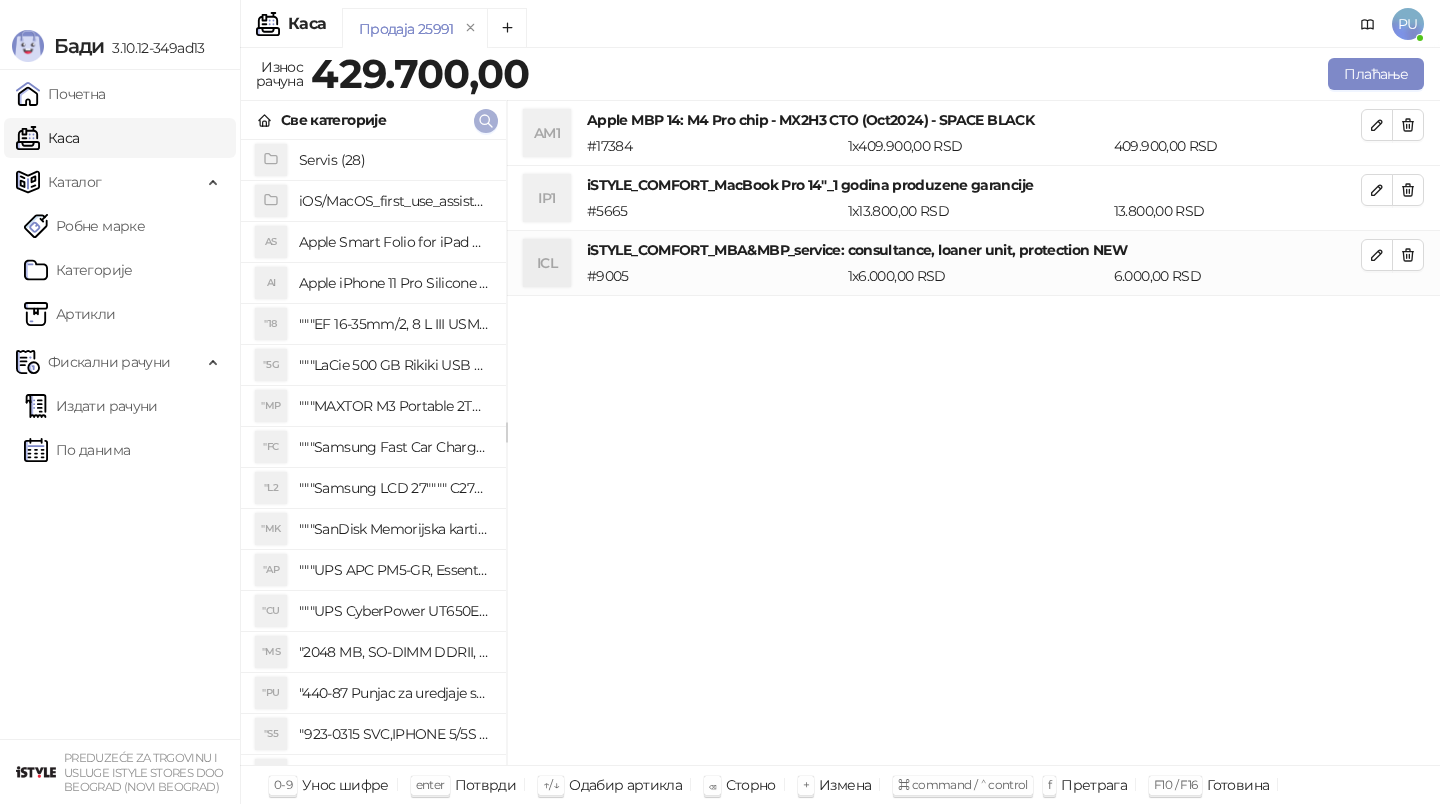 click 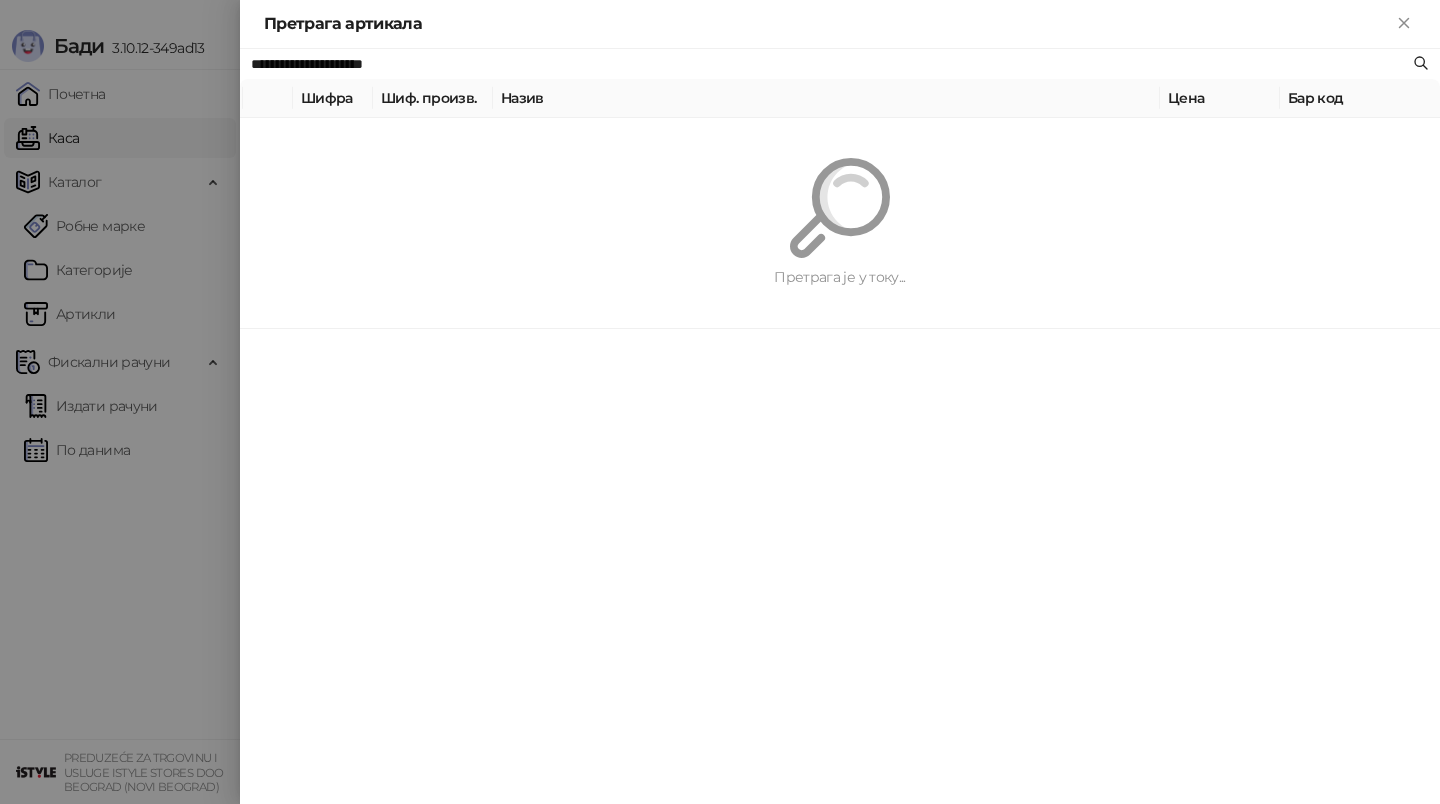 paste 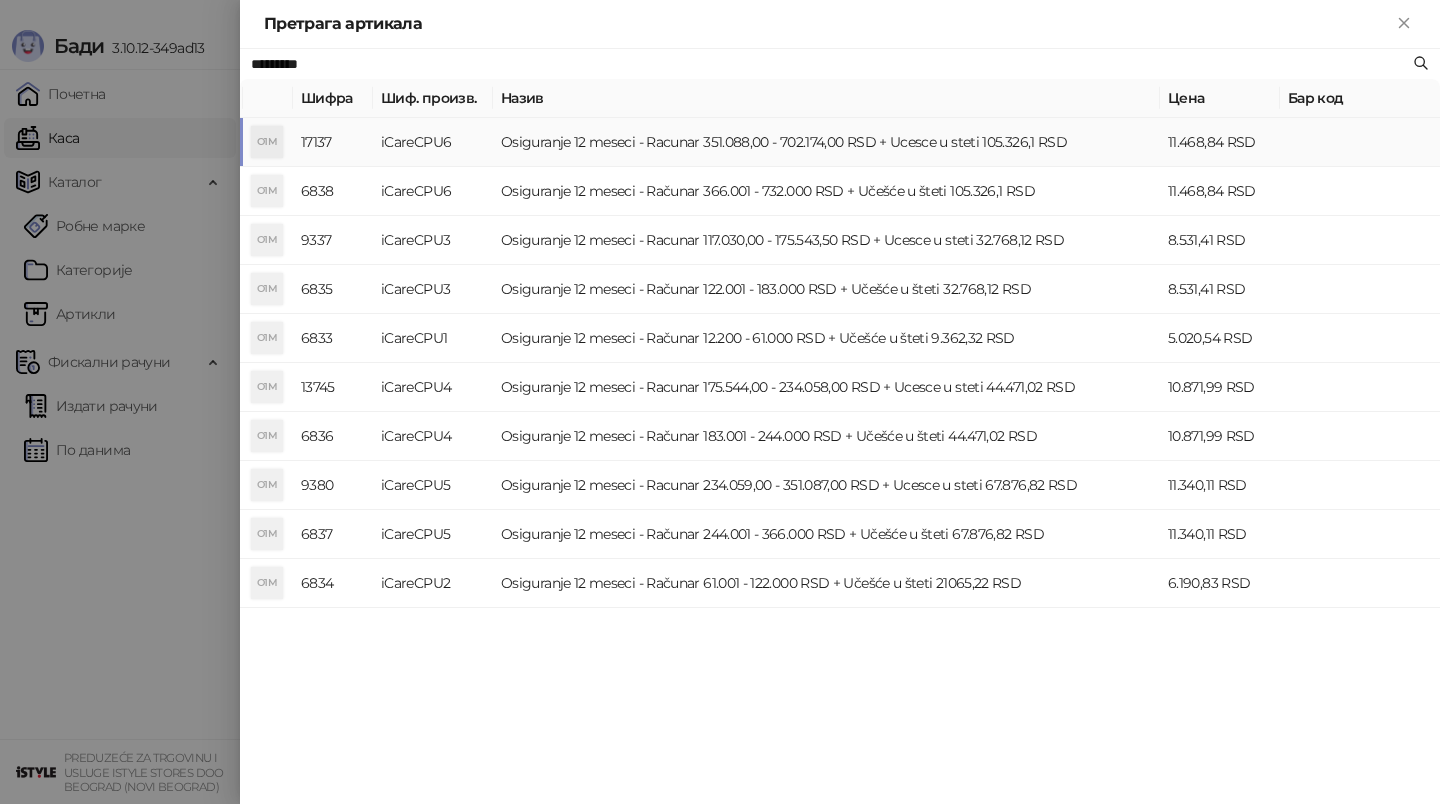click on "Osiguranje 12 meseci - Racunar 351.088,00 - 702.174,00 RSD + Ucesce u steti 105.326,1 RSD" at bounding box center (826, 142) 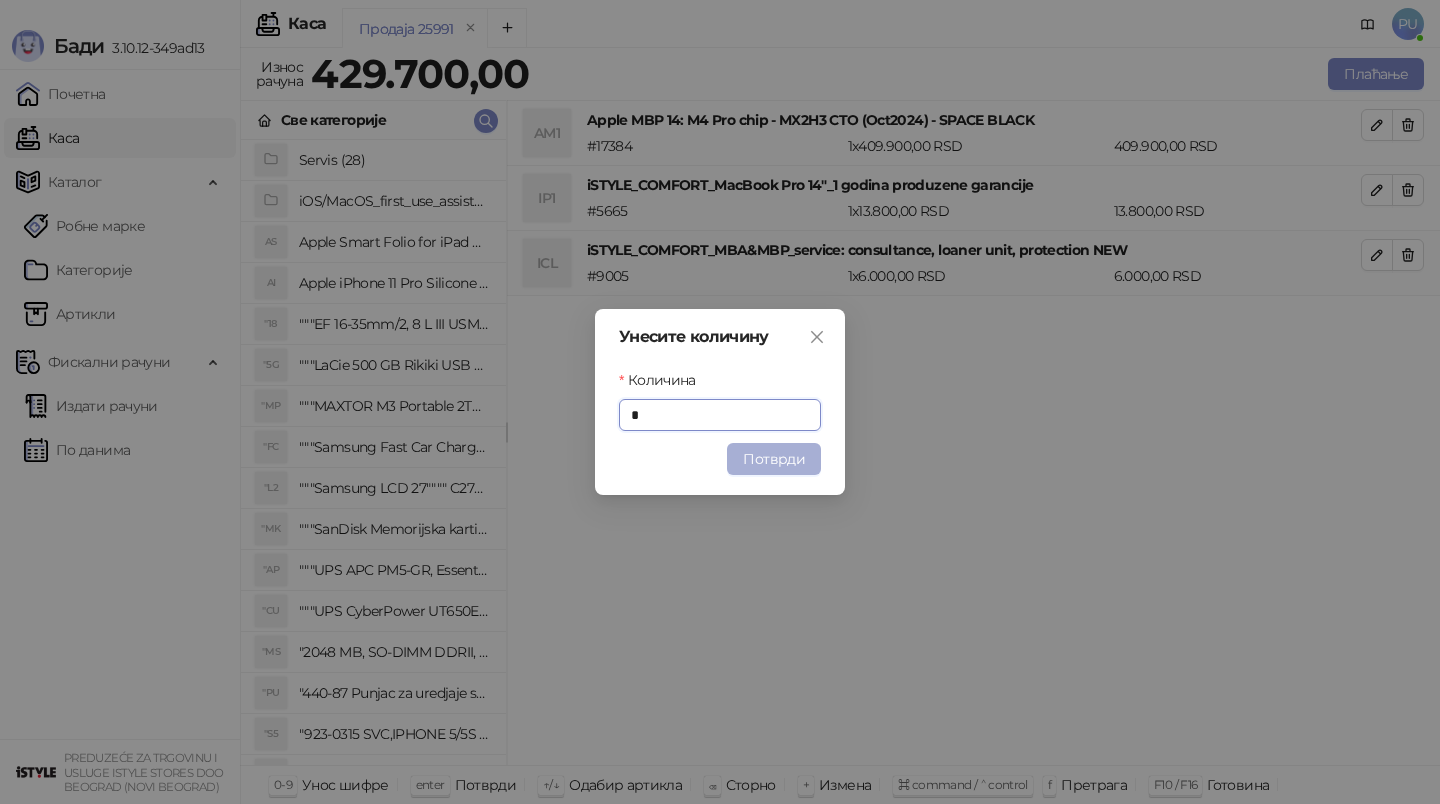 click on "Потврди" at bounding box center (774, 459) 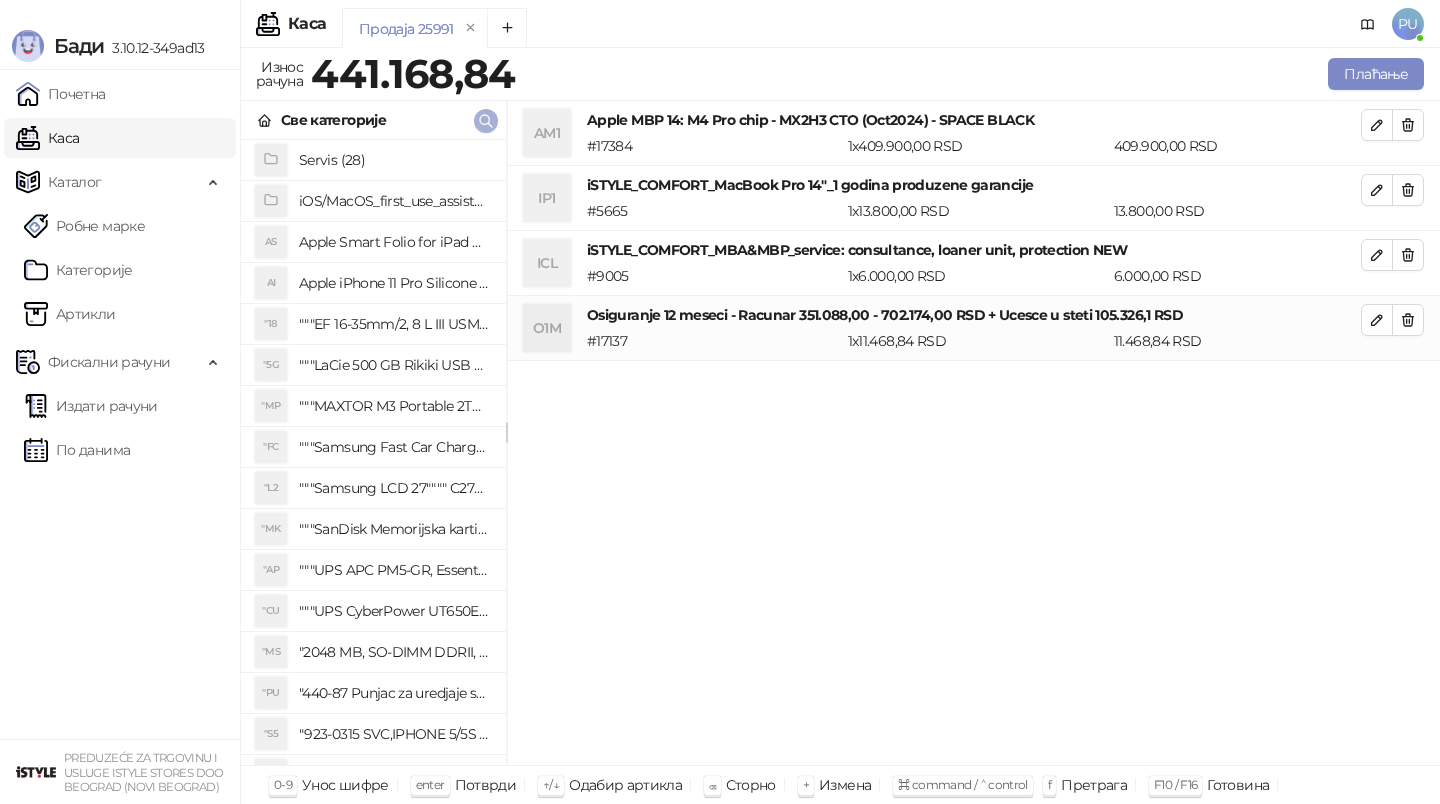 click 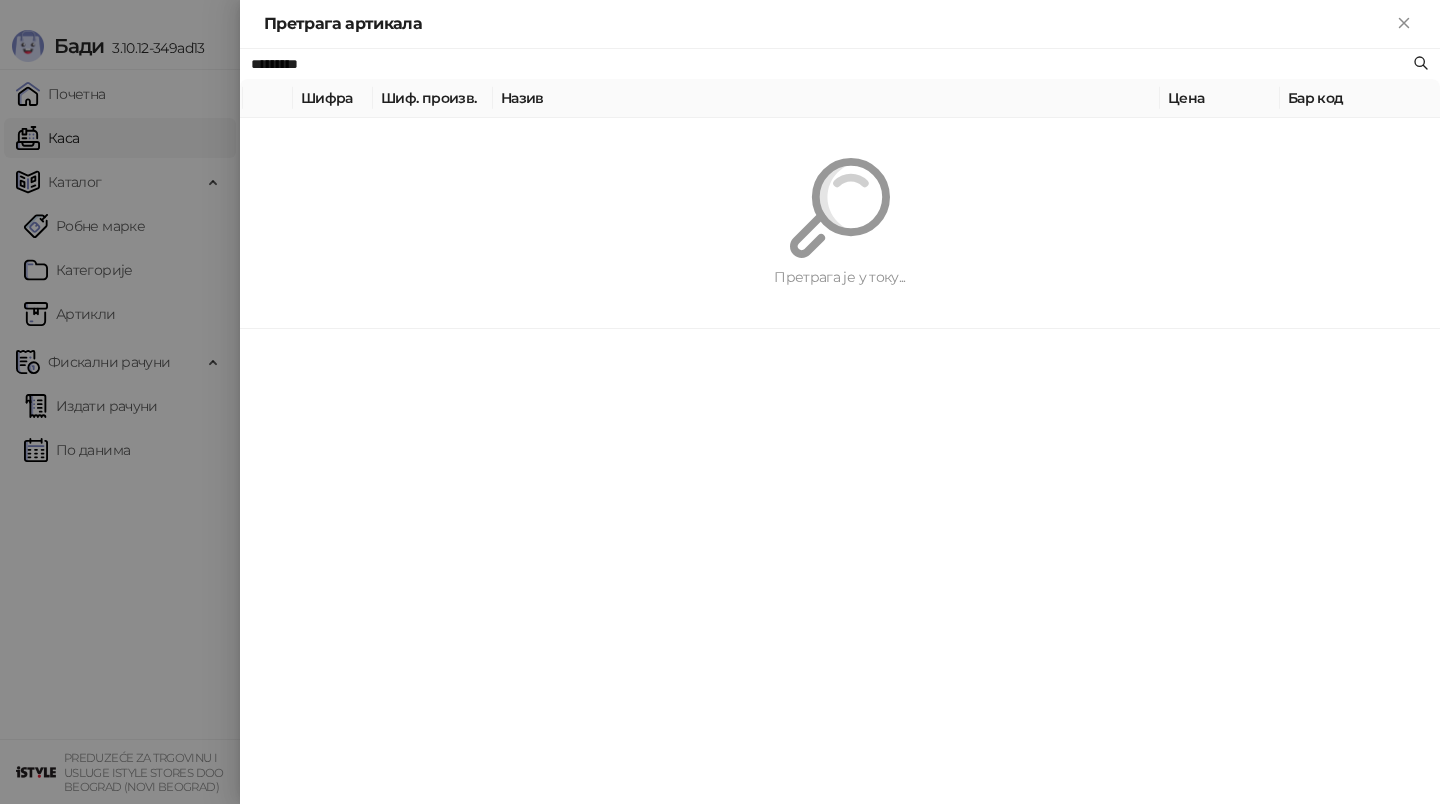 paste on "**********" 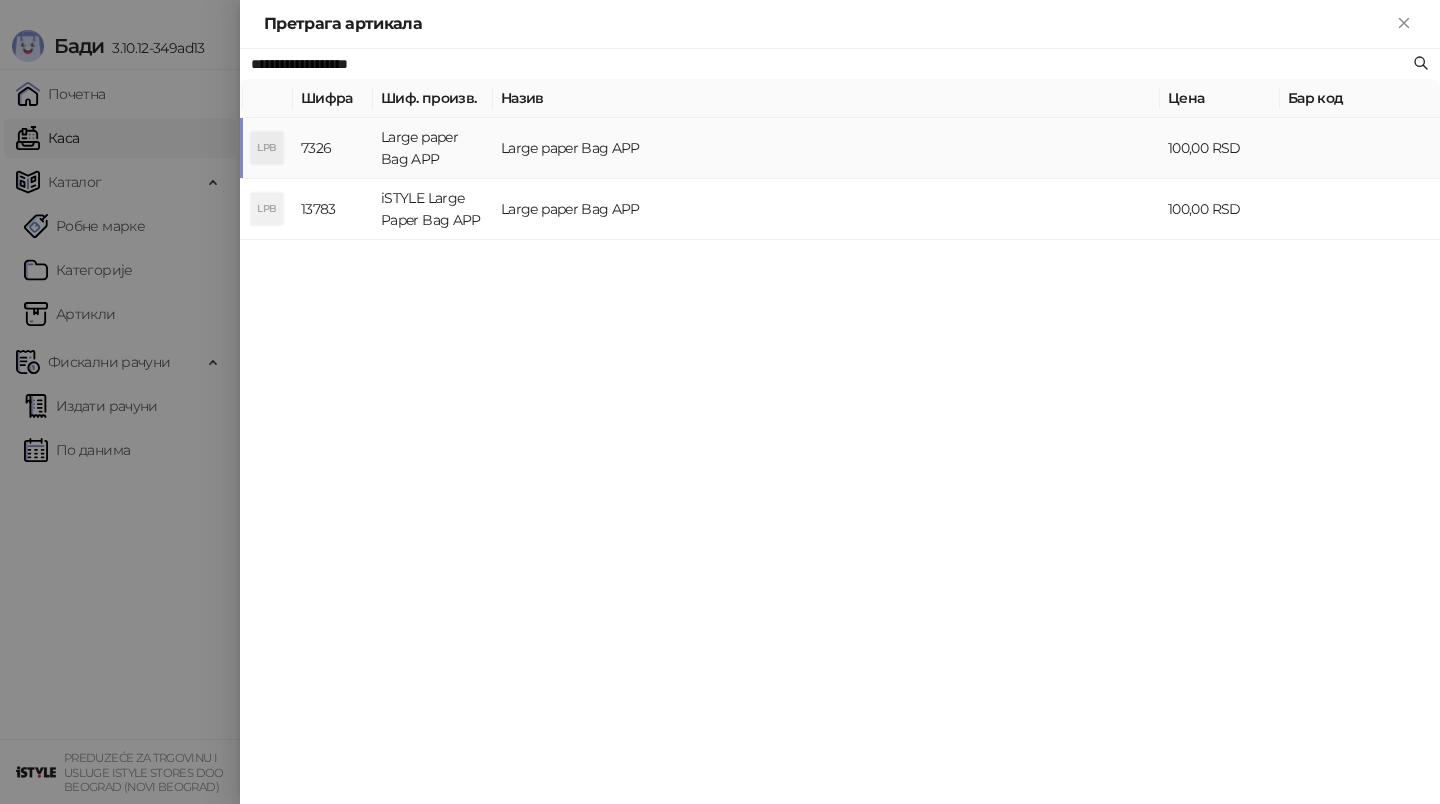 type on "**********" 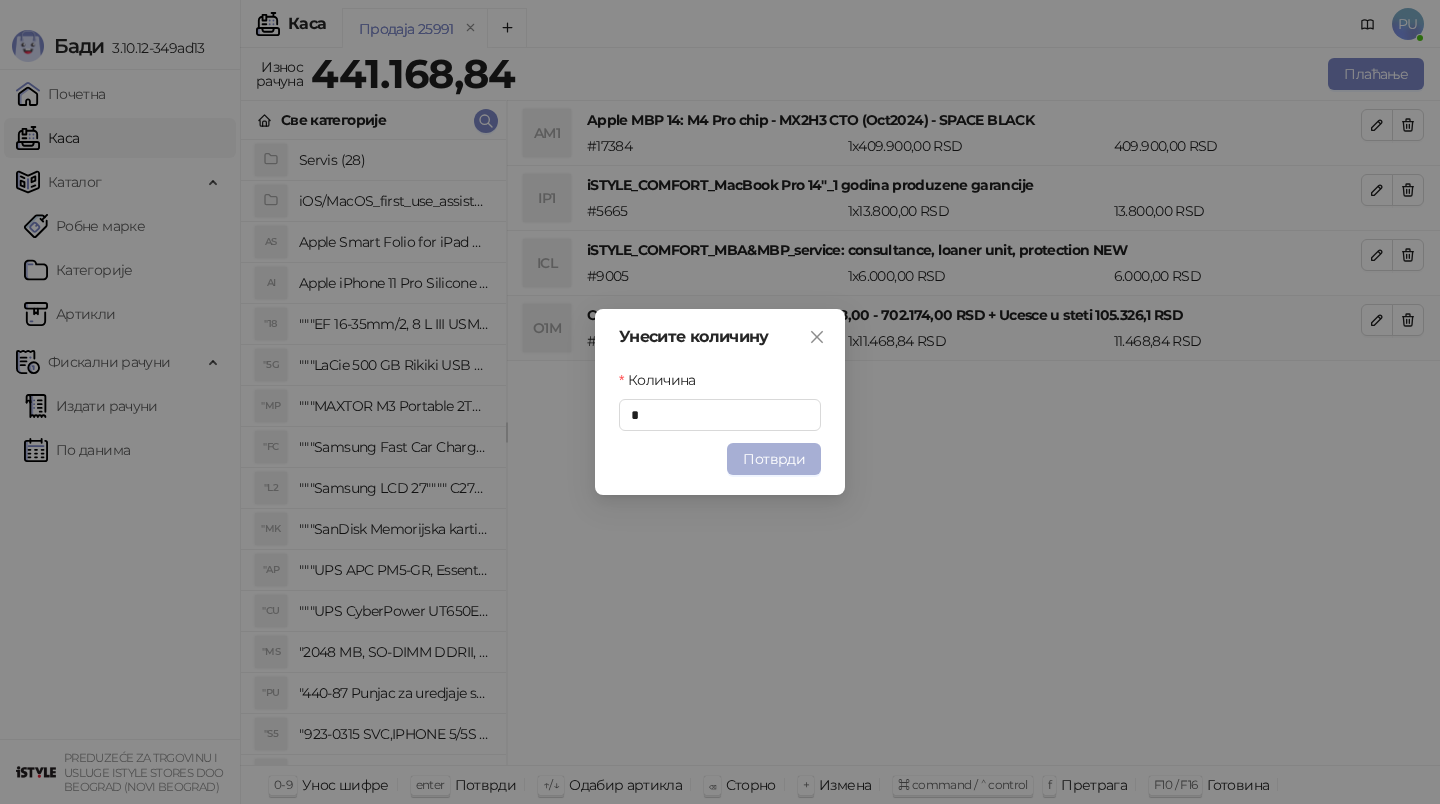 click on "Потврди" at bounding box center [774, 459] 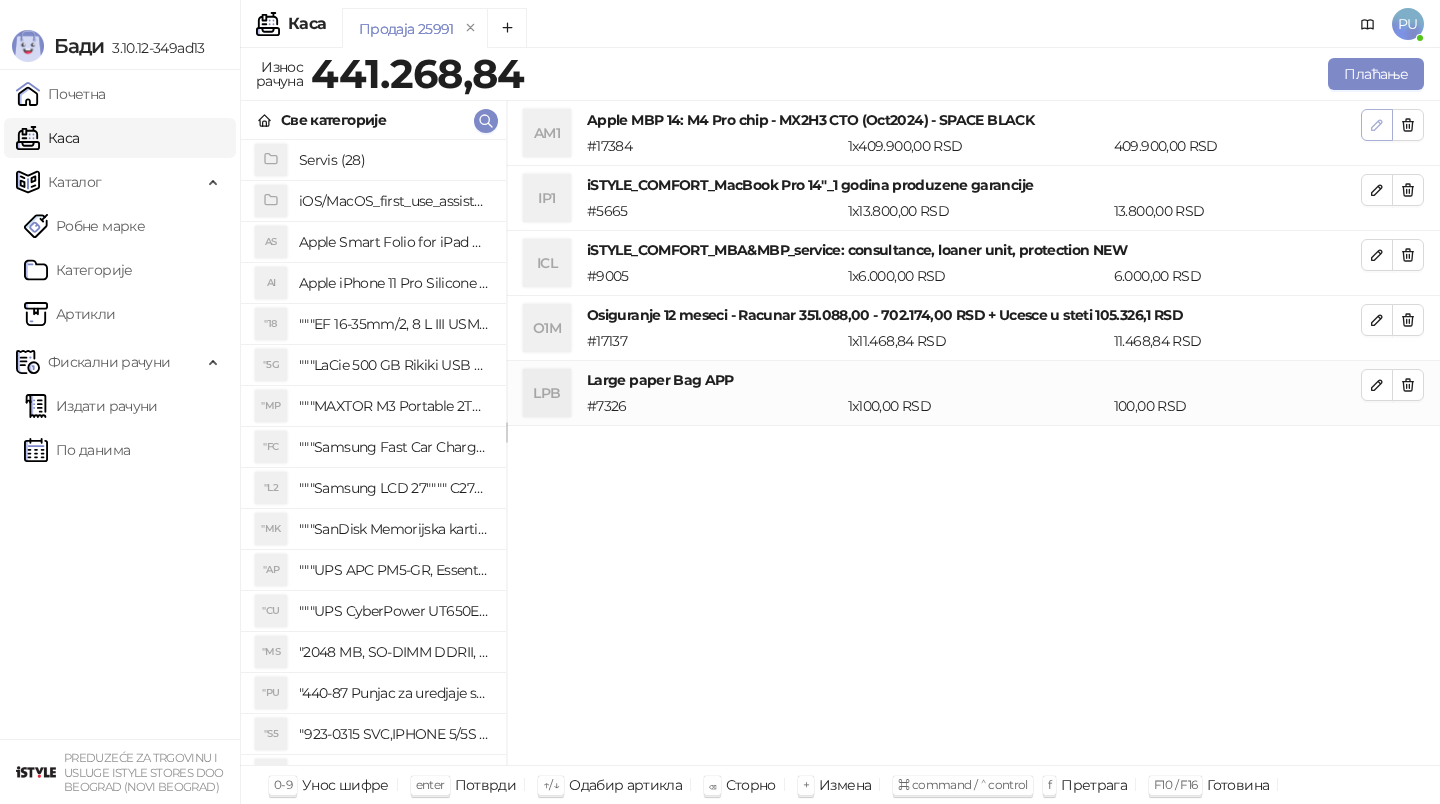 click 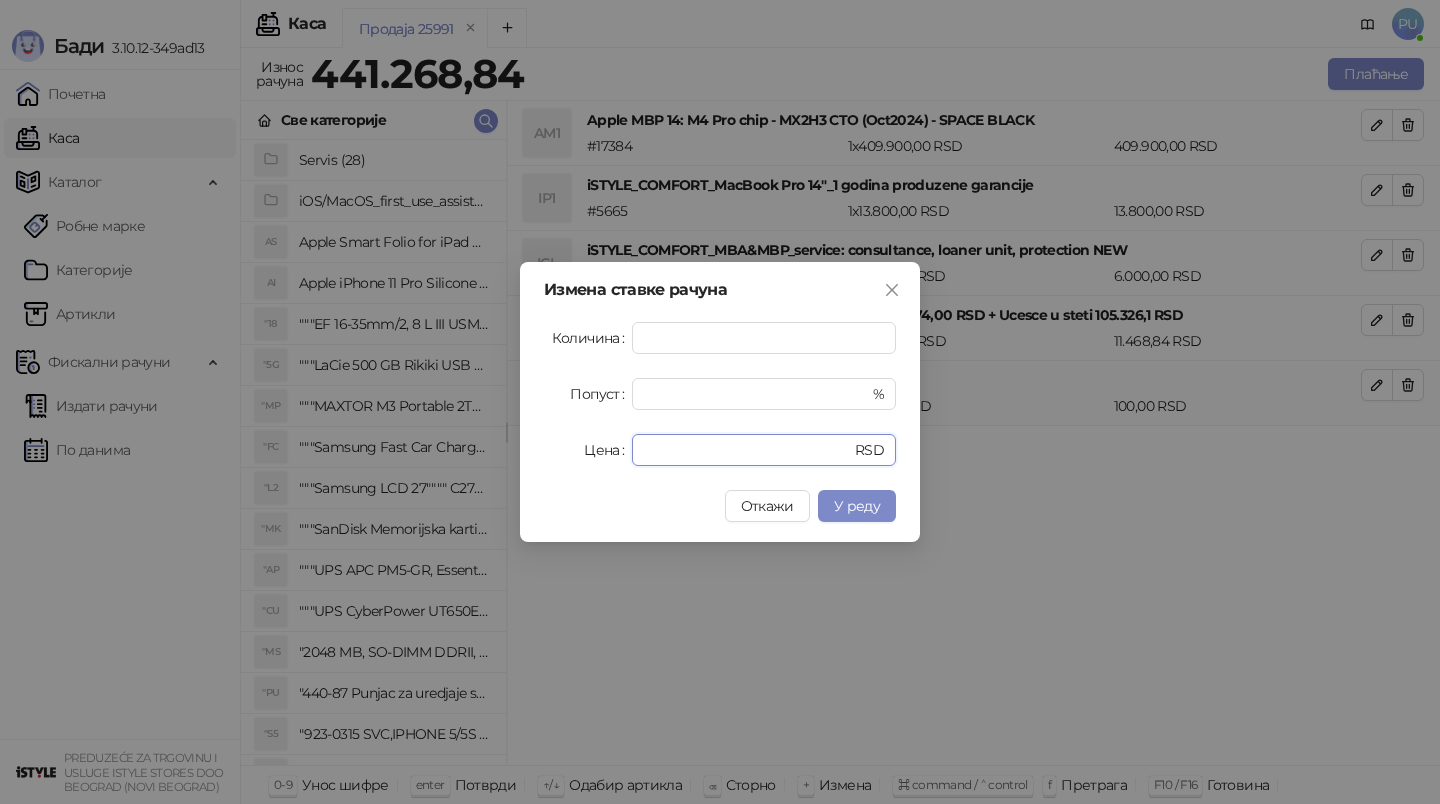 drag, startPoint x: 725, startPoint y: 446, endPoint x: 548, endPoint y: 439, distance: 177.13837 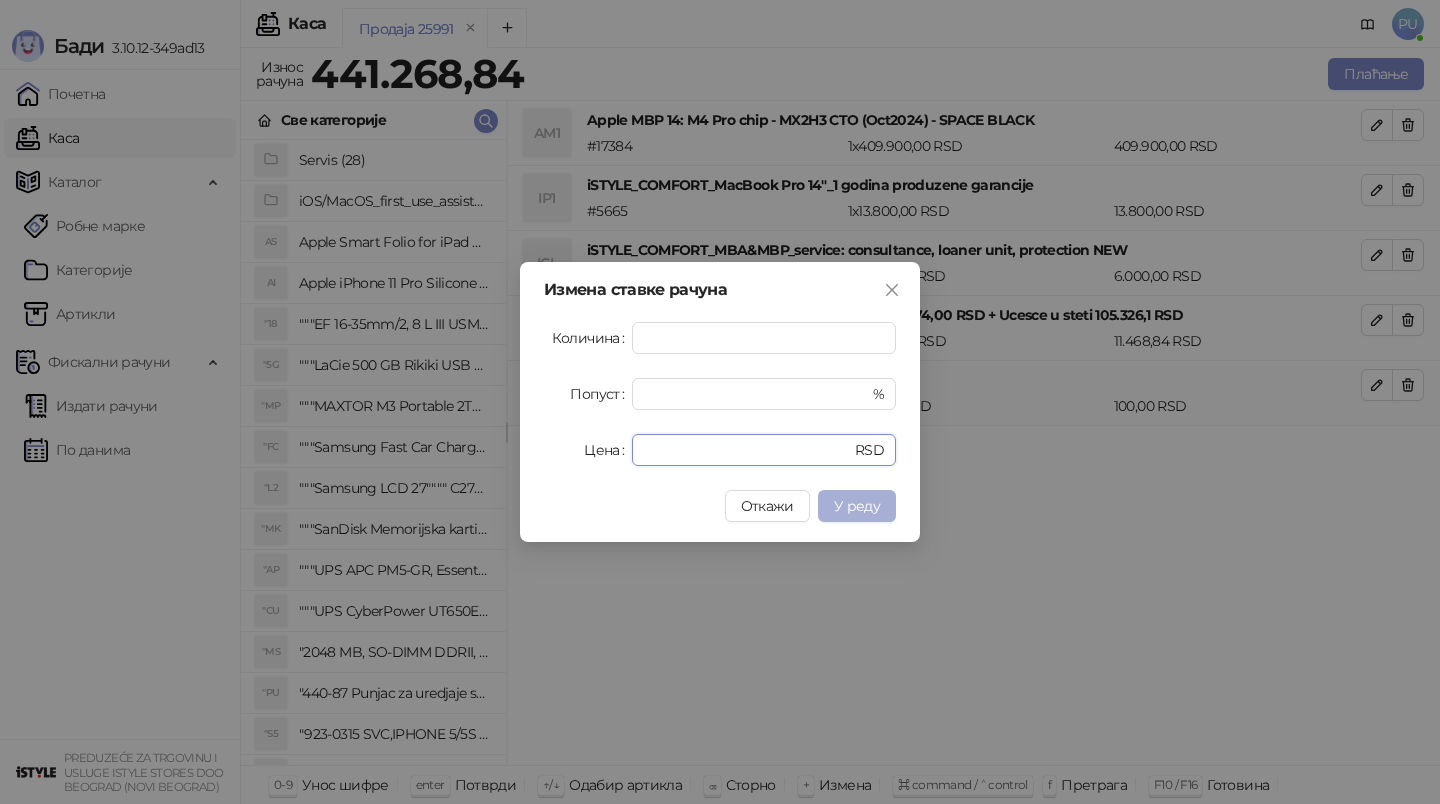 type on "******" 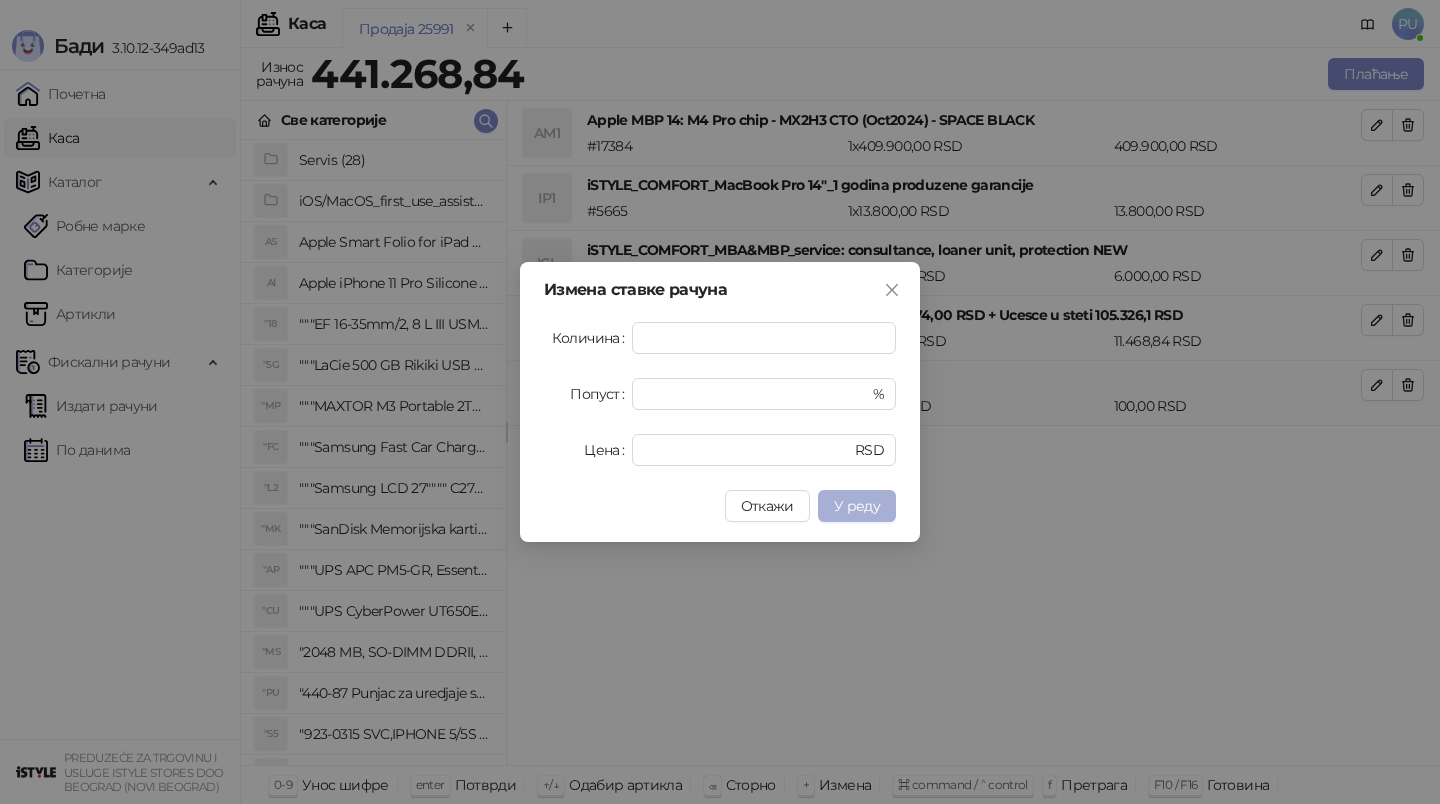 click on "У реду" at bounding box center [857, 506] 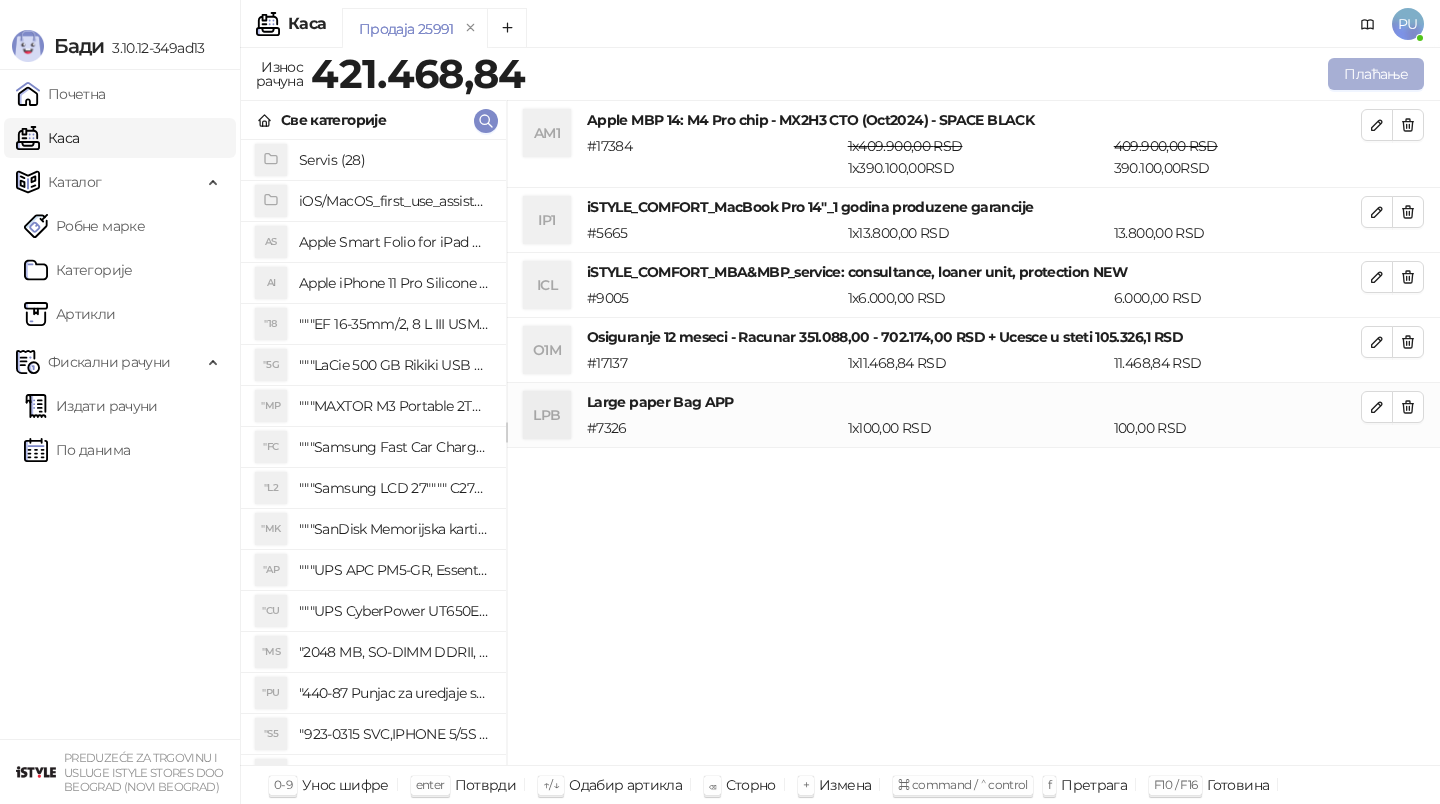 click on "Плаћање" at bounding box center [1376, 74] 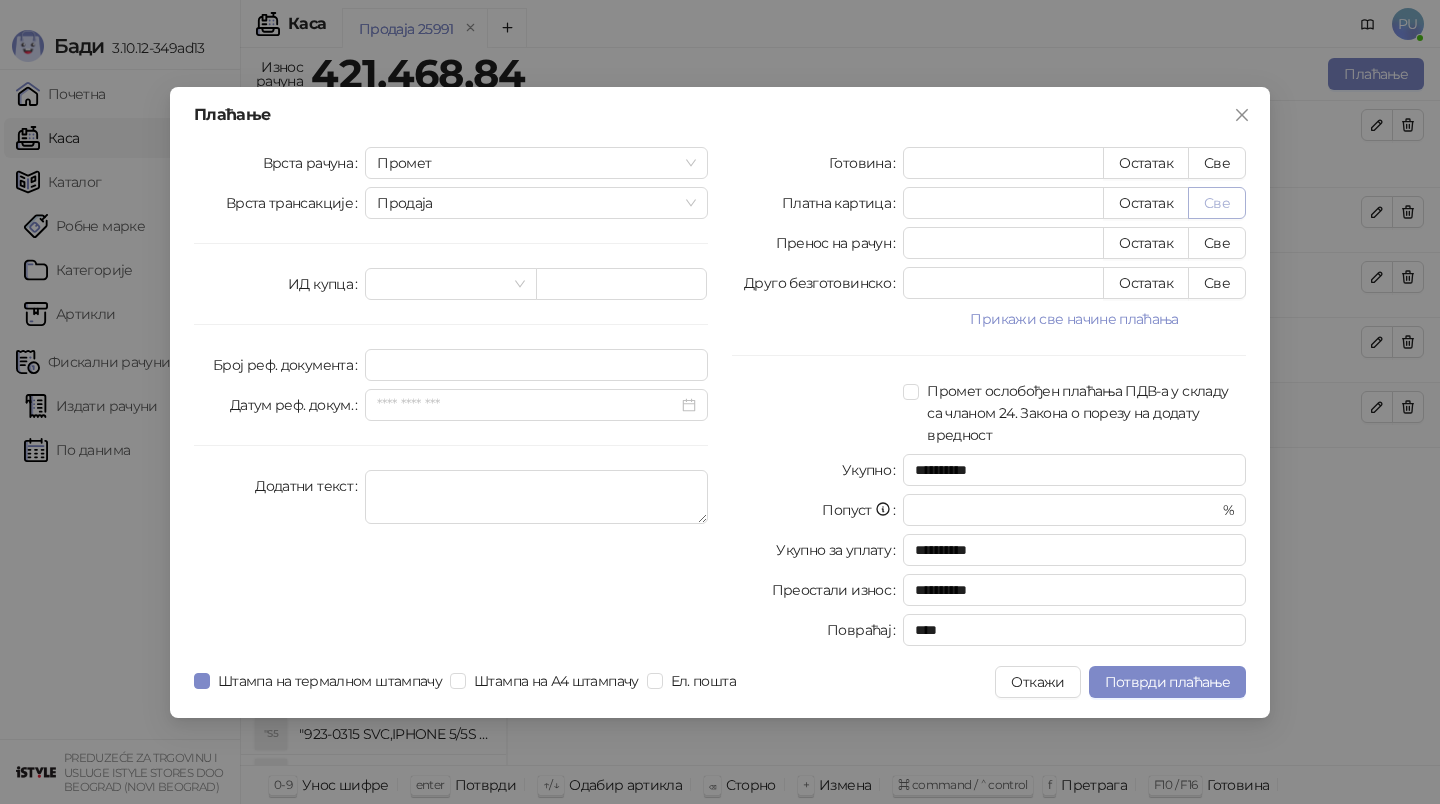 click on "Све" at bounding box center [1217, 203] 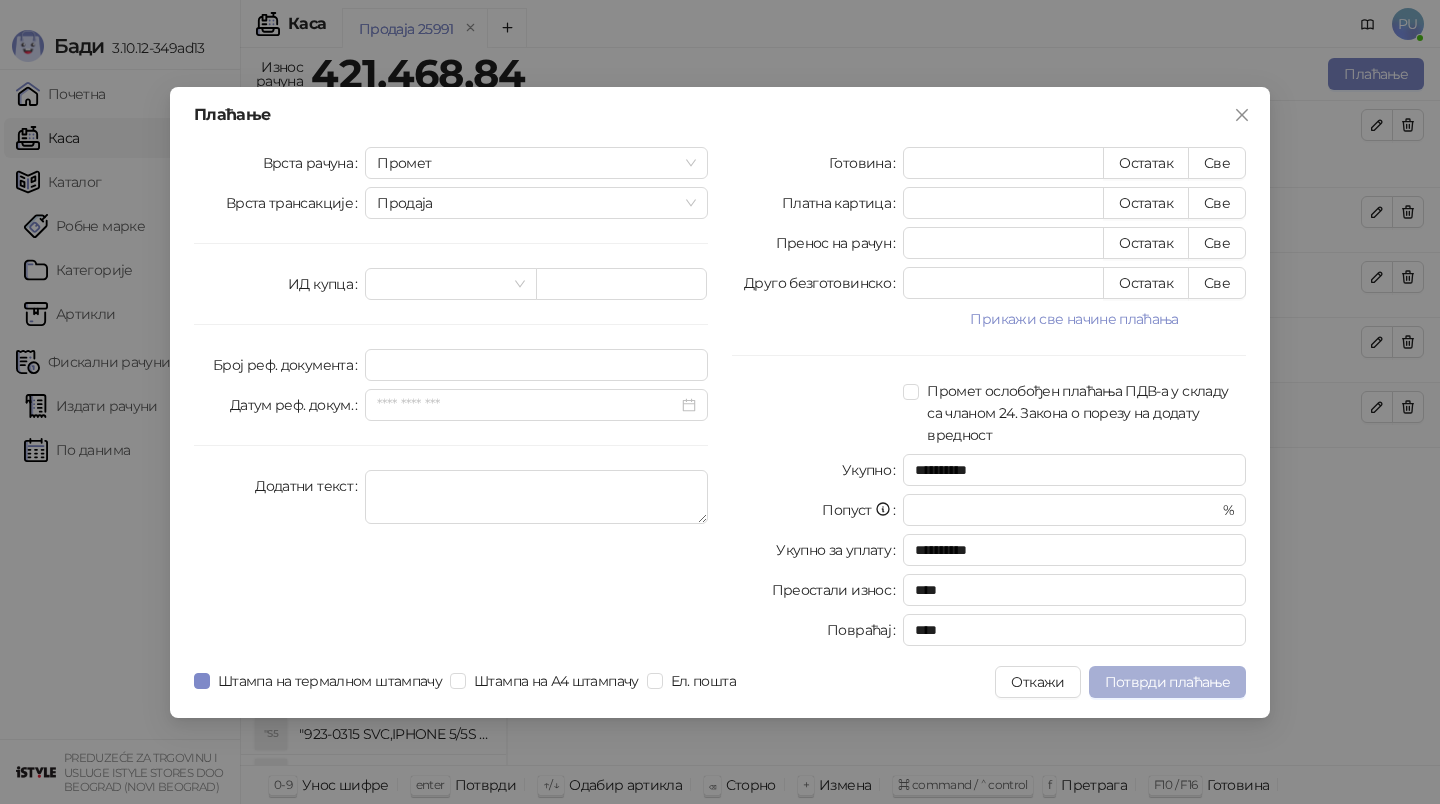 click on "Потврди плаћање" at bounding box center (1167, 682) 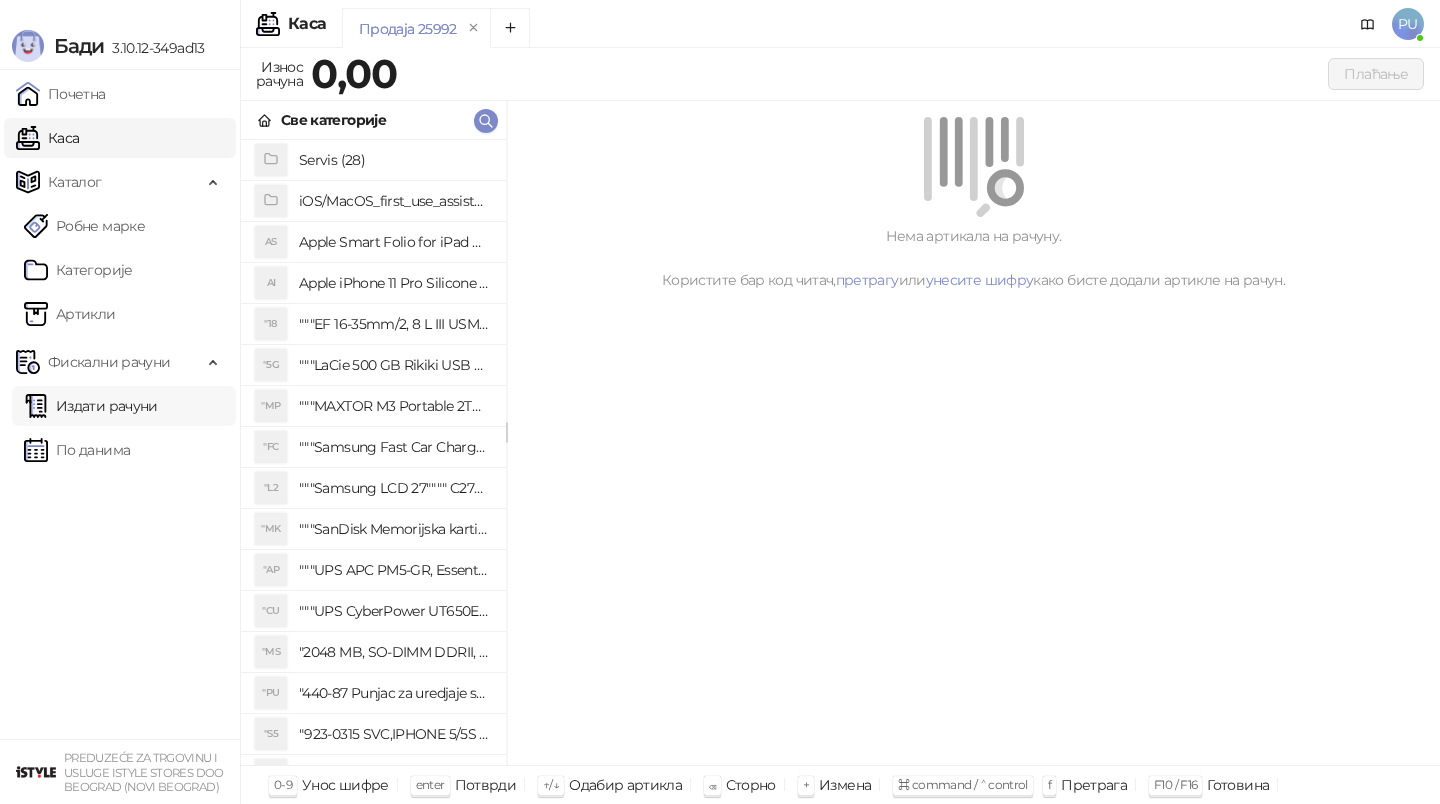 click on "Издати рачуни" at bounding box center [91, 406] 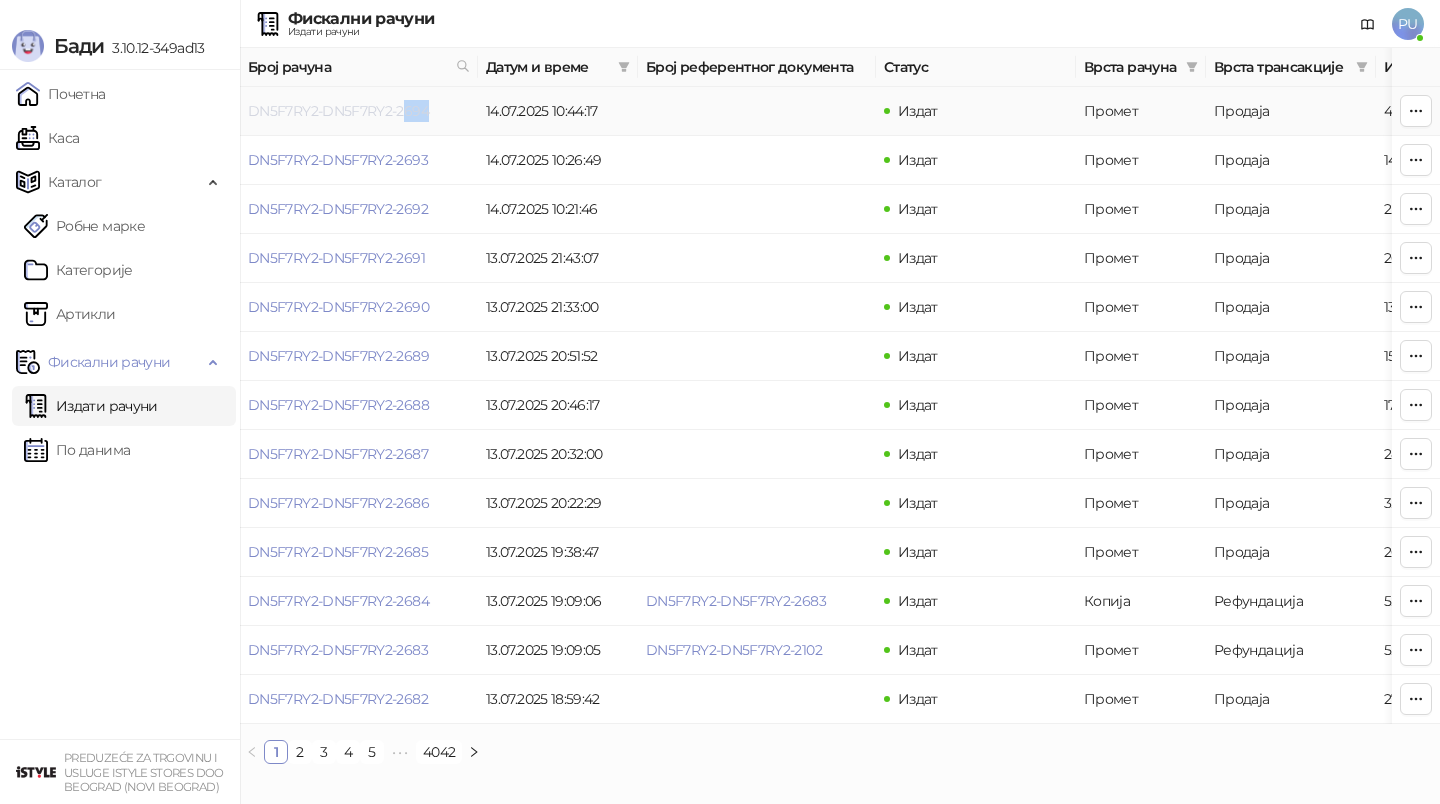 drag, startPoint x: 433, startPoint y: 112, endPoint x: 401, endPoint y: 113, distance: 32.01562 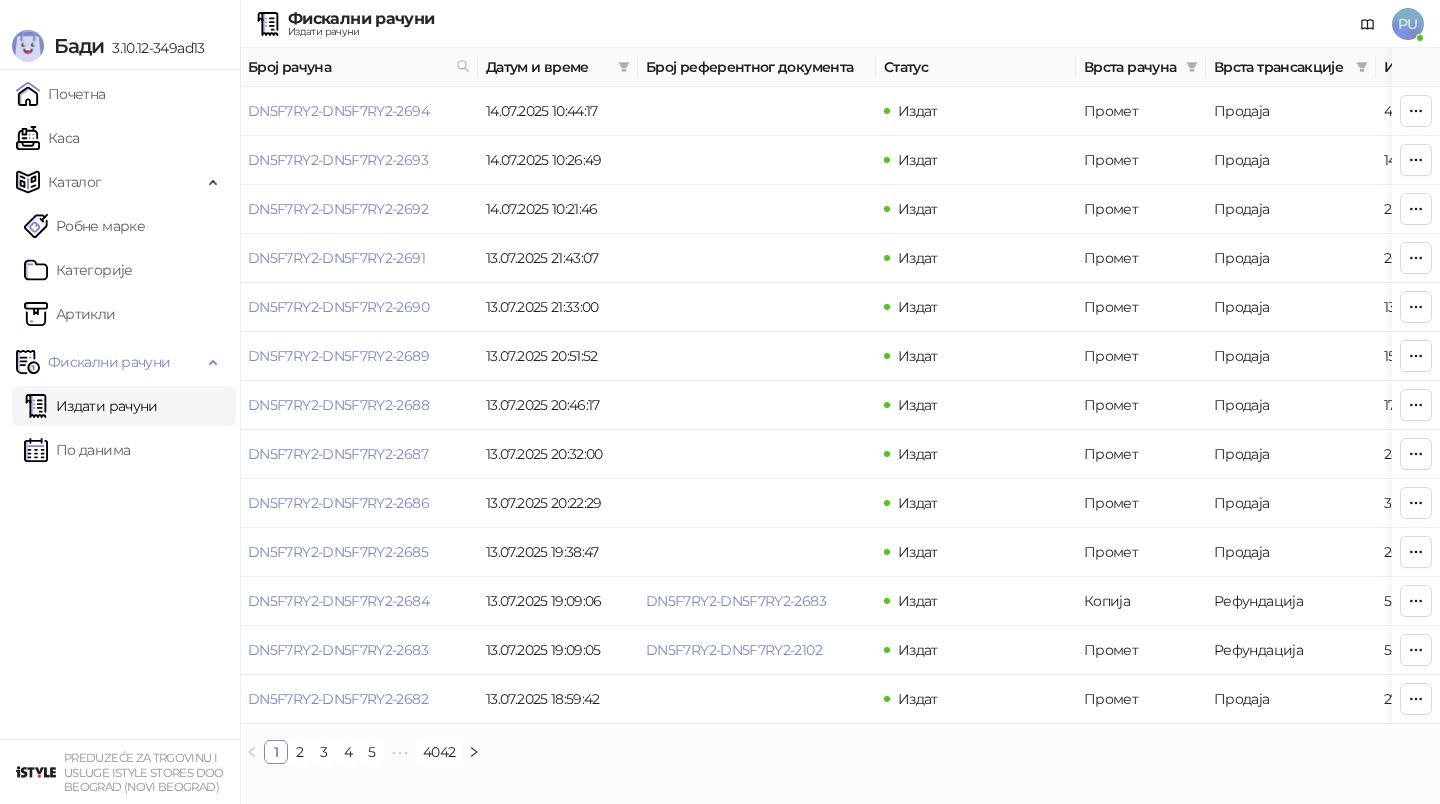 click on "Фискални рачуни Издати рачуни PU" at bounding box center (720, 24) 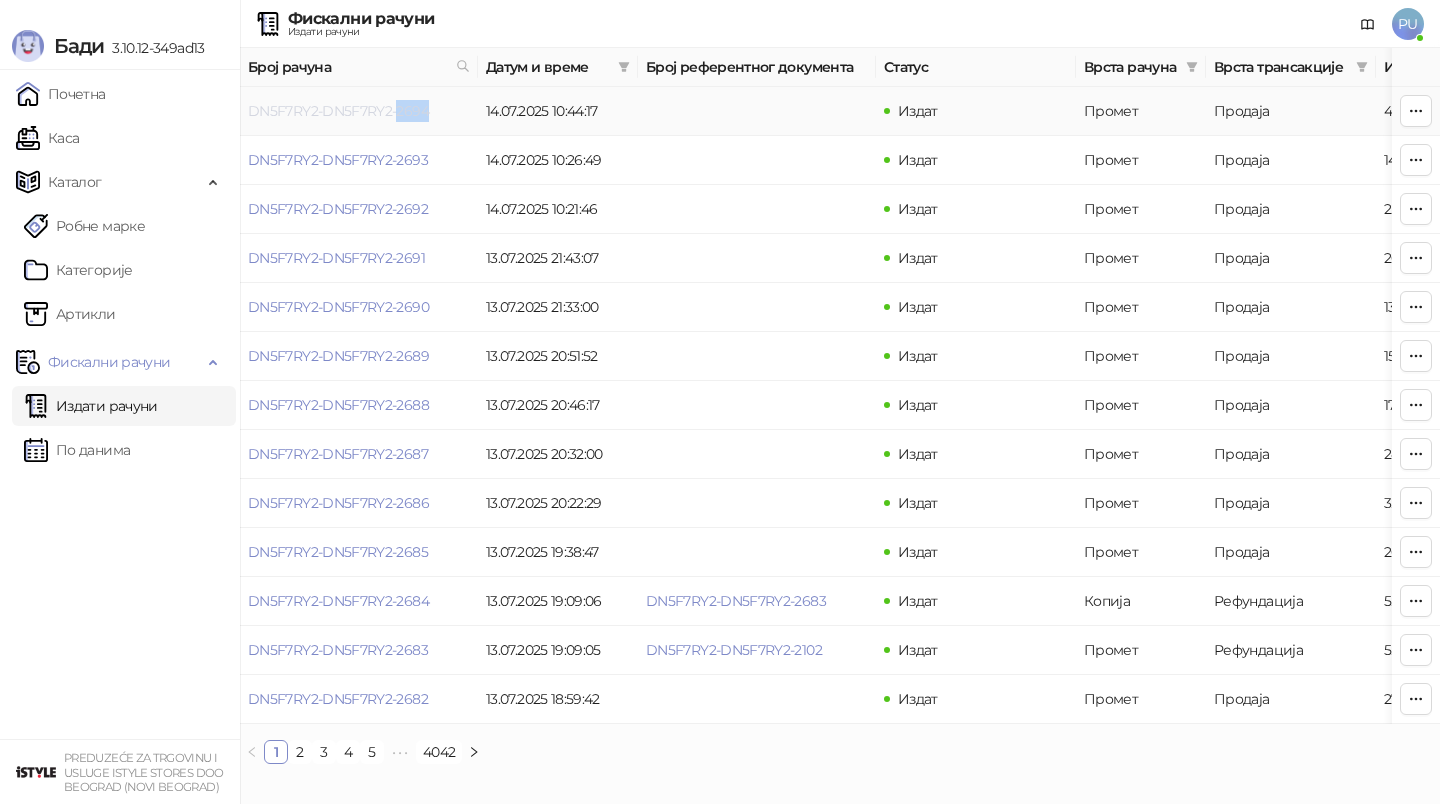 drag, startPoint x: 435, startPoint y: 112, endPoint x: 398, endPoint y: 110, distance: 37.054016 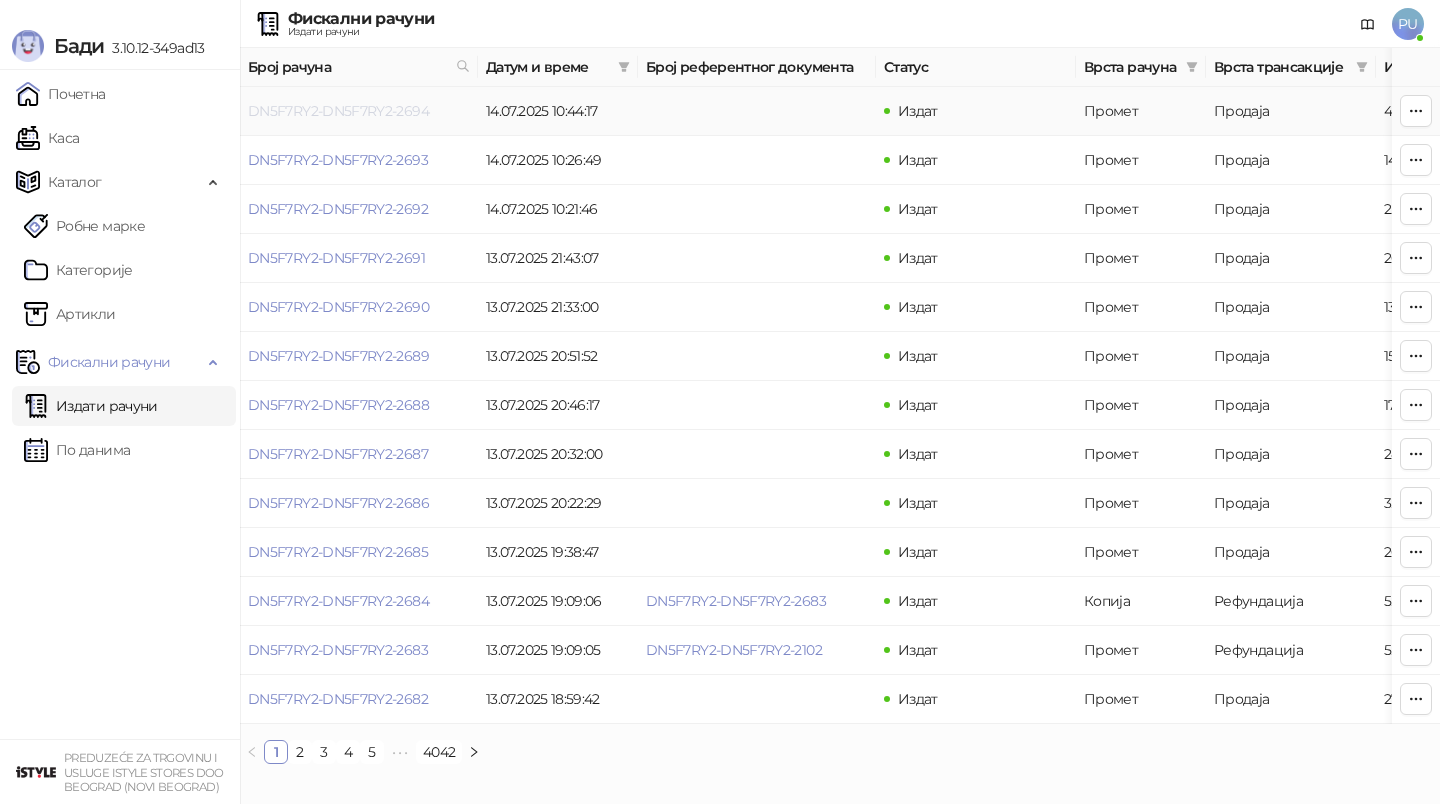 click on "DN5F7RY2-DN5F7RY2-2694" at bounding box center [338, 111] 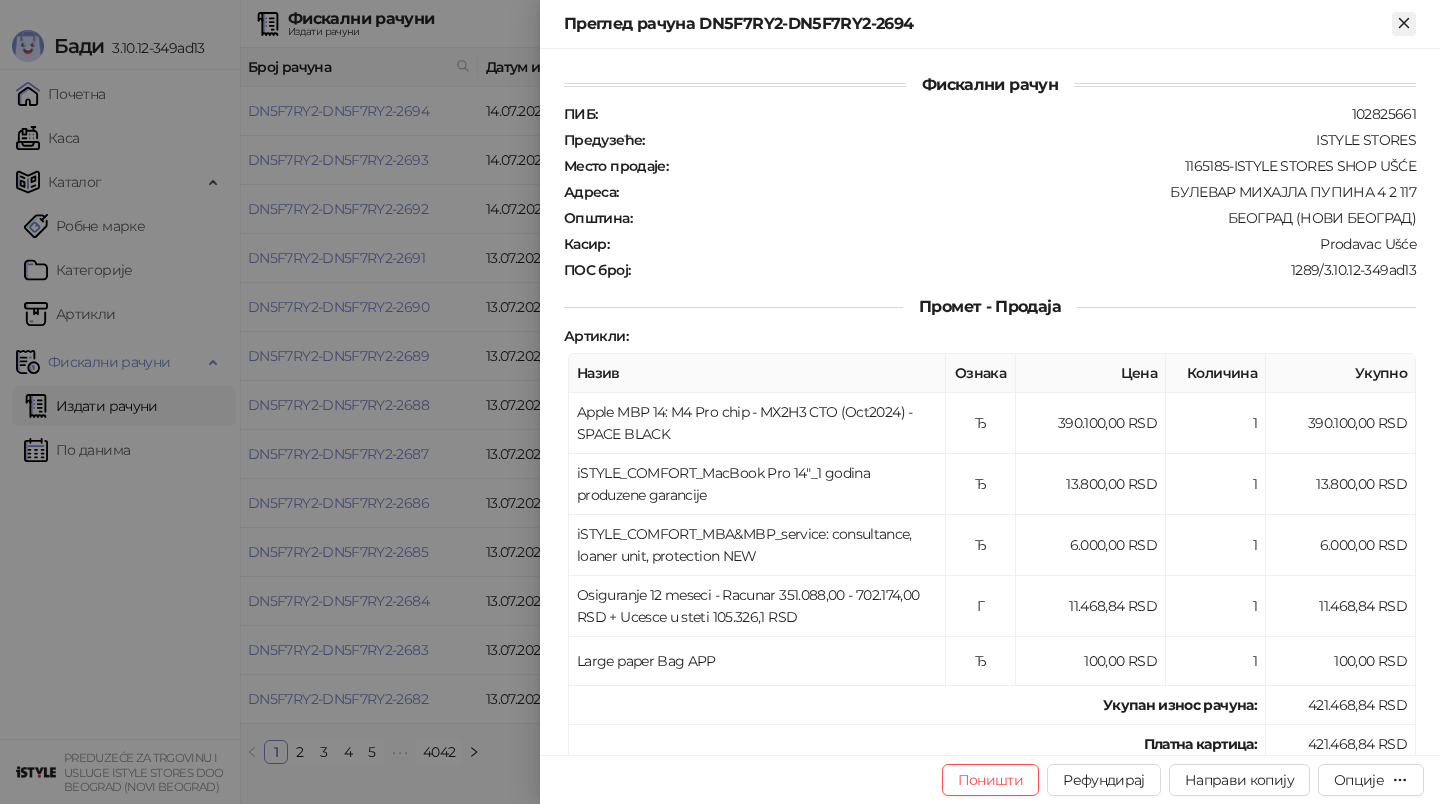 click 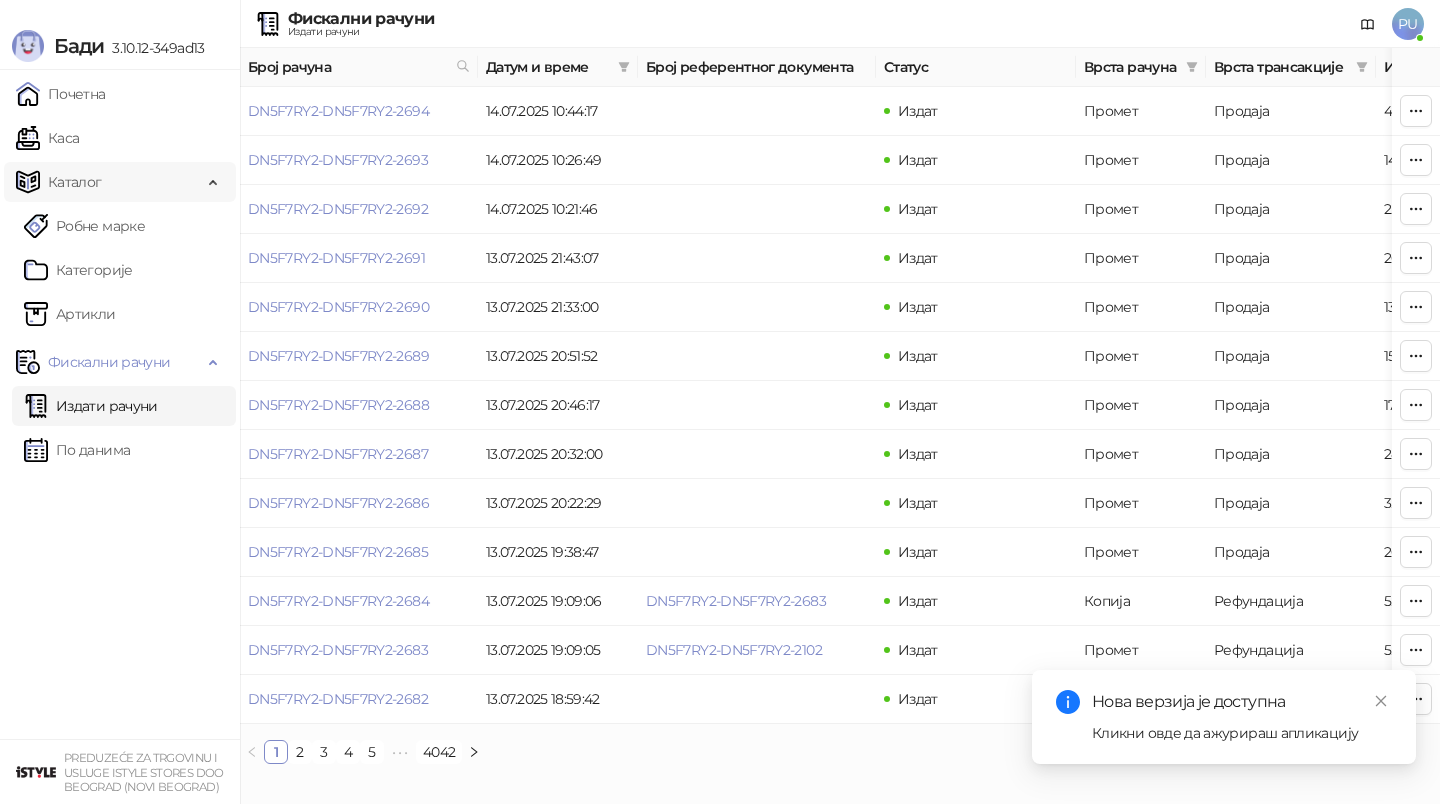 click on "Каталог" at bounding box center [75, 182] 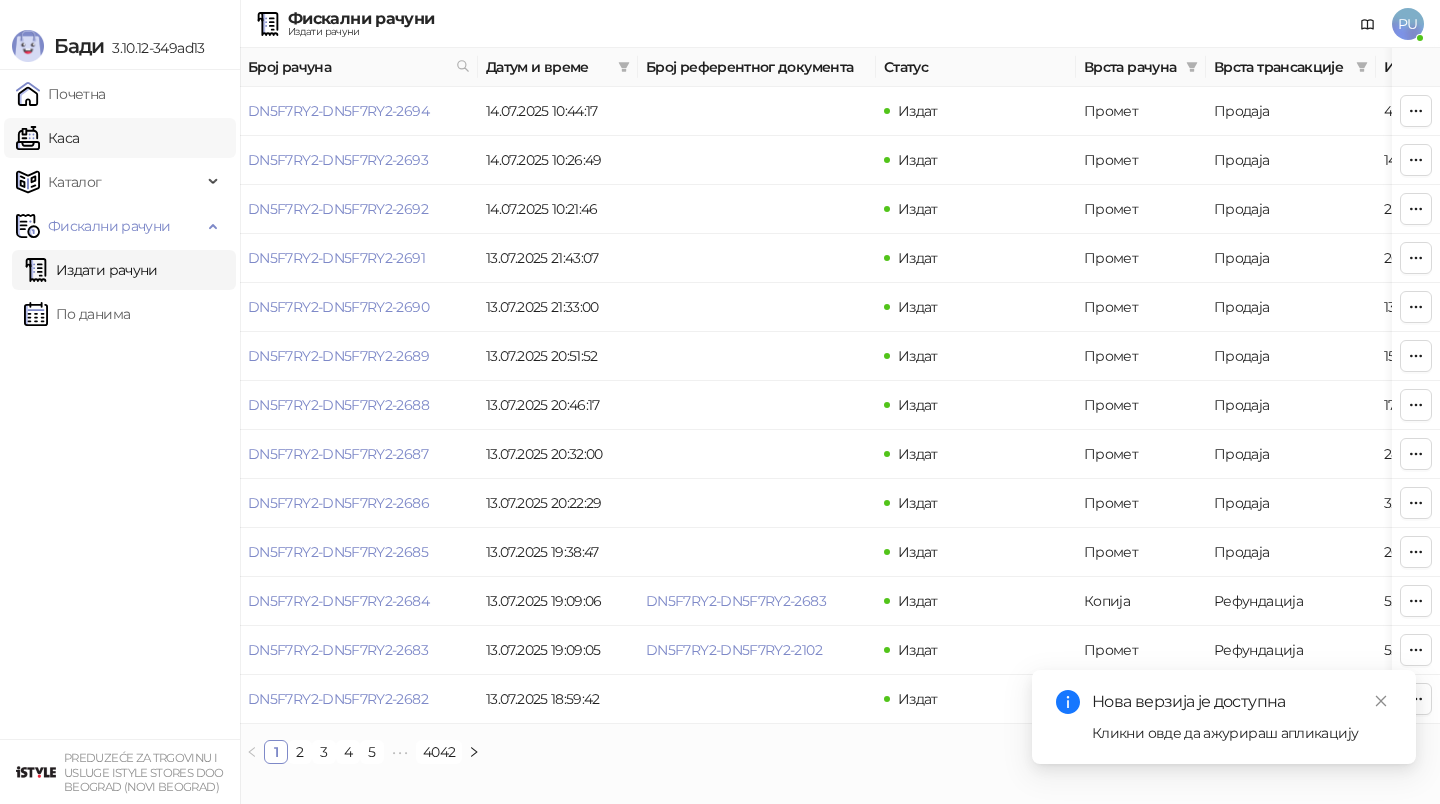 click on "Каса" at bounding box center [47, 138] 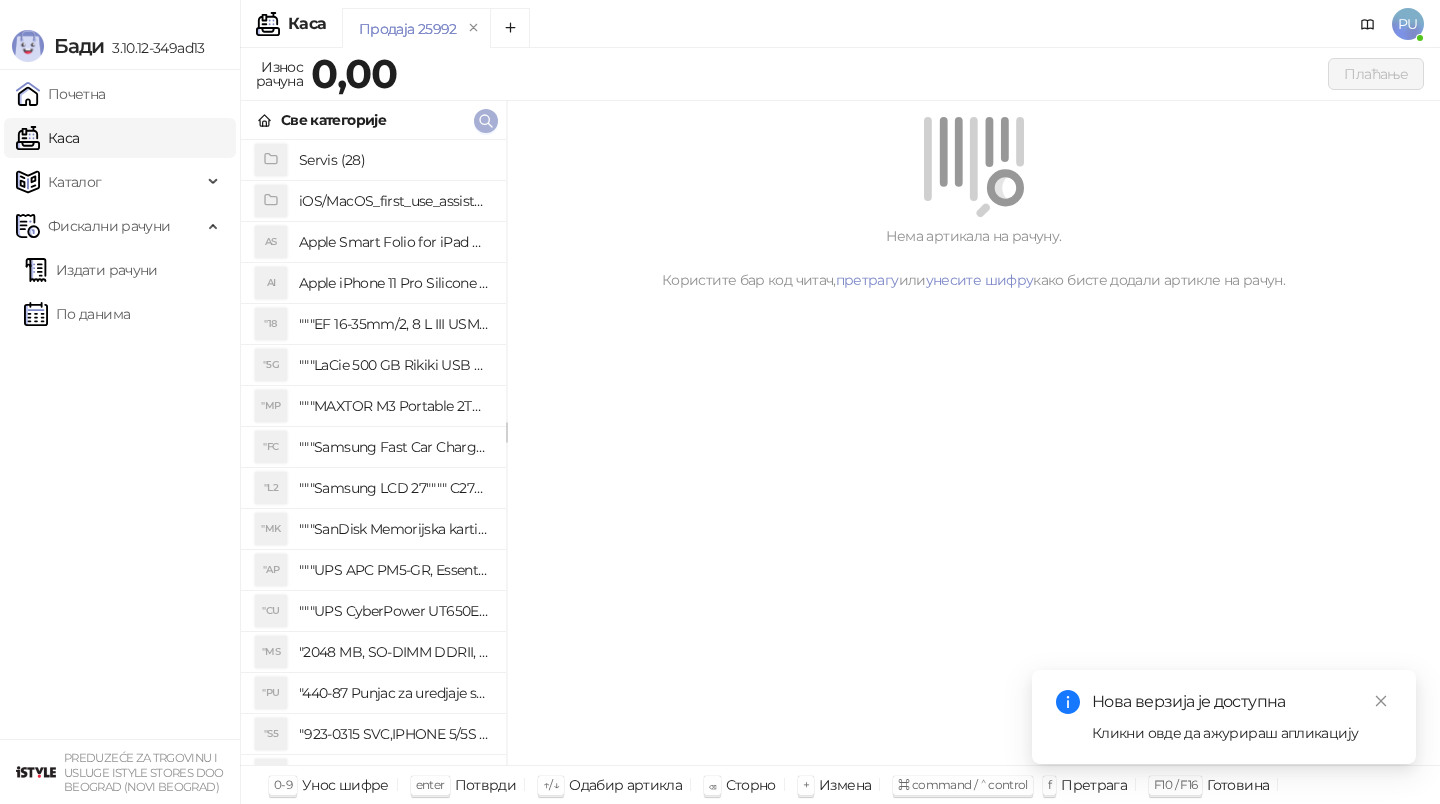 click 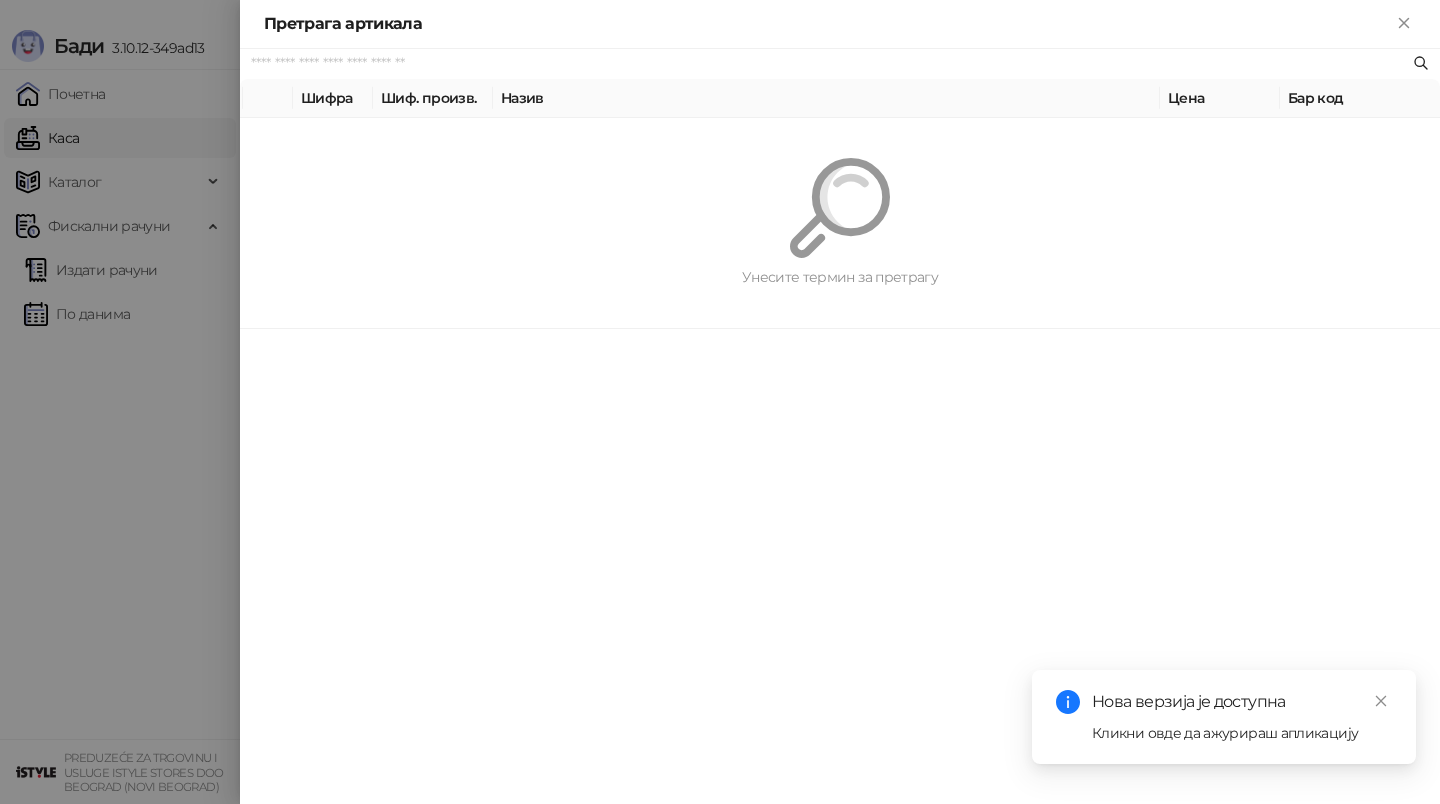 paste on "*********" 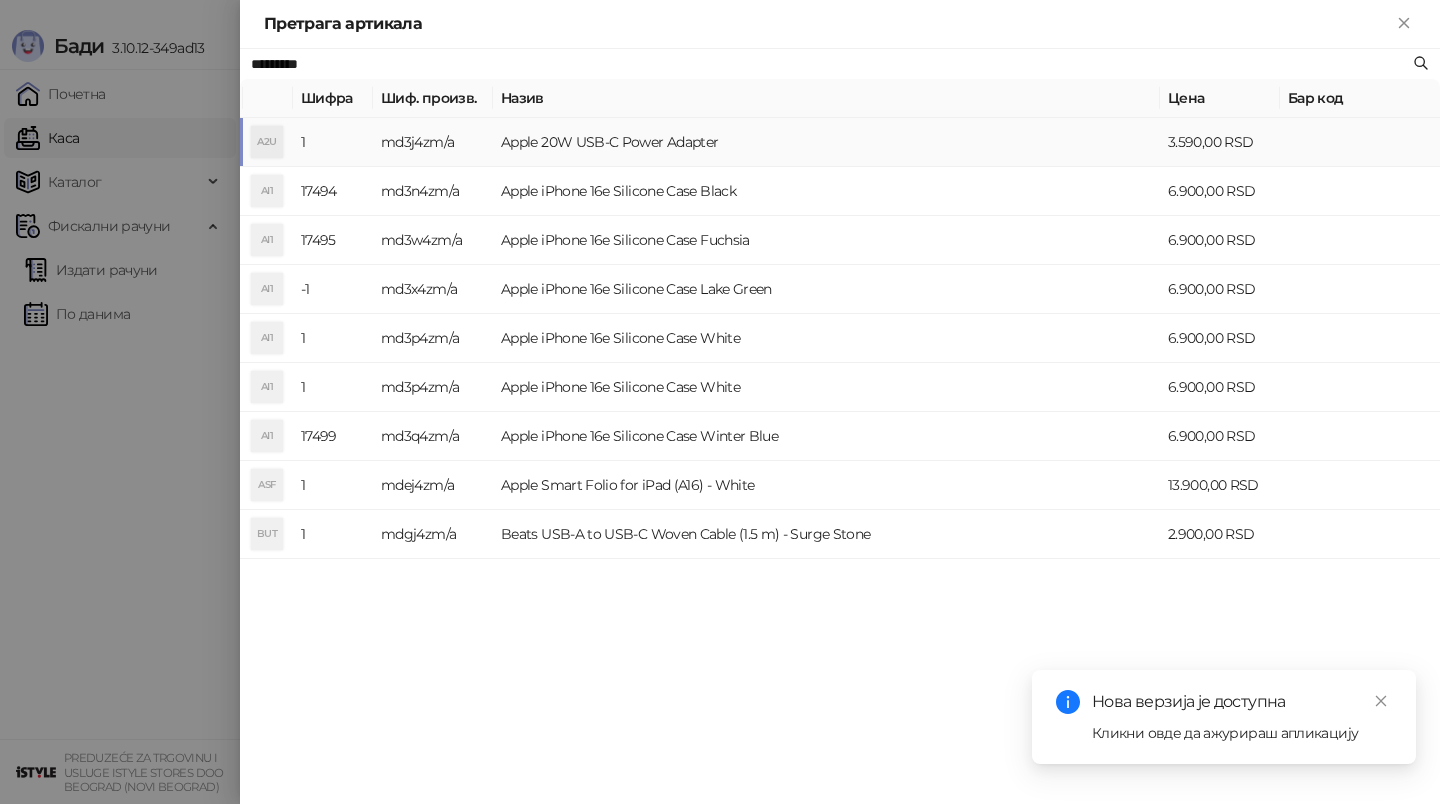 click on "Apple 20W USB-C Power Adapter" at bounding box center [826, 142] 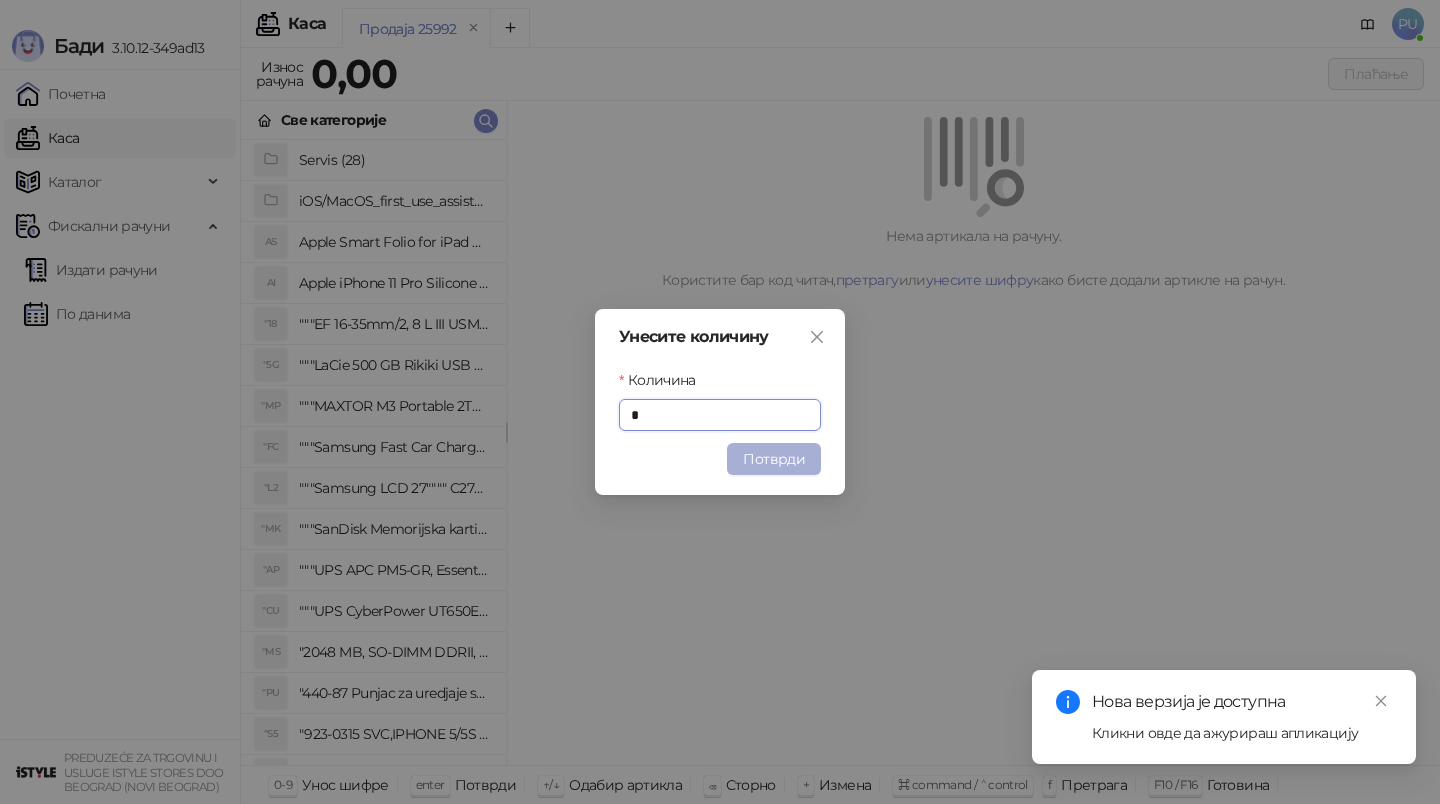 click on "Потврди" at bounding box center (774, 459) 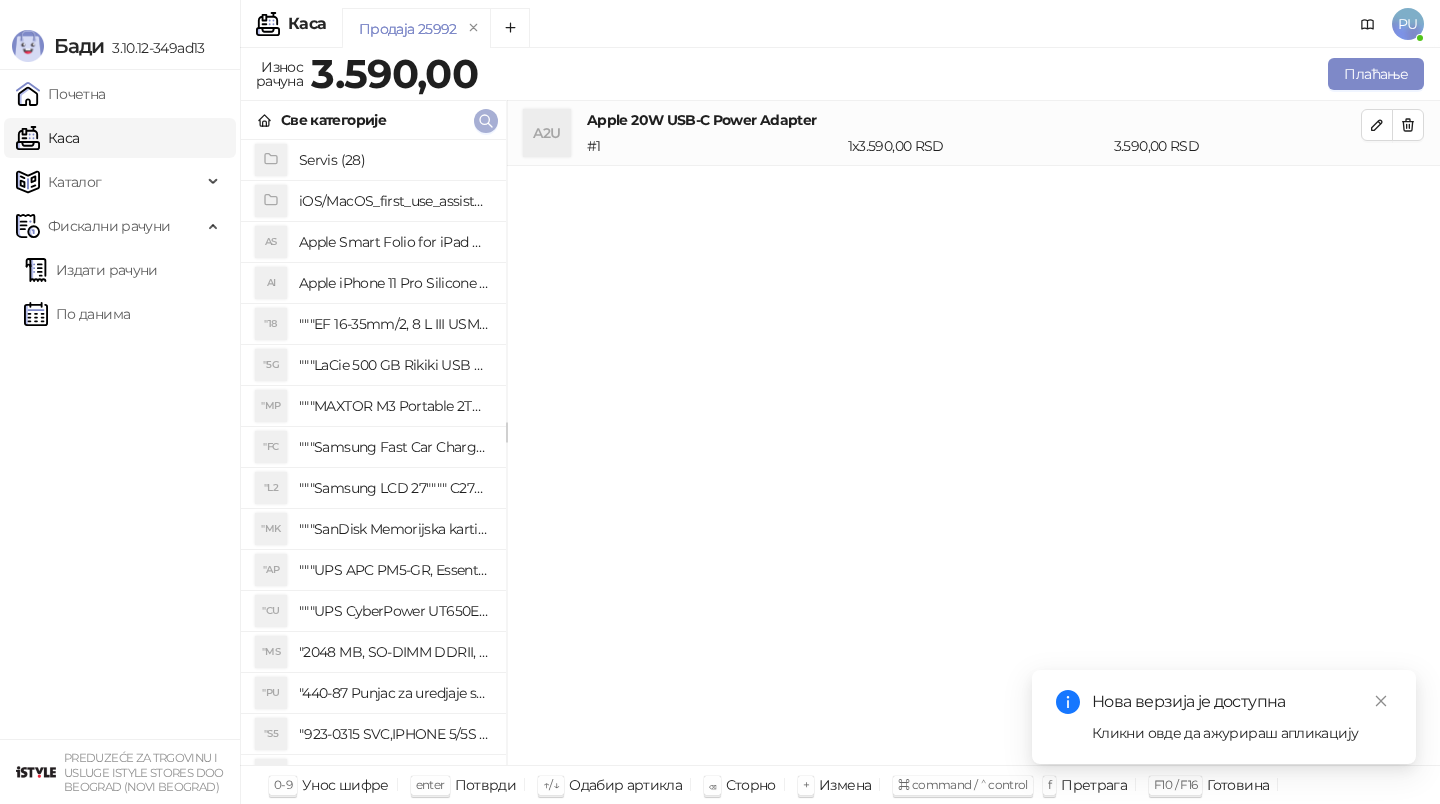 click 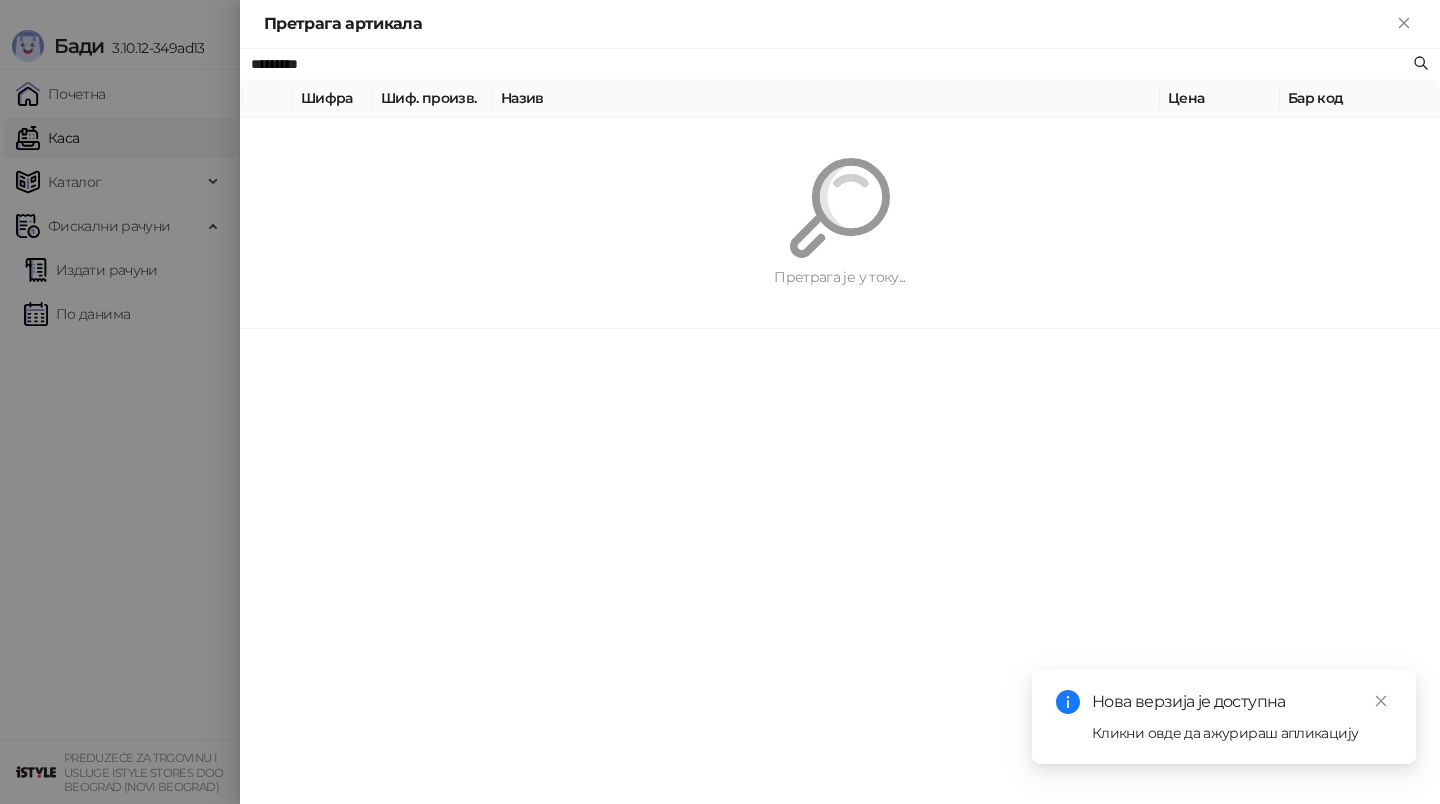 paste 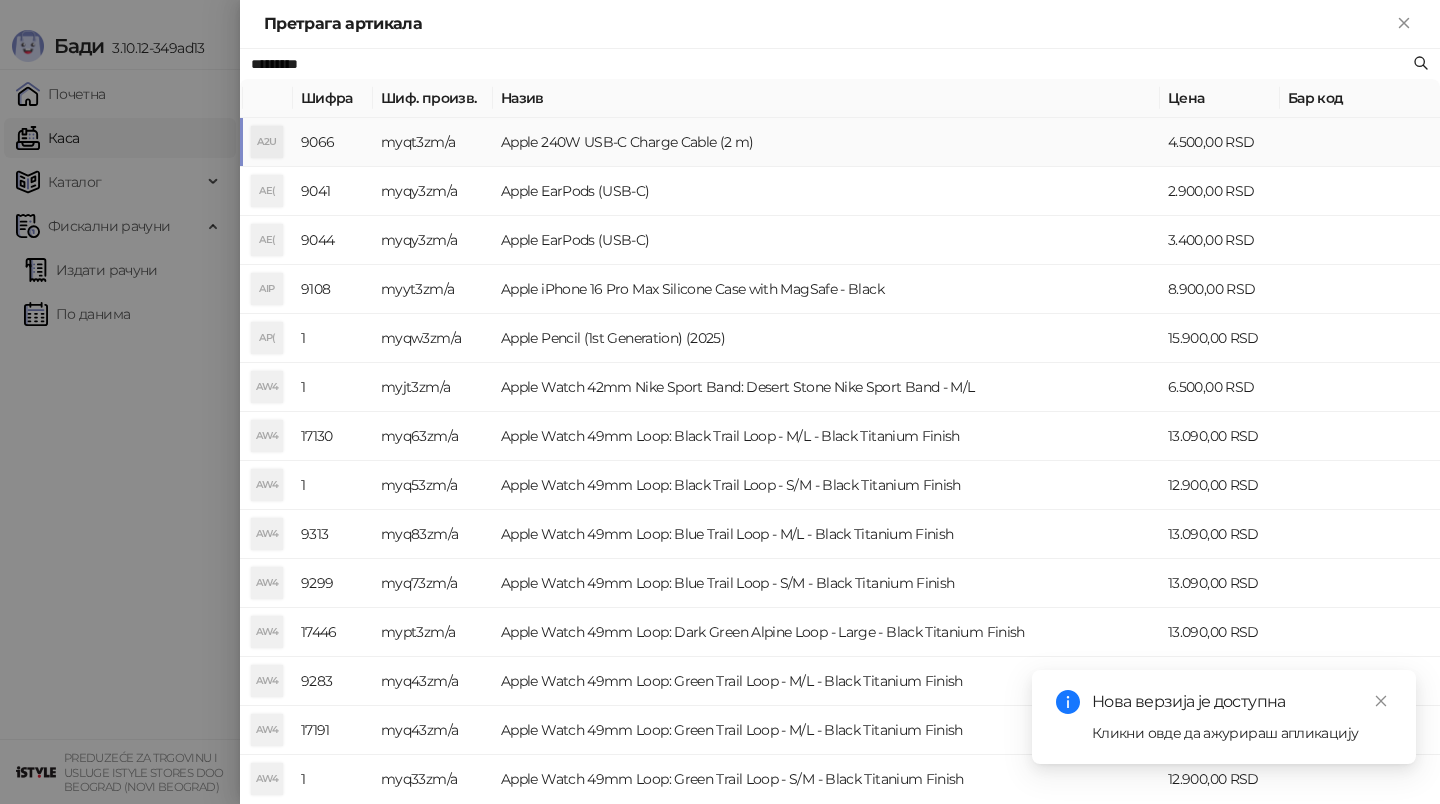 click on "Apple 240W USB-C Charge Cable (2 m)" at bounding box center (826, 142) 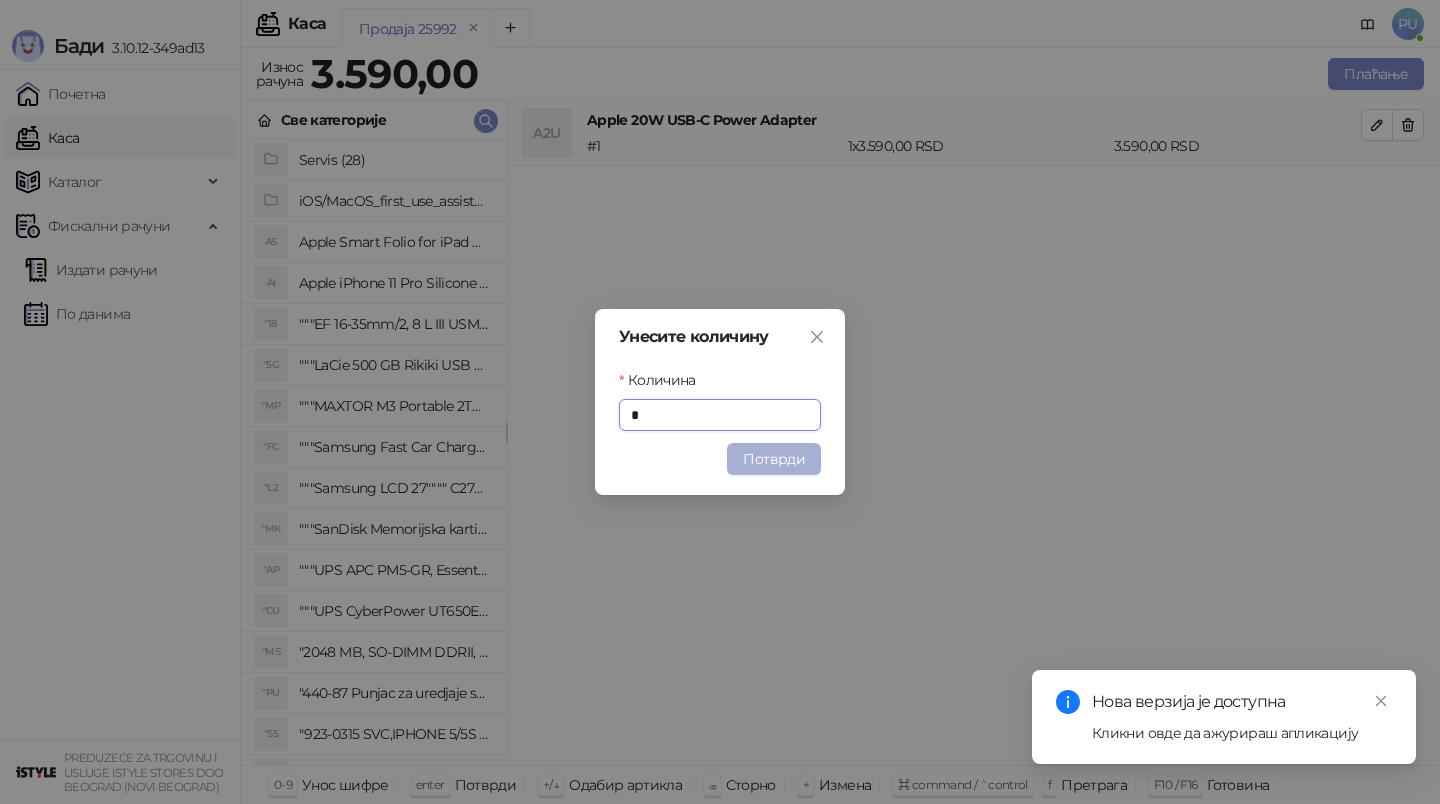 click on "Потврди" at bounding box center (774, 459) 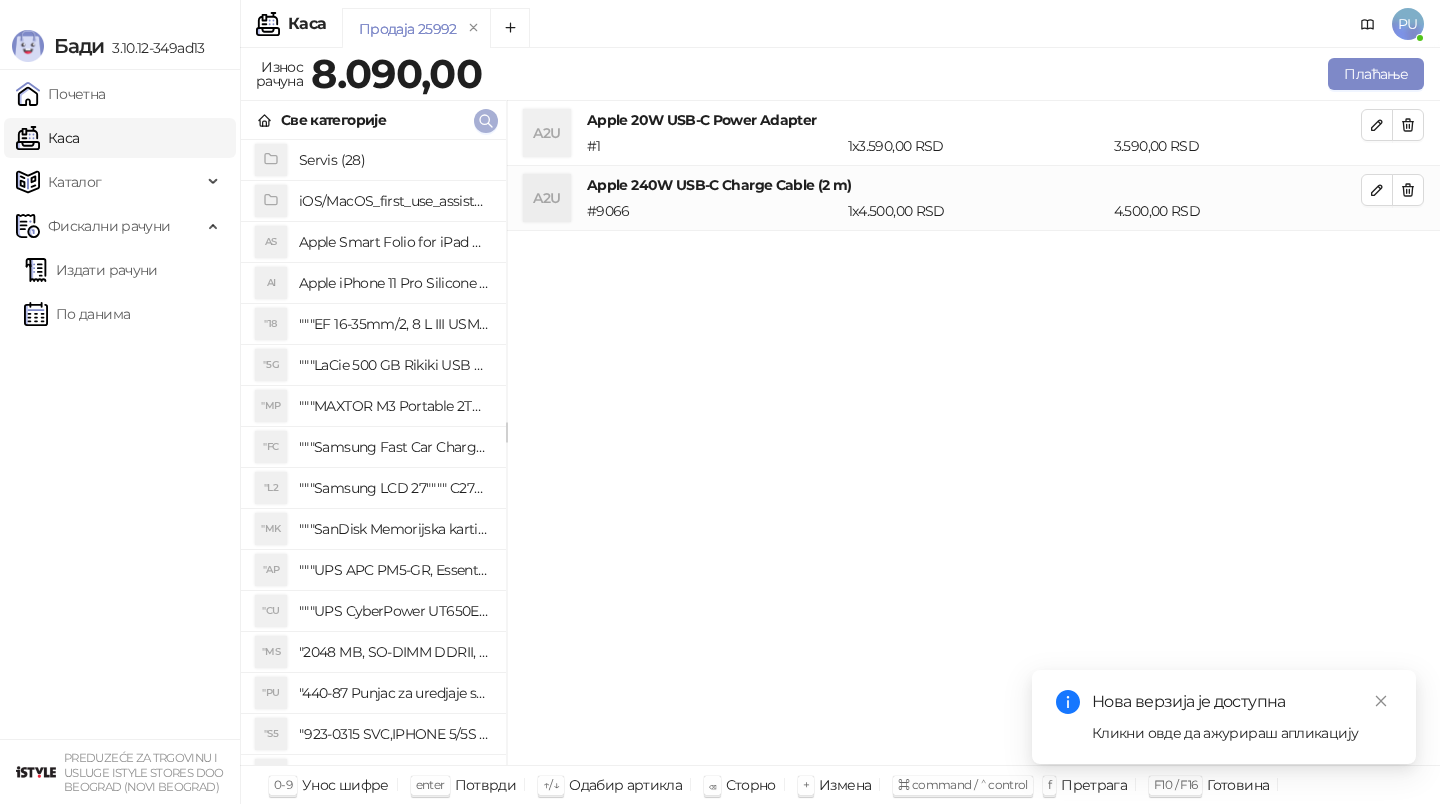 click 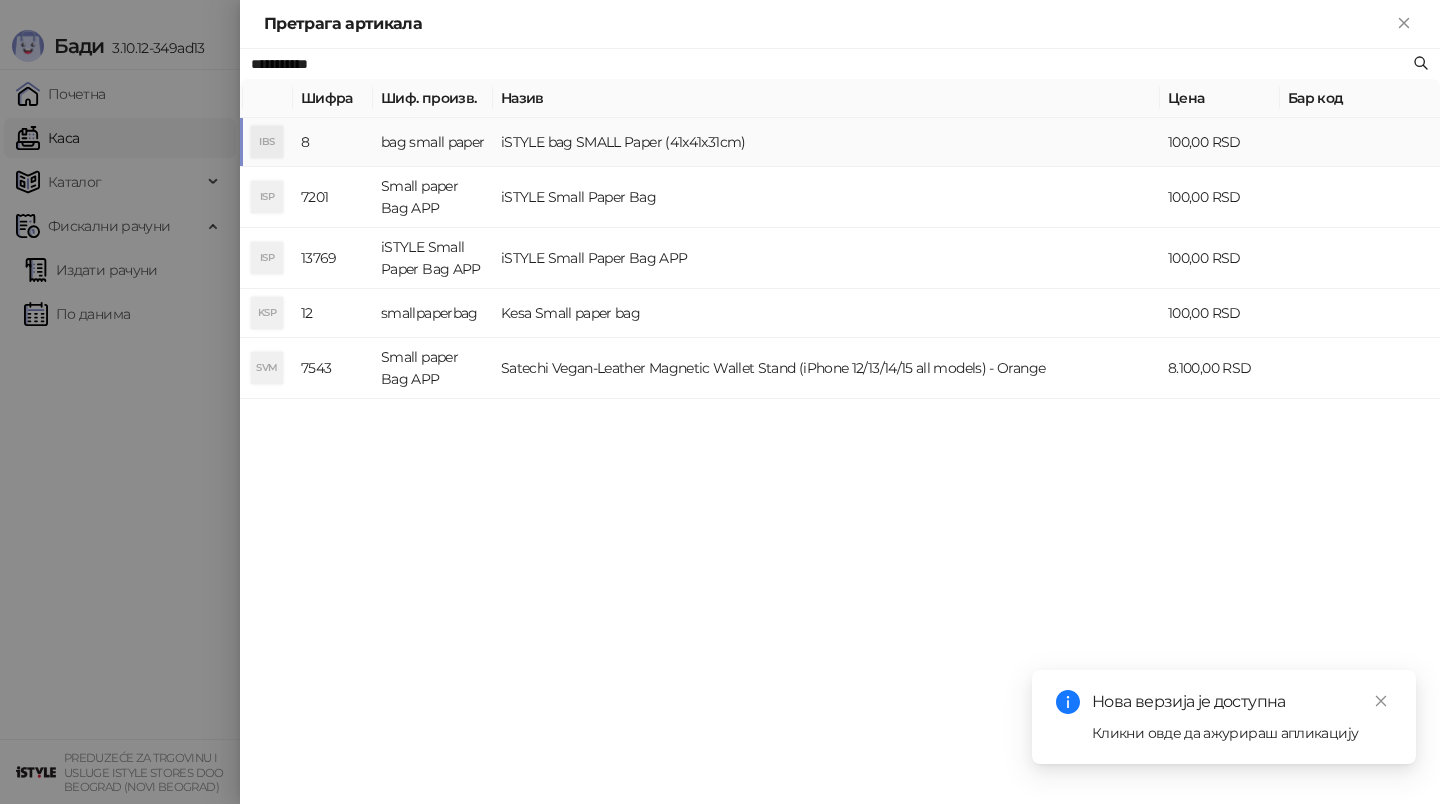 type on "**********" 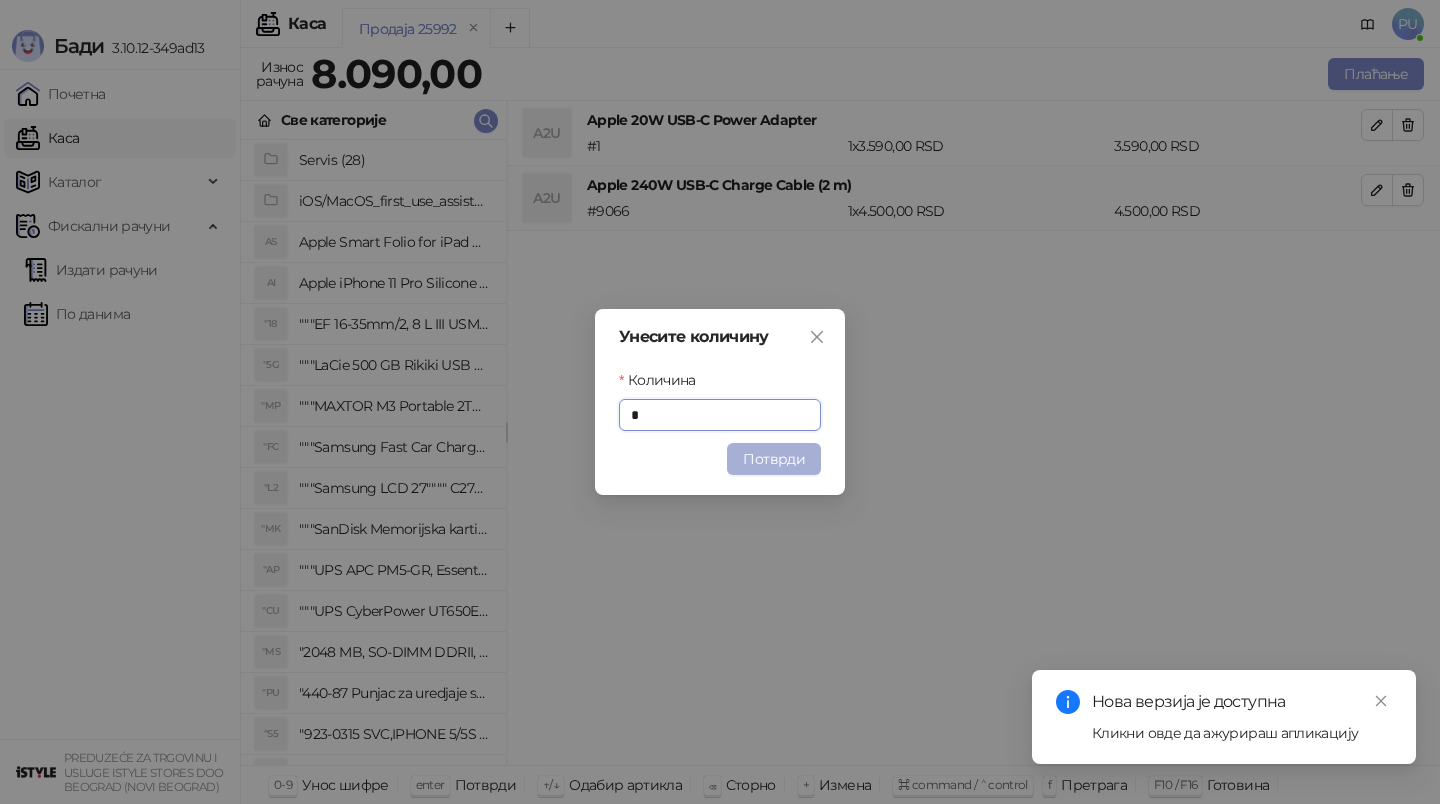 click on "Потврди" at bounding box center [774, 459] 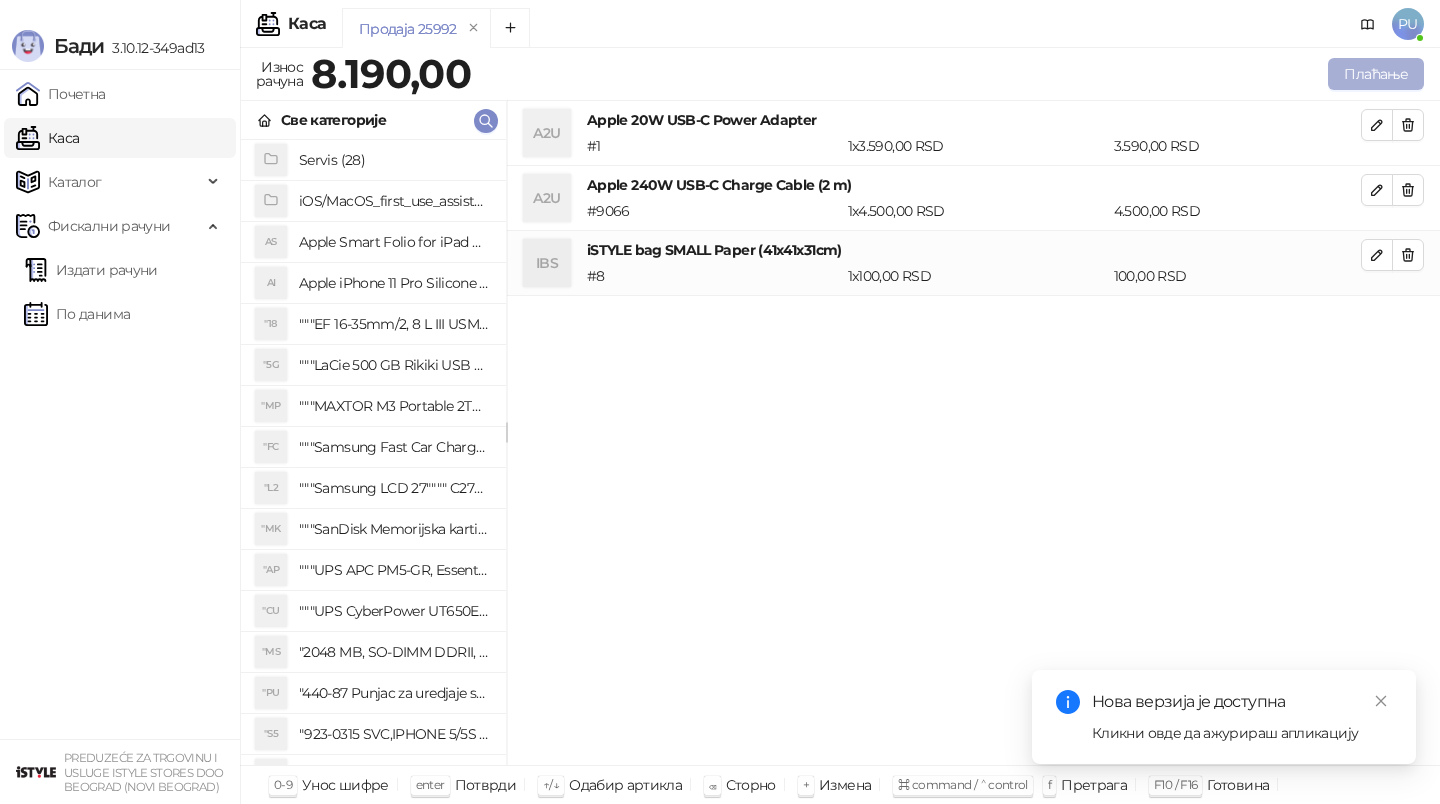 click on "Плаћање" at bounding box center [1376, 74] 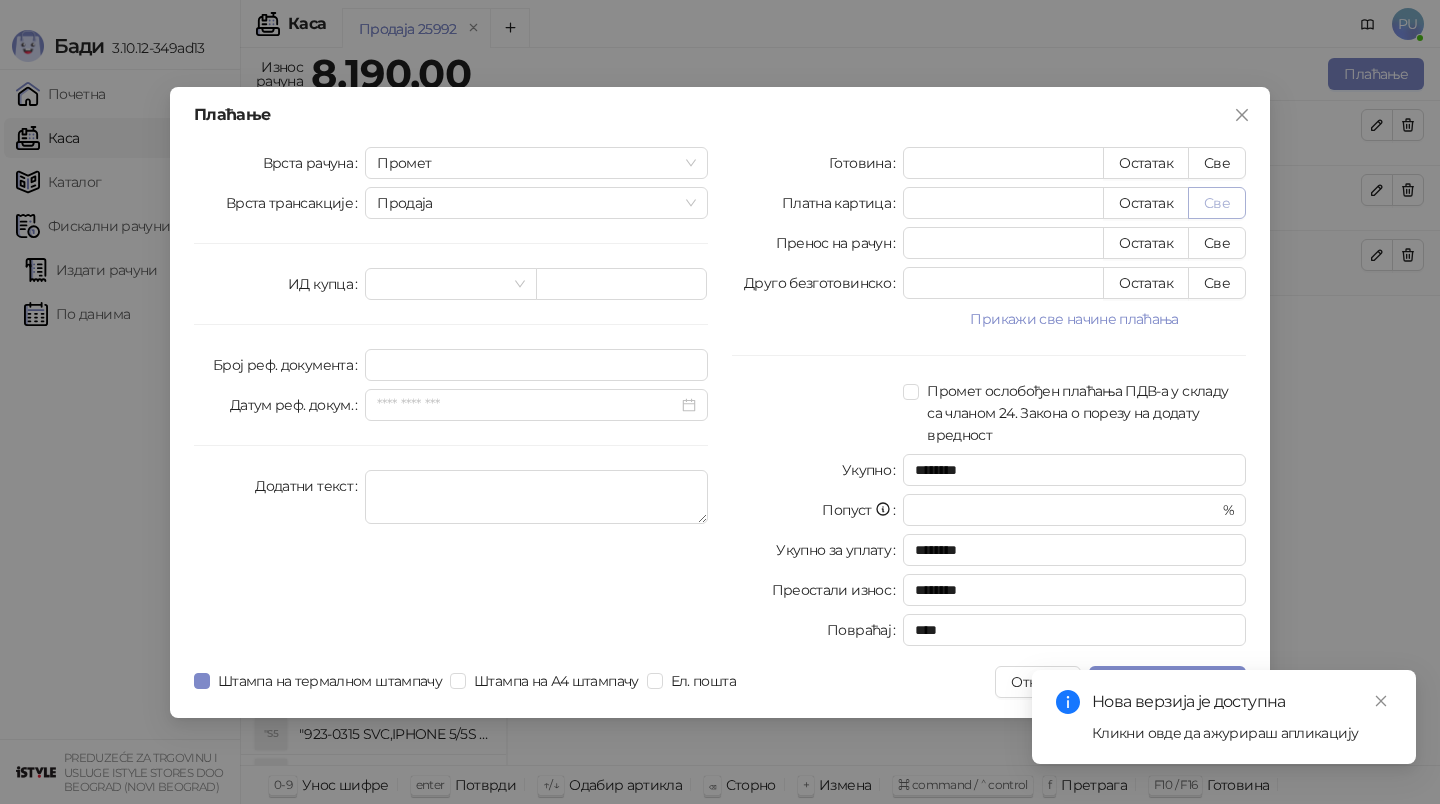 click on "Све" at bounding box center [1217, 203] 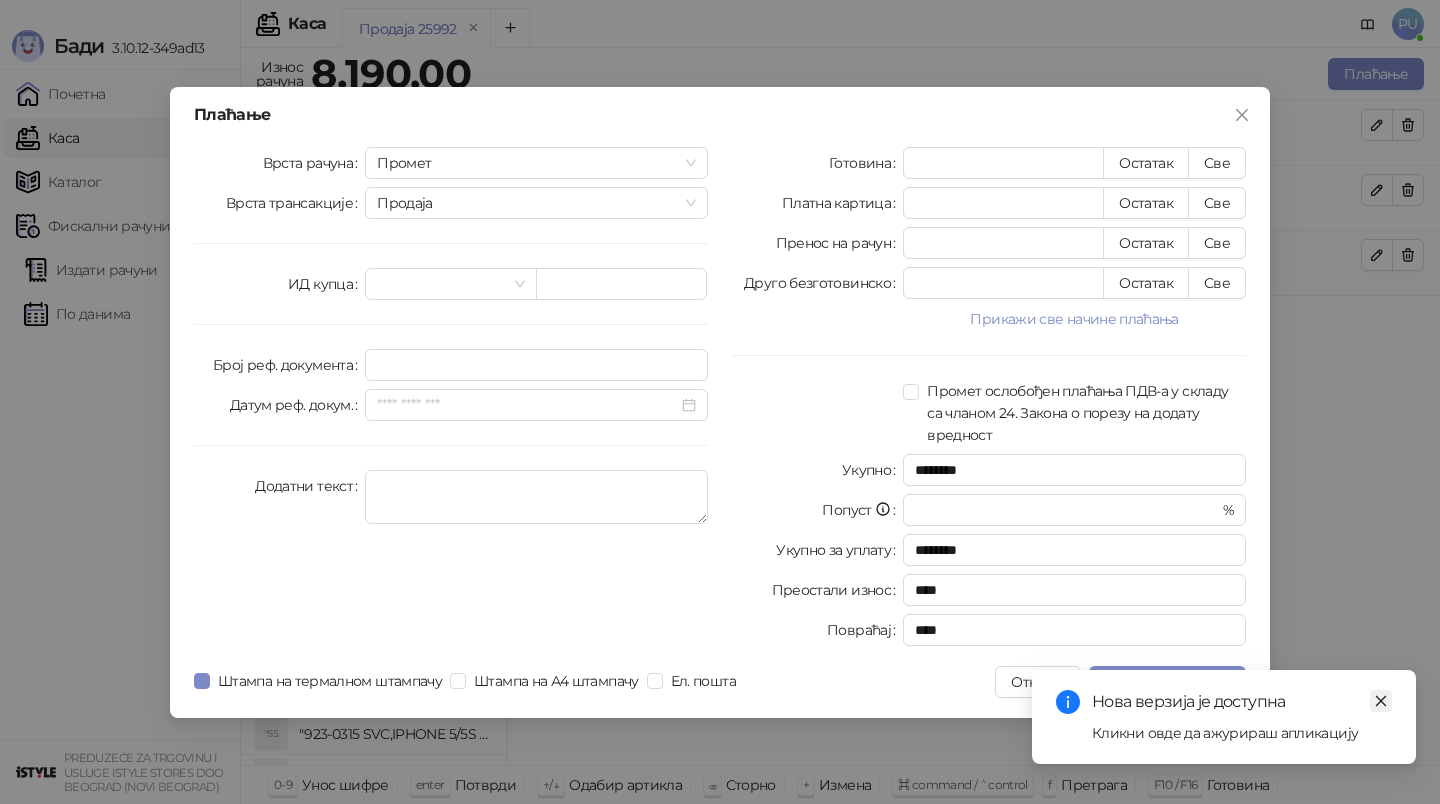 click 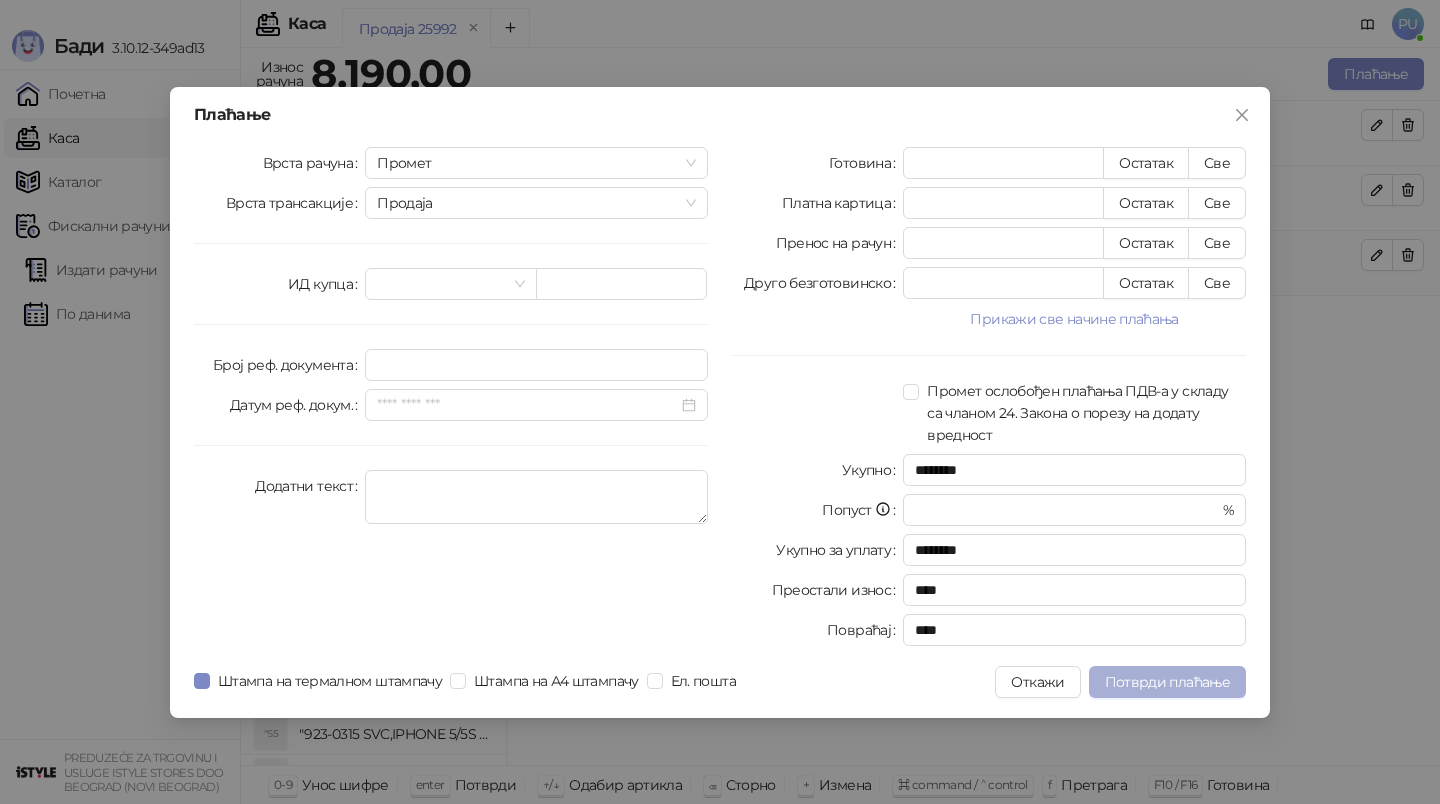 click on "Потврди плаћање" at bounding box center [1167, 682] 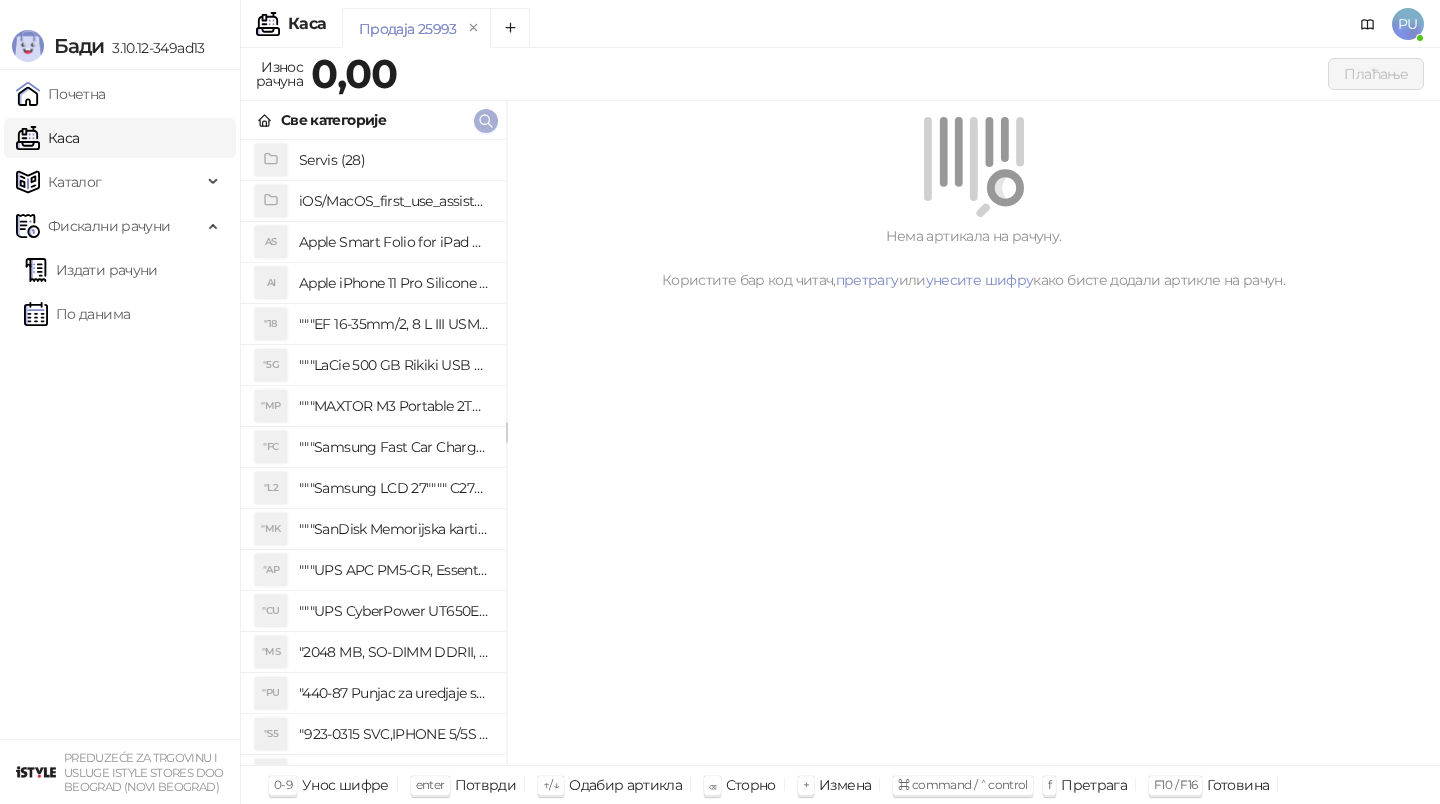 click at bounding box center (486, 121) 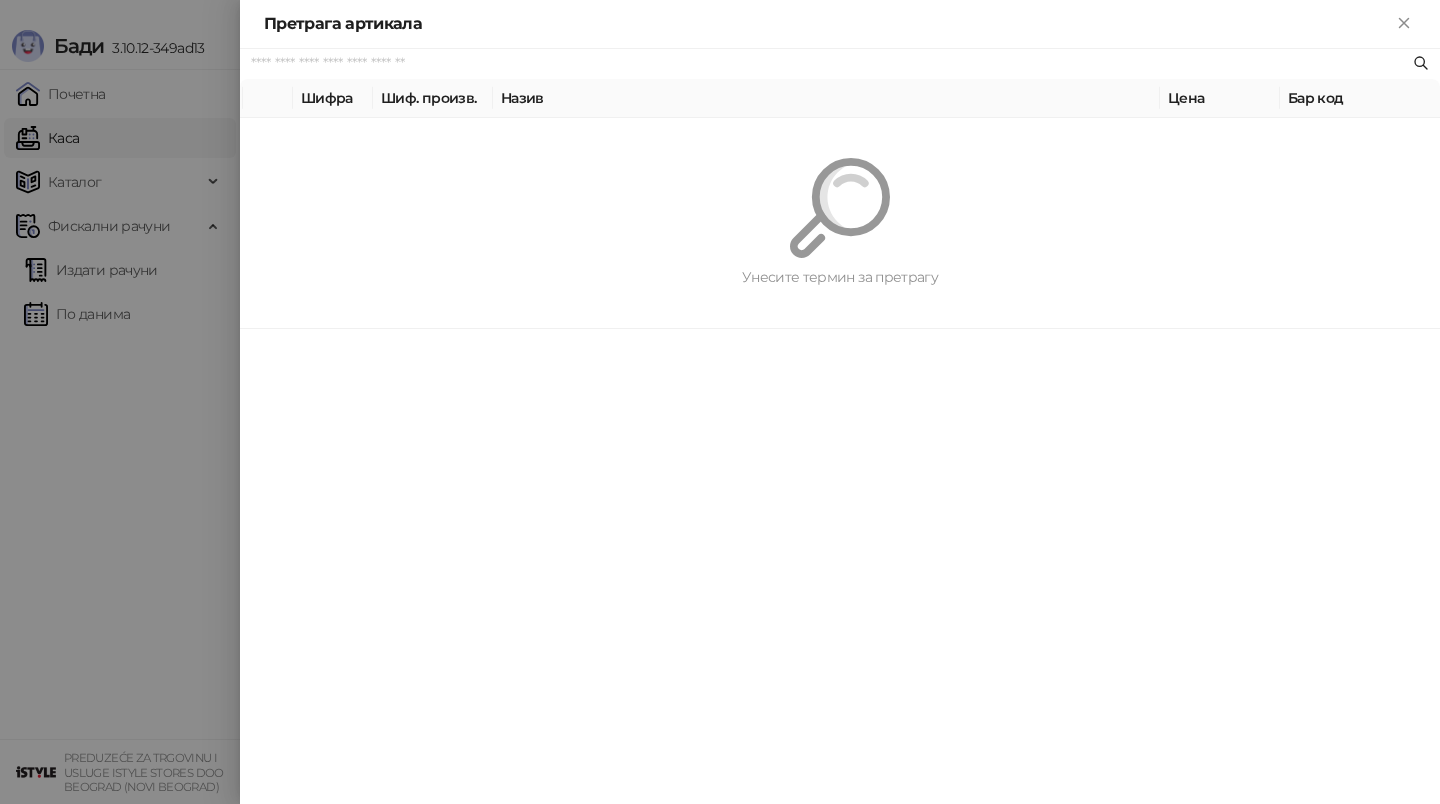 paste on "*******" 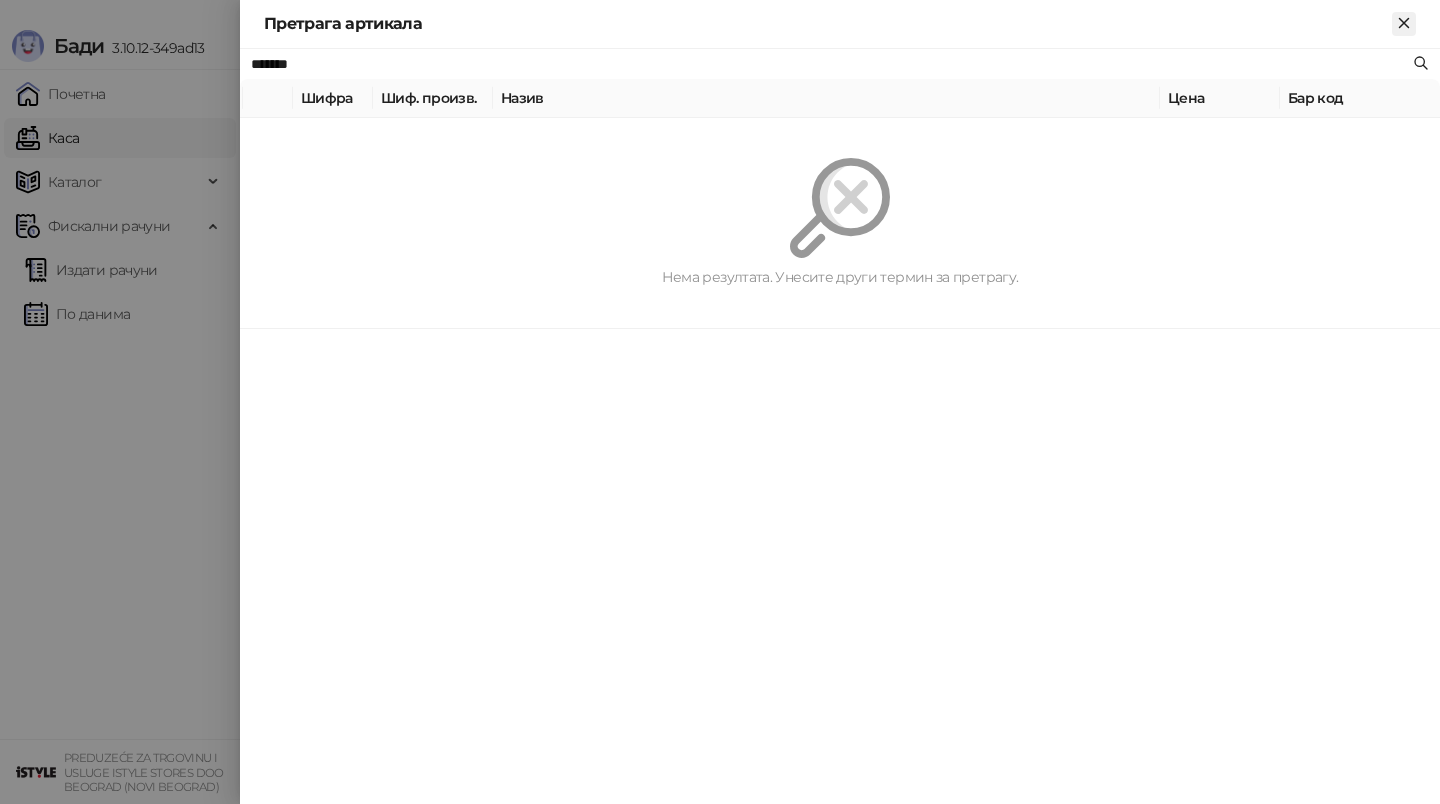 type on "*******" 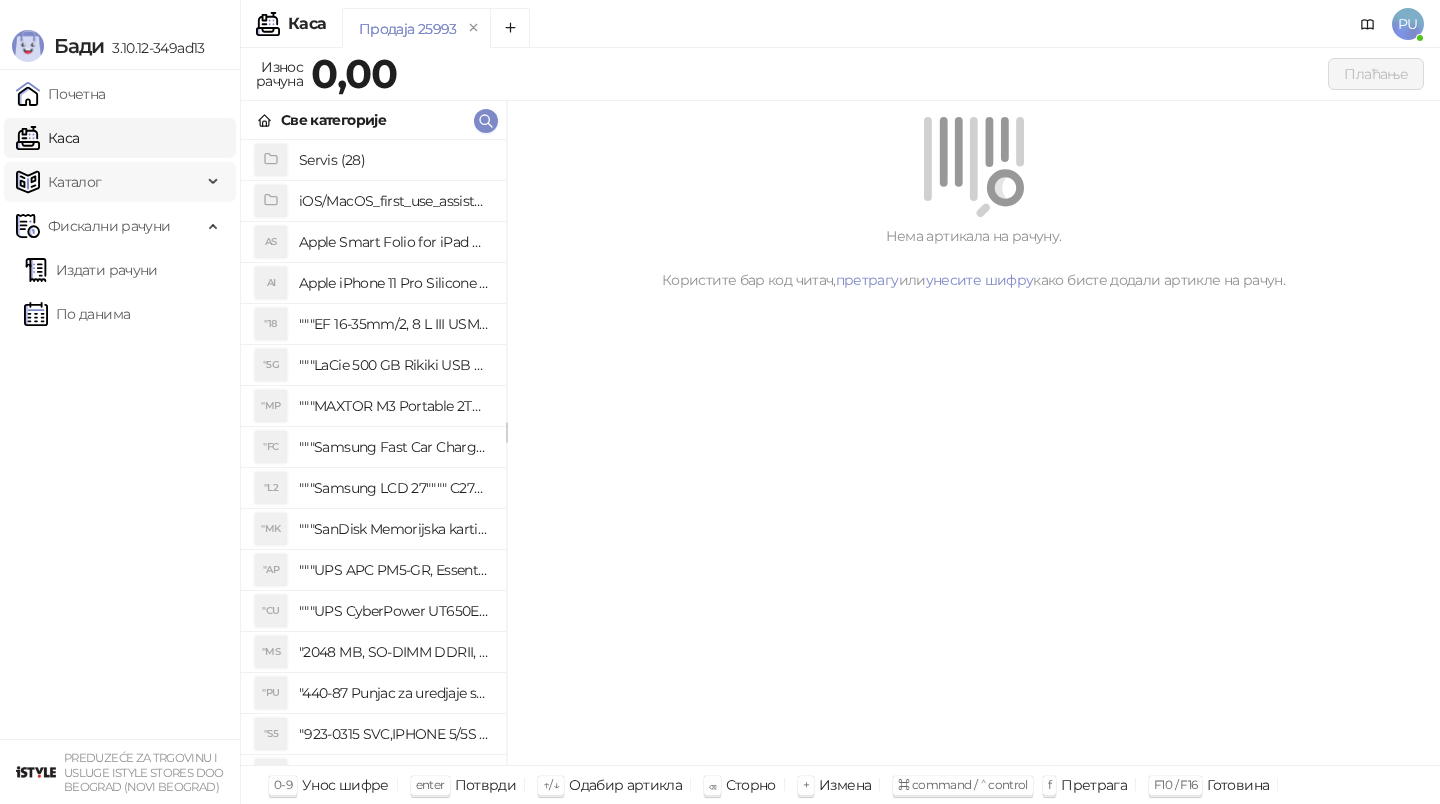 click on "Каталог" at bounding box center [75, 182] 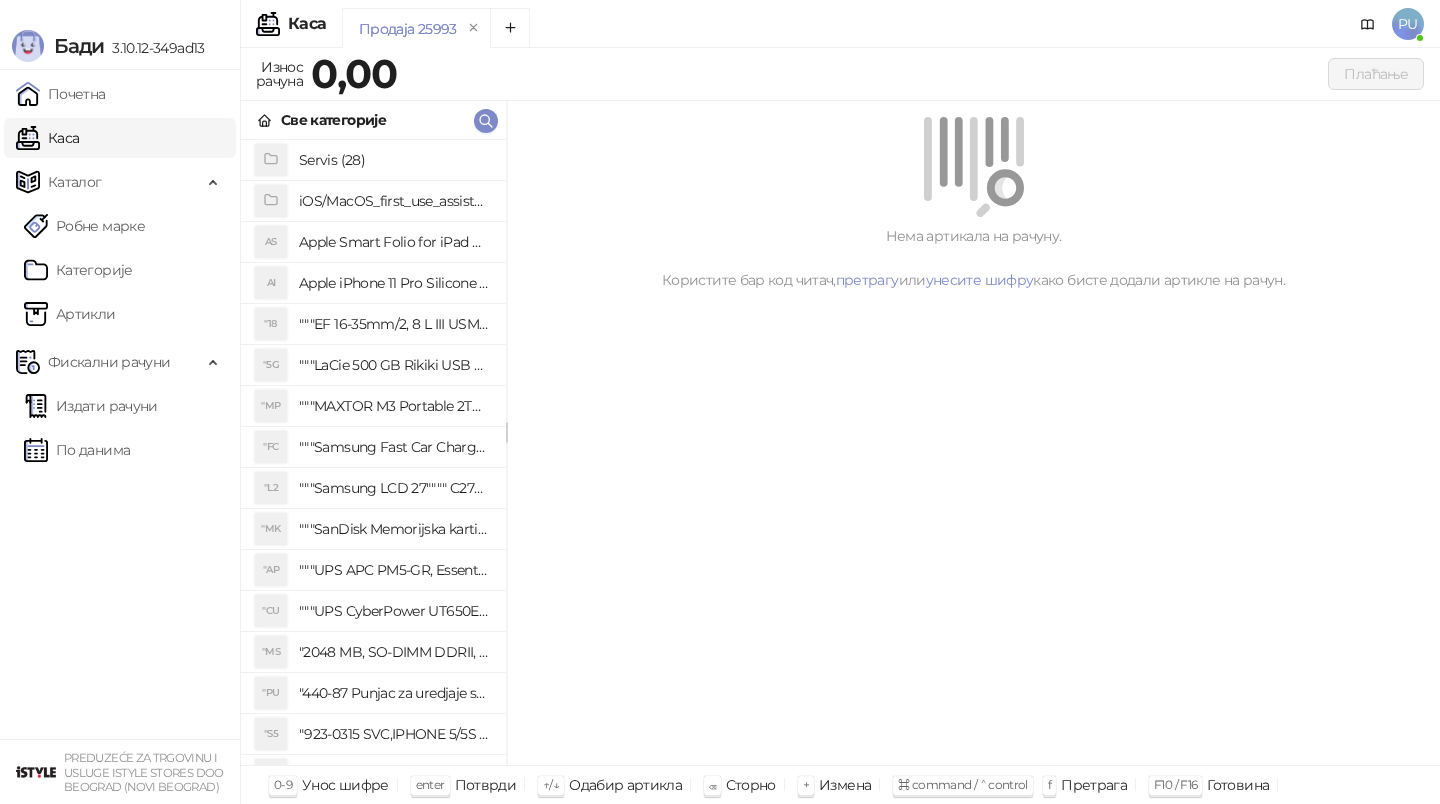 click on "Артикли" at bounding box center [70, 314] 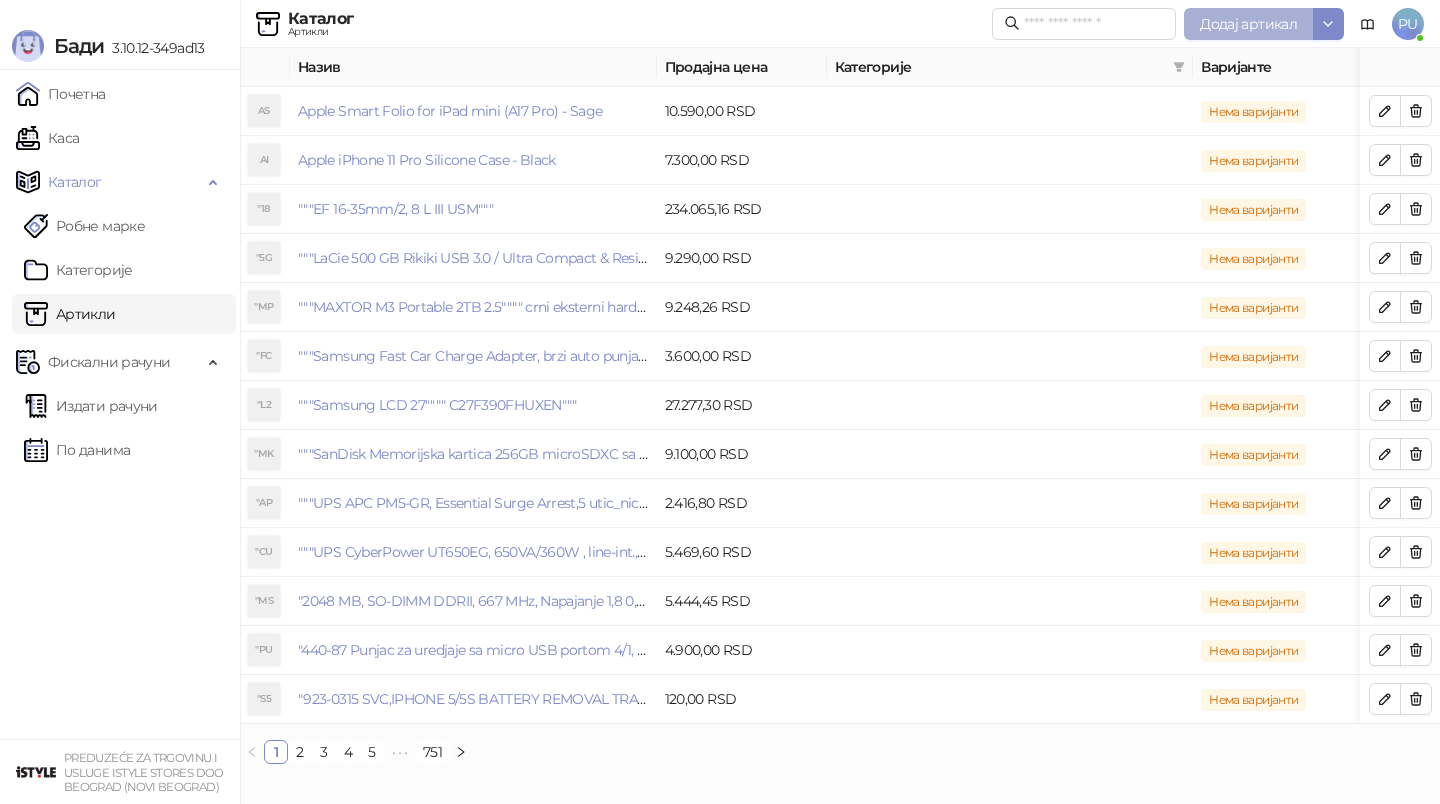 click on "Додај артикал" at bounding box center [1248, 24] 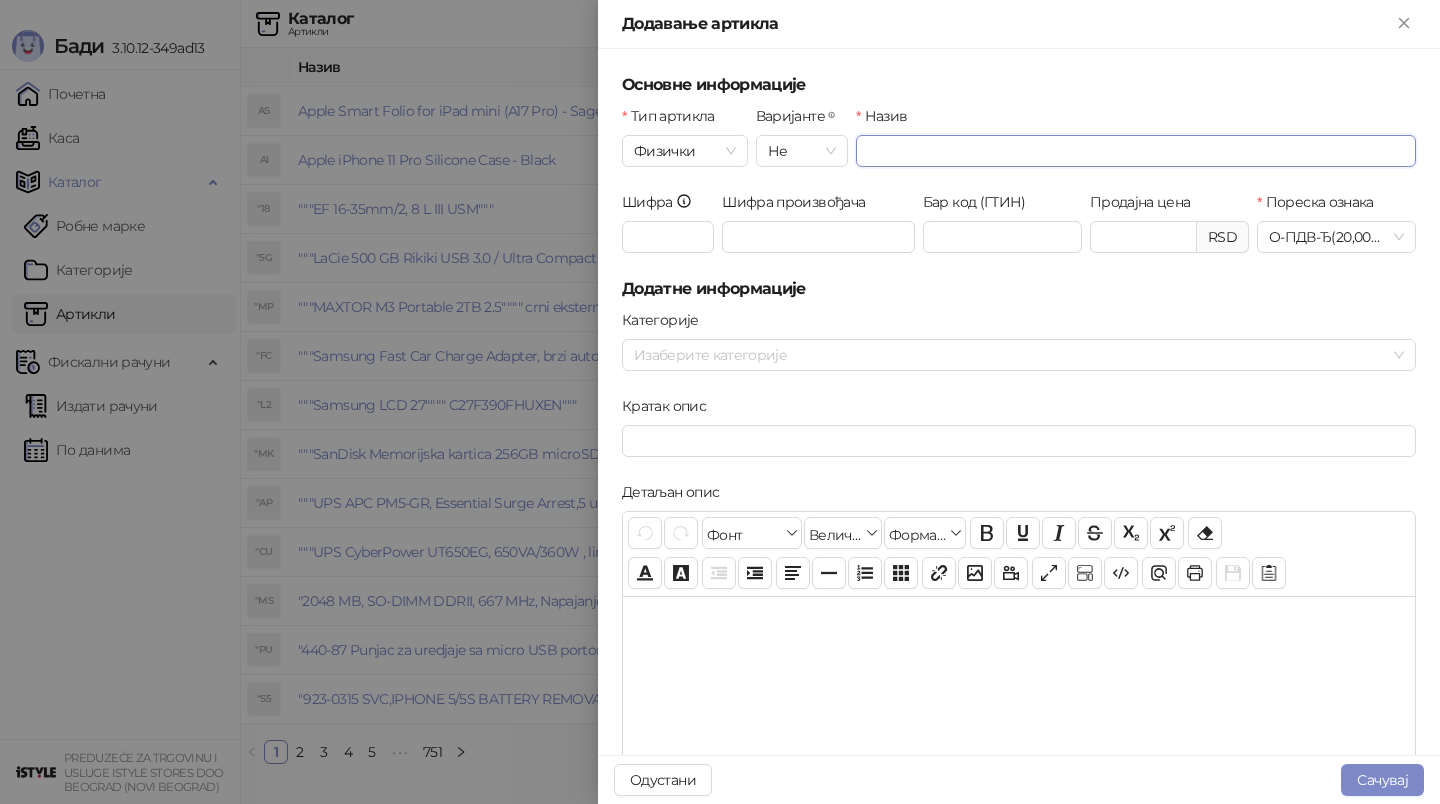 click on "Назив" at bounding box center [1136, 151] 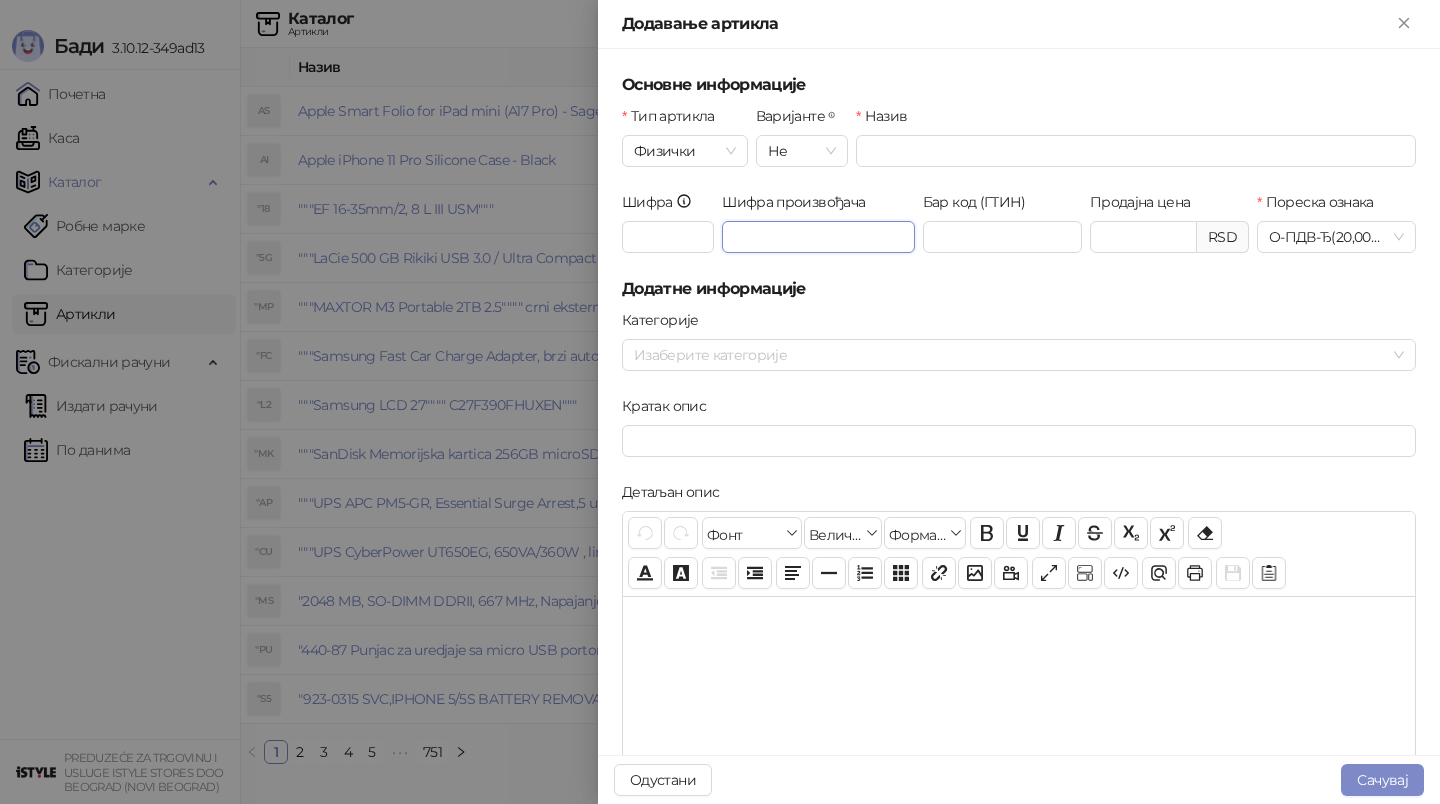 click on "Шифра произвођача" at bounding box center [818, 237] 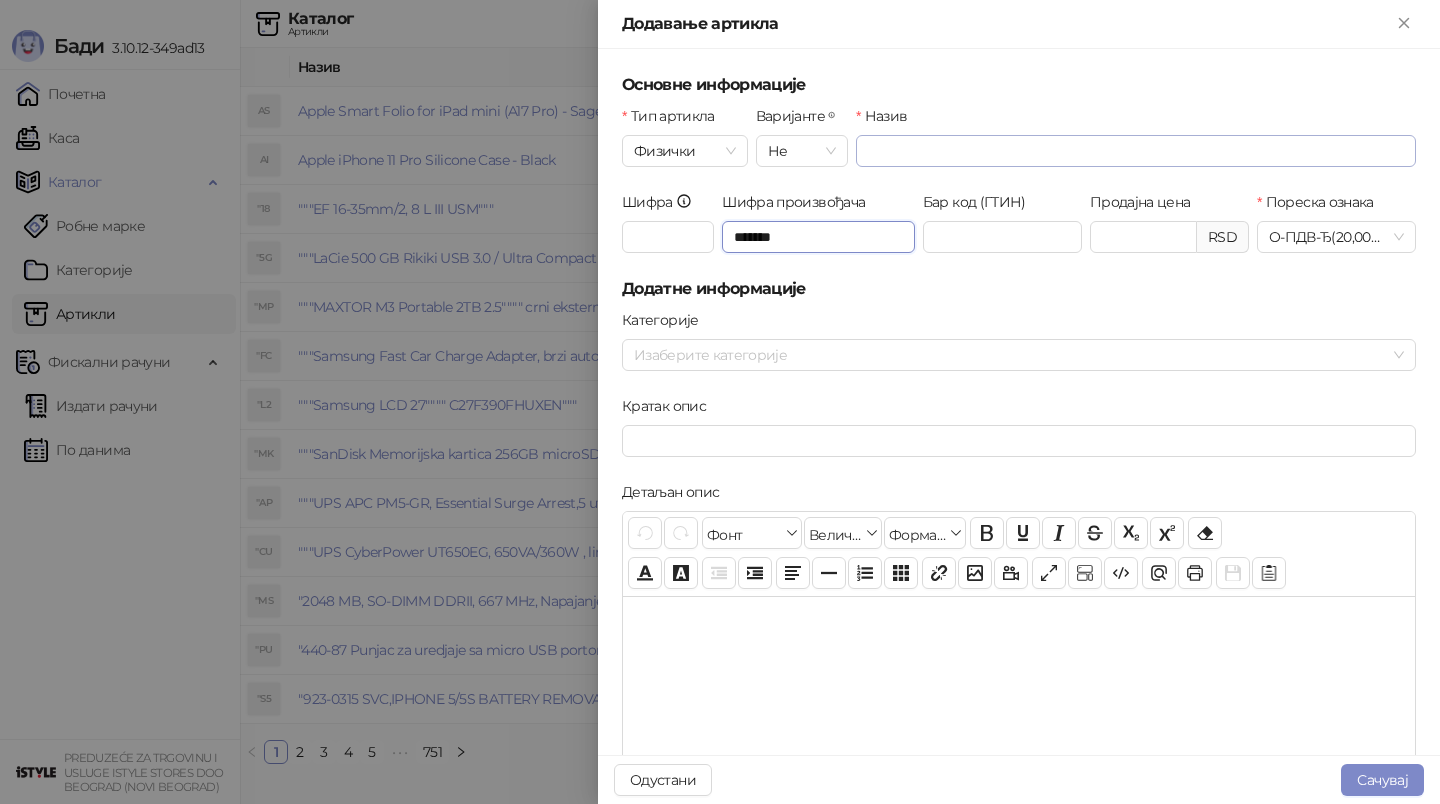 type on "*******" 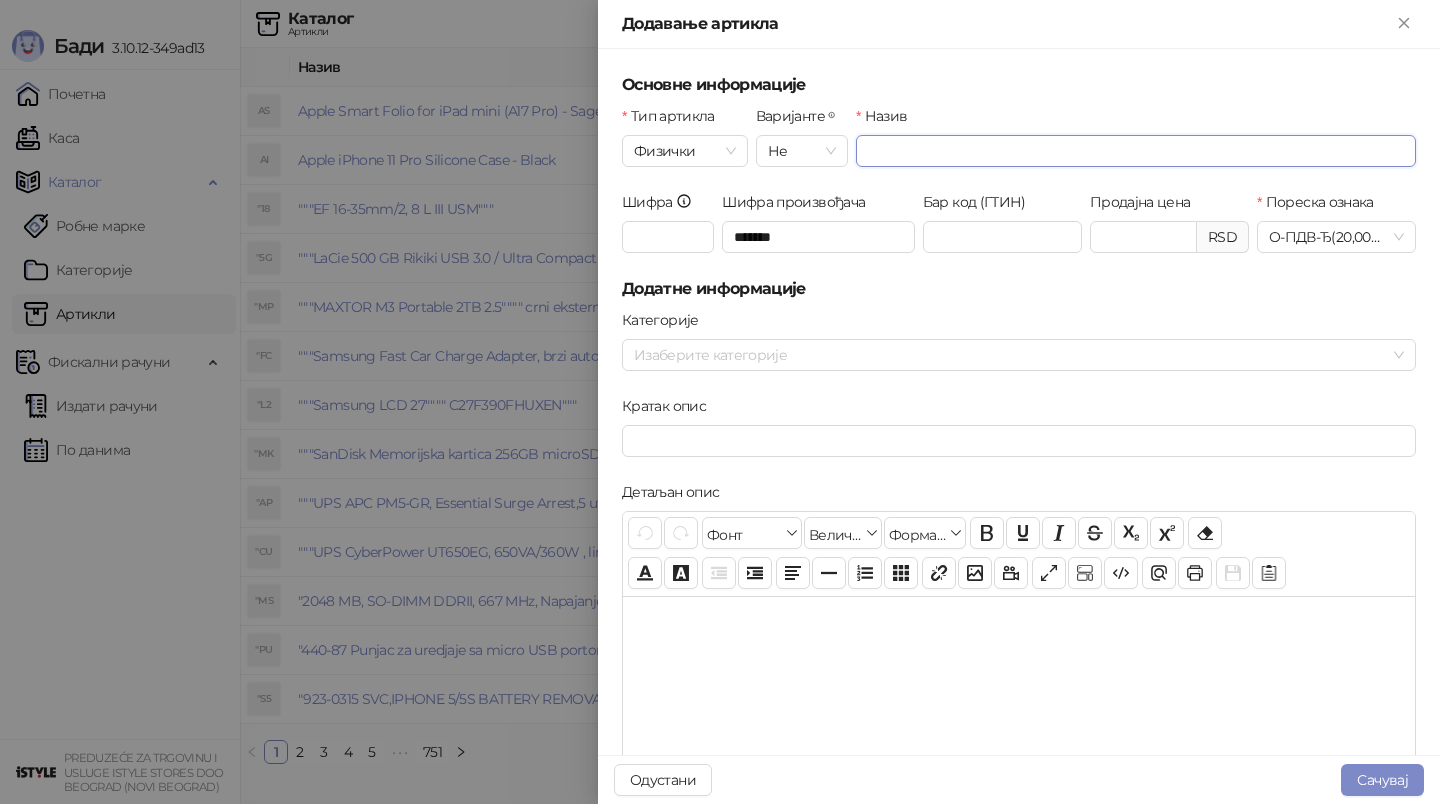 click on "Назив" at bounding box center [1136, 151] 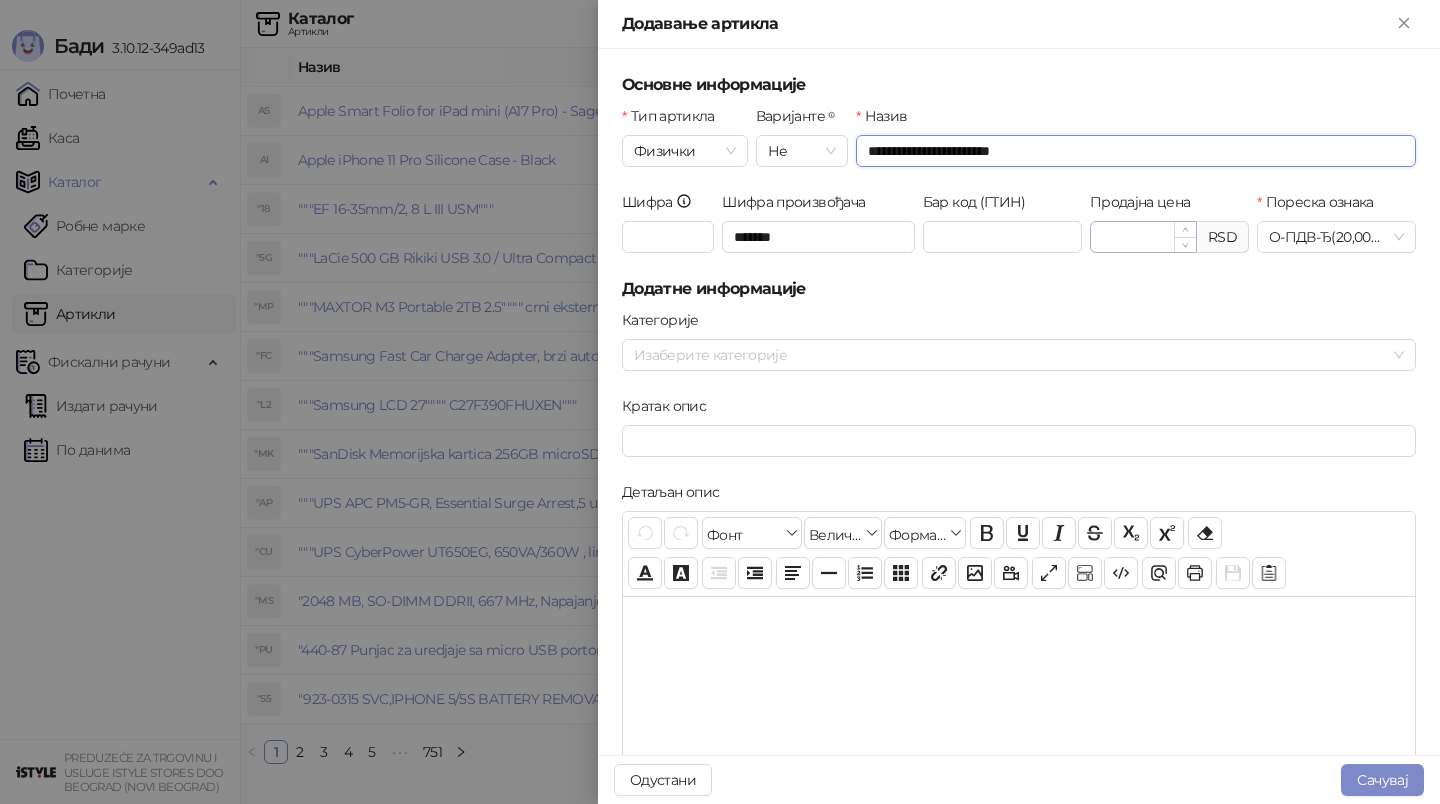 type on "**********" 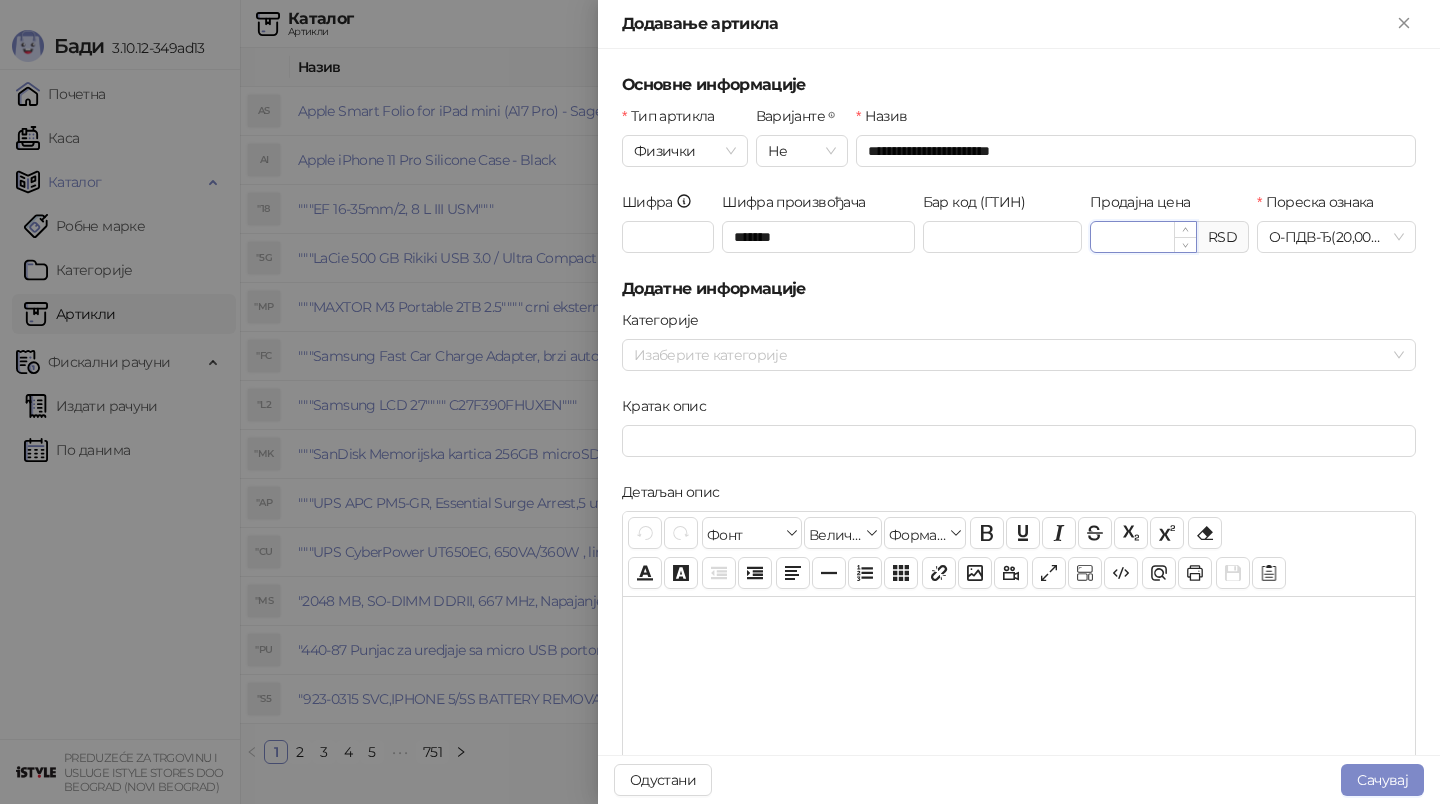 click on "Продајна цена" at bounding box center (1143, 237) 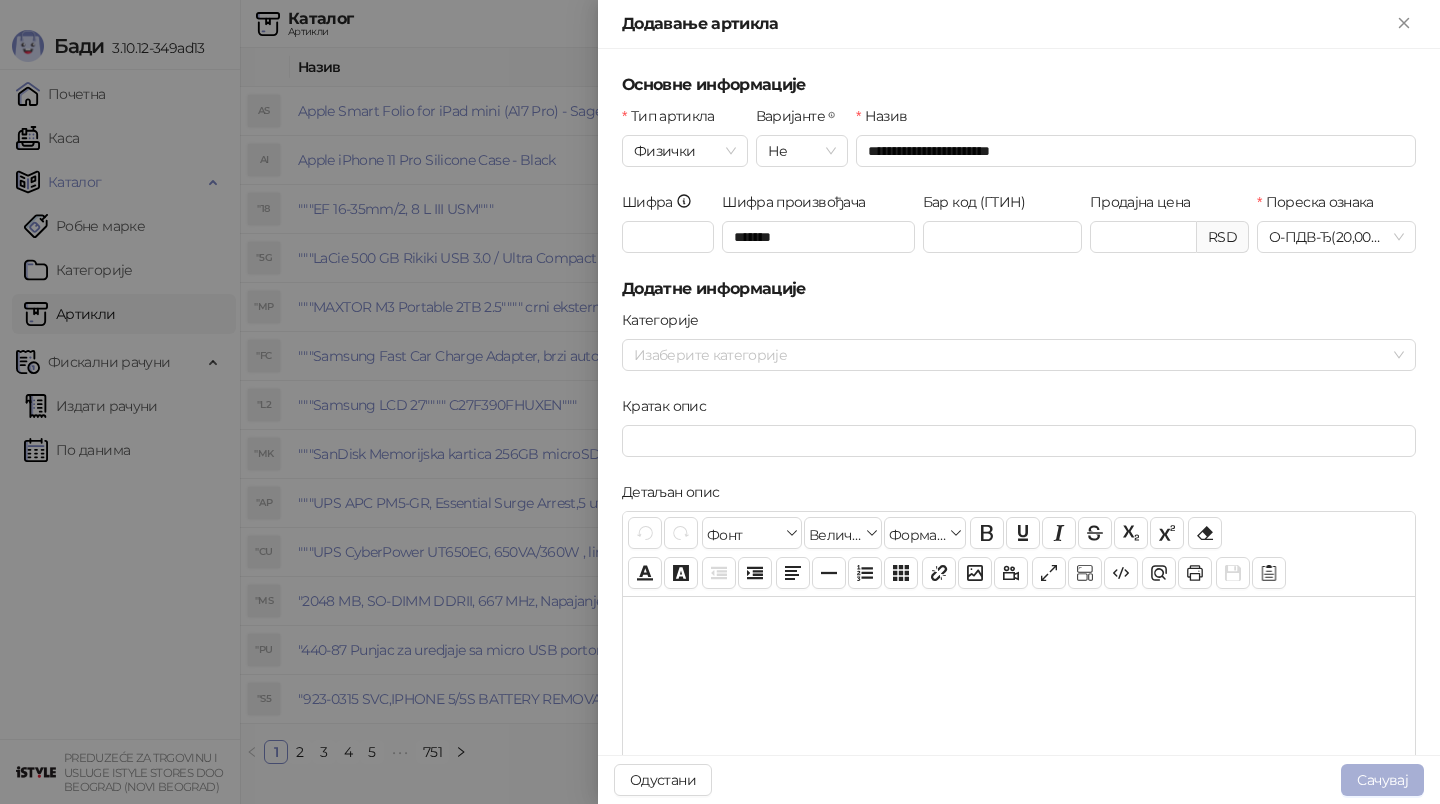 type on "********" 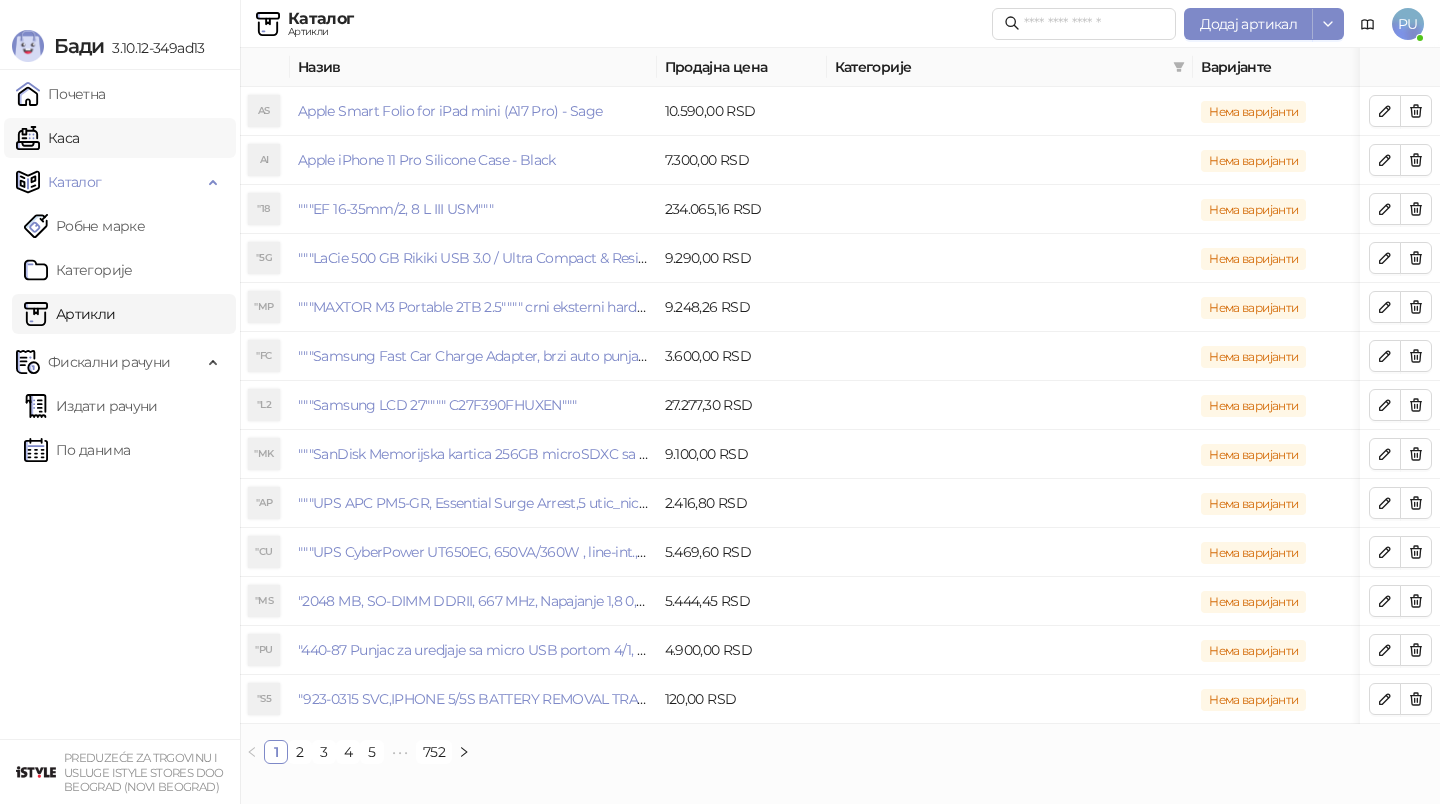 click on "Каса" at bounding box center [47, 138] 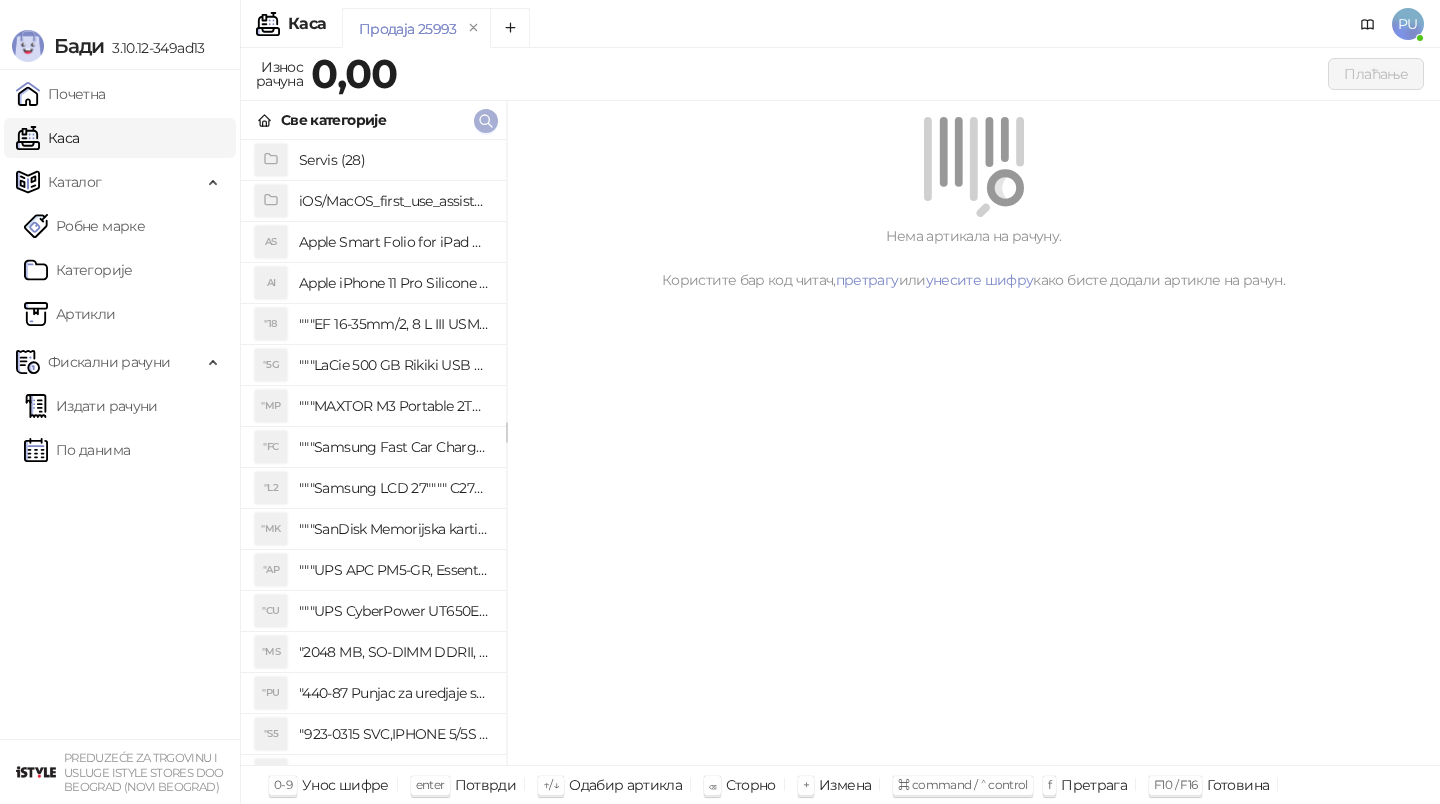click 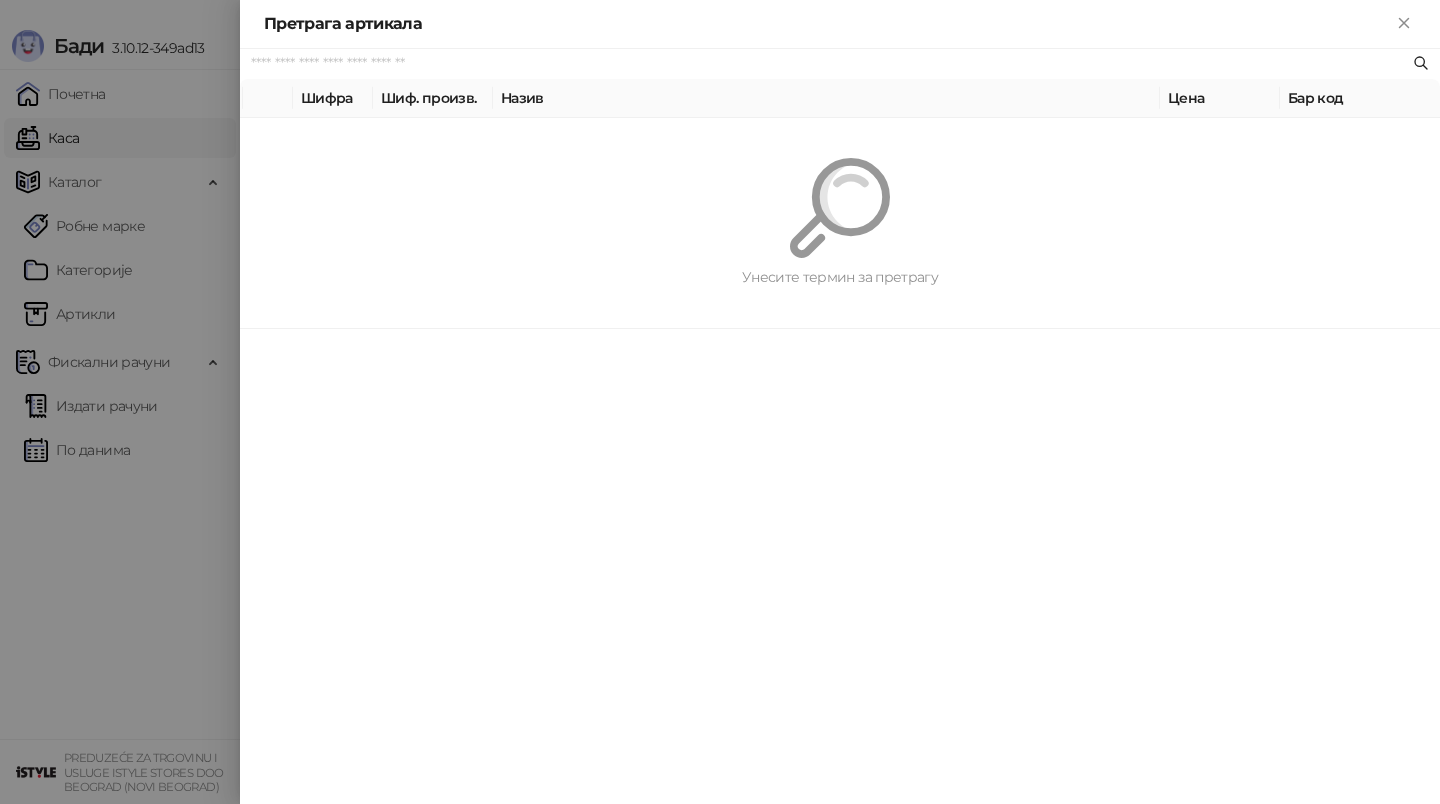 paste on "**********" 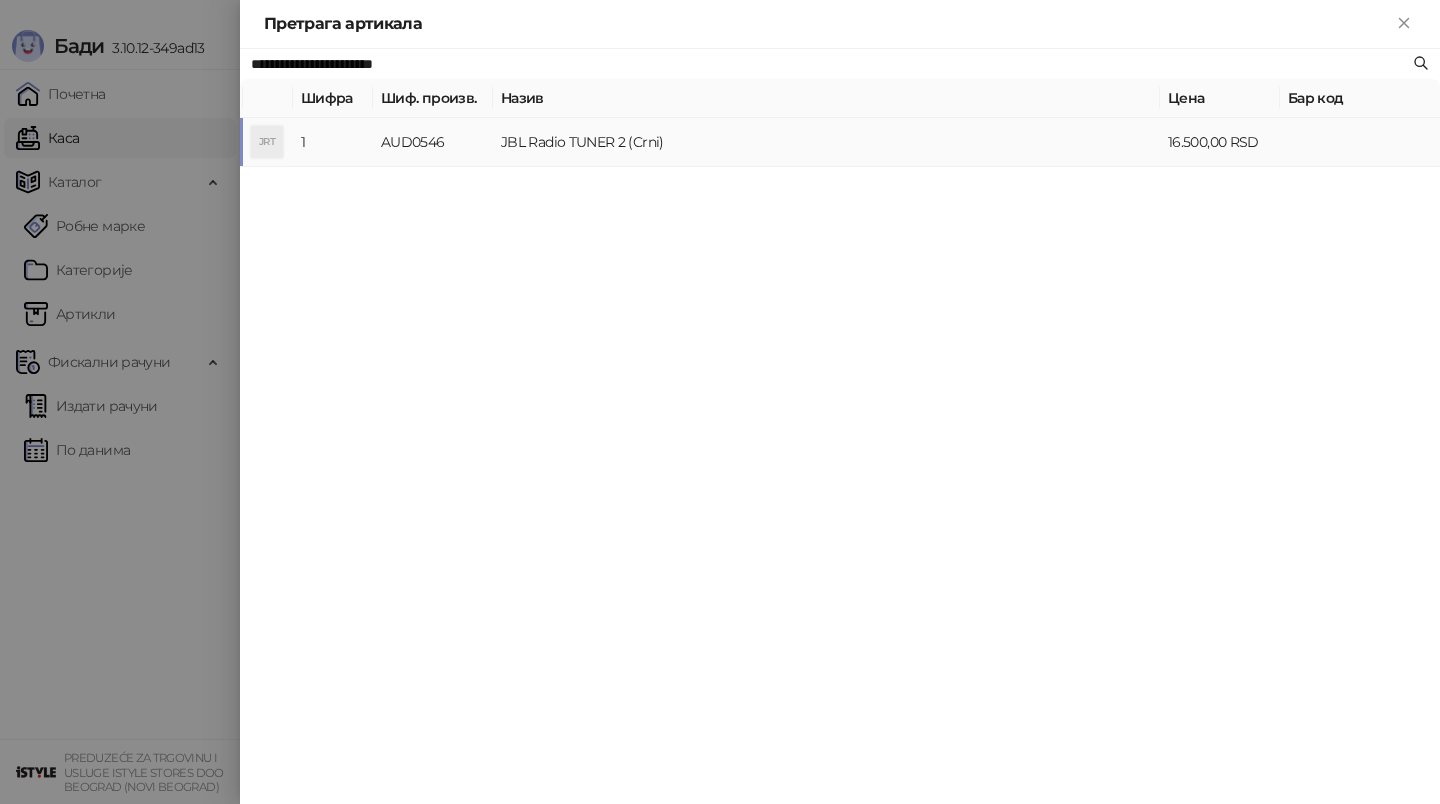 click on "JBL Radio TUNER 2 (Crni)" at bounding box center (826, 142) 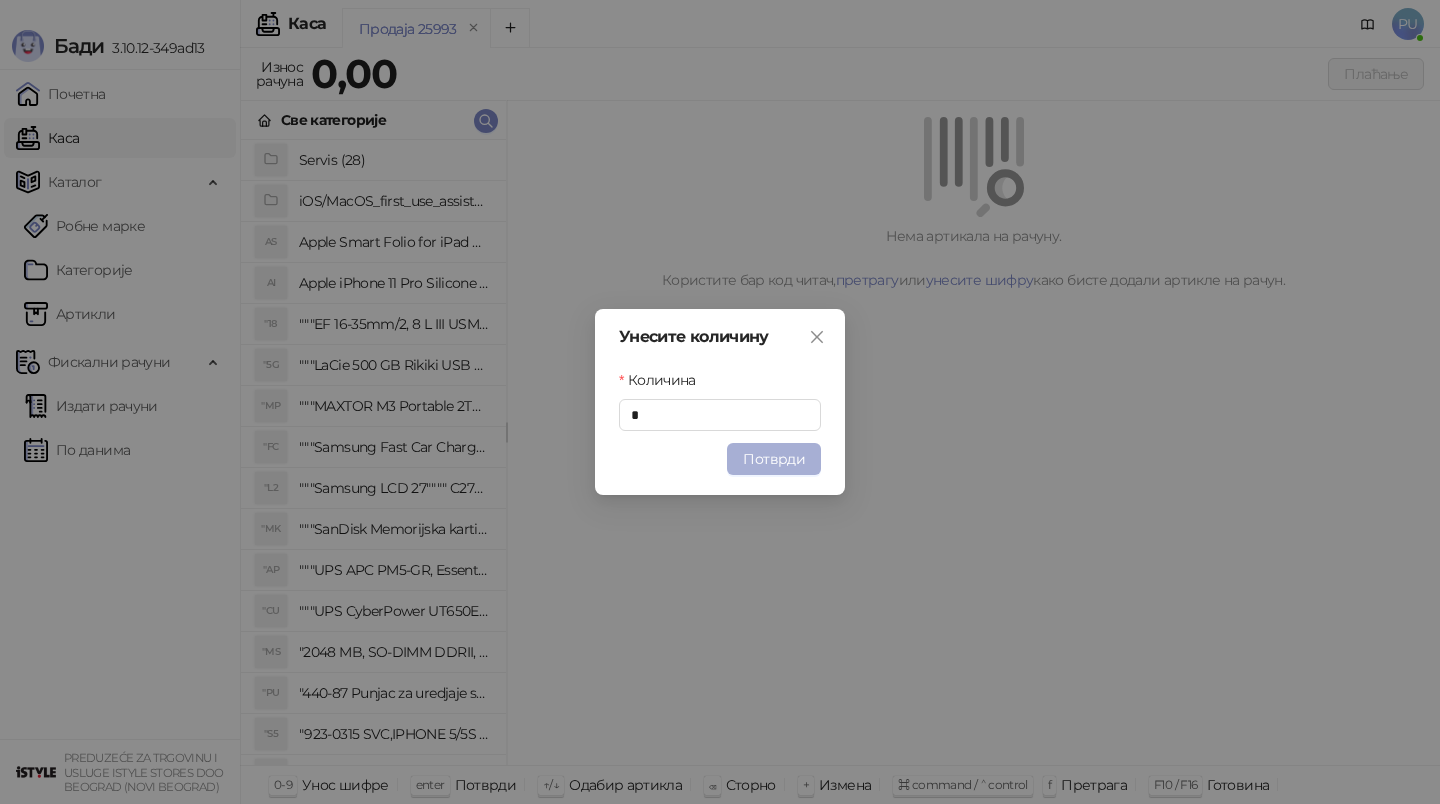 click on "Потврди" at bounding box center (774, 459) 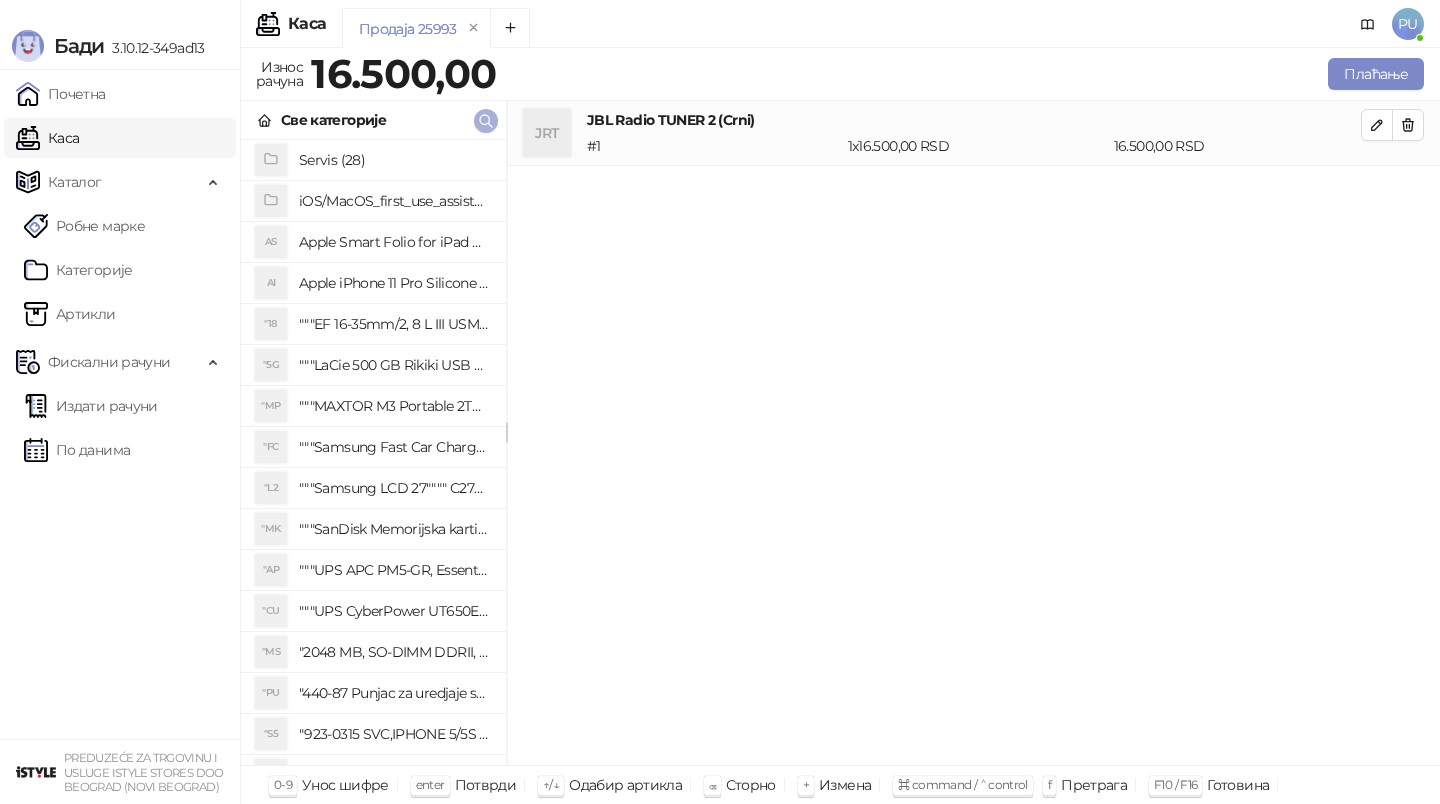 click 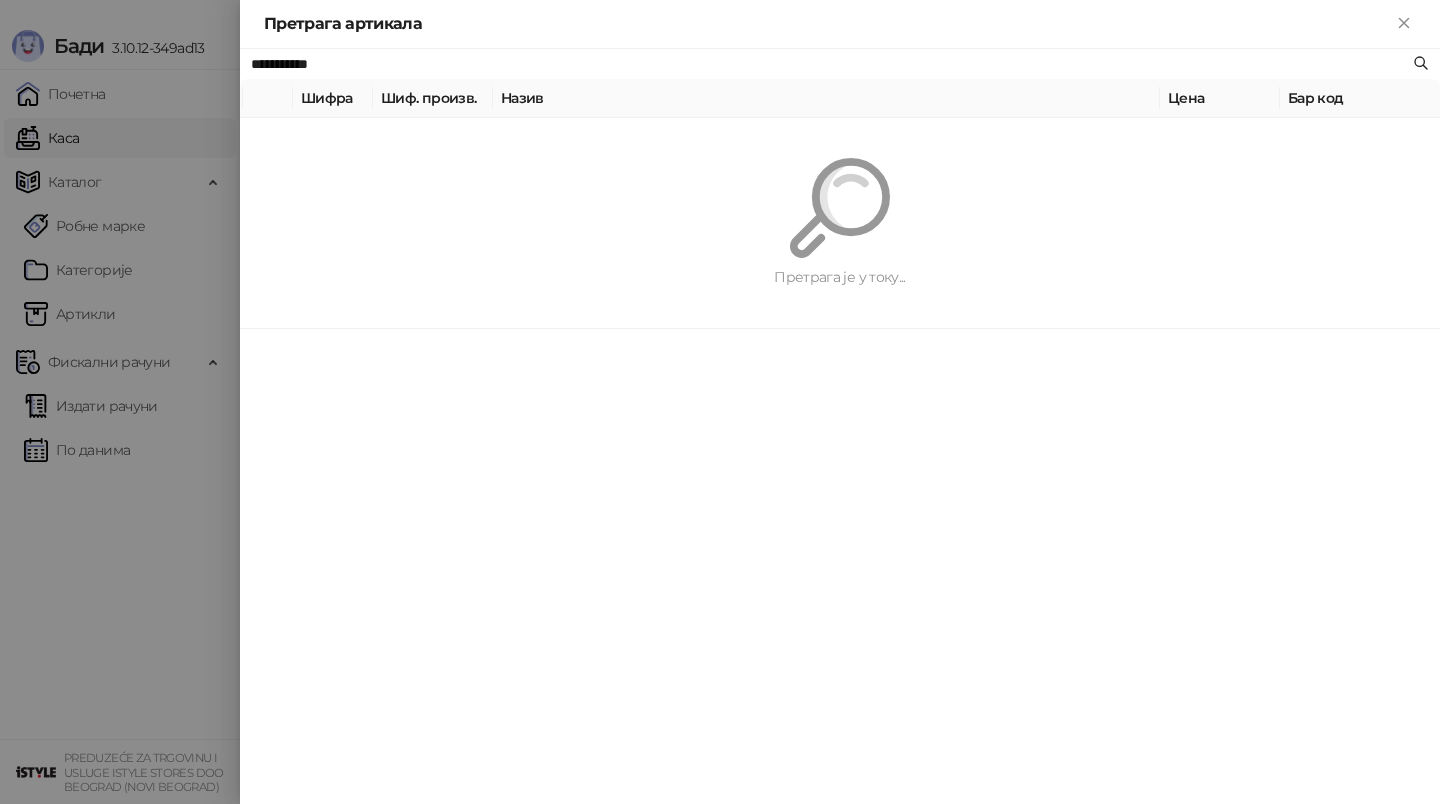 type on "**********" 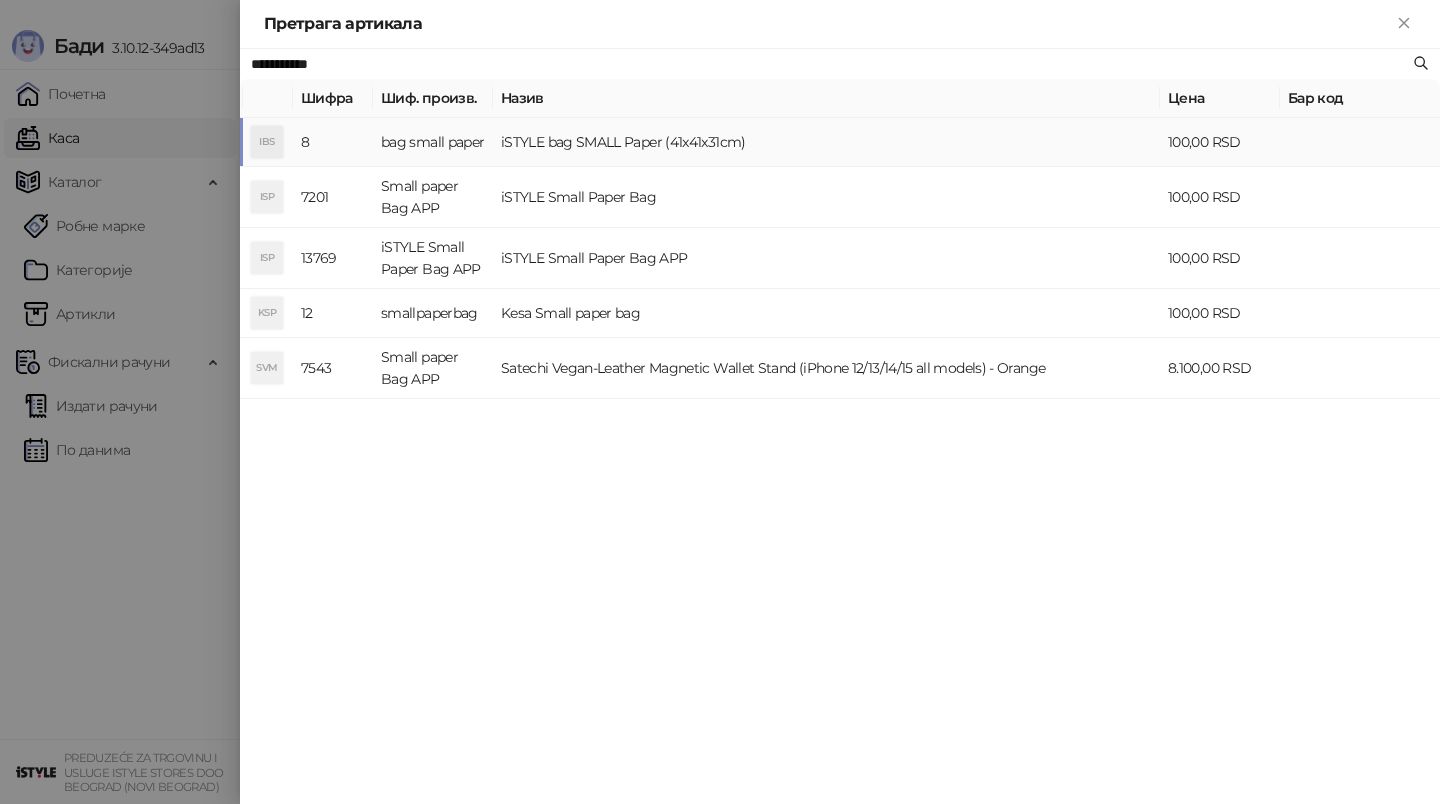 click on "iSTYLE bag SMALL Paper (41x41x31cm)" at bounding box center (826, 142) 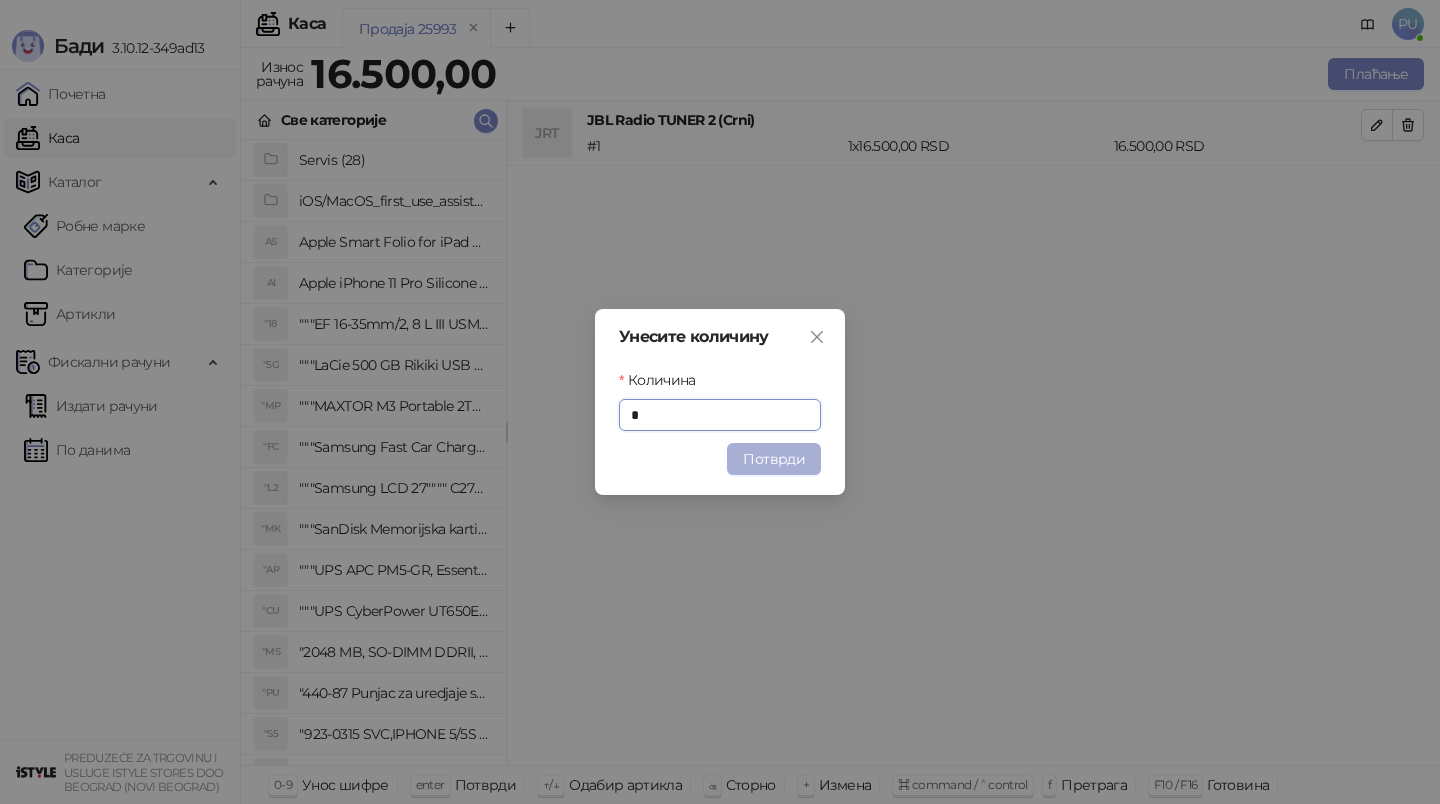 click on "Потврди" at bounding box center [774, 459] 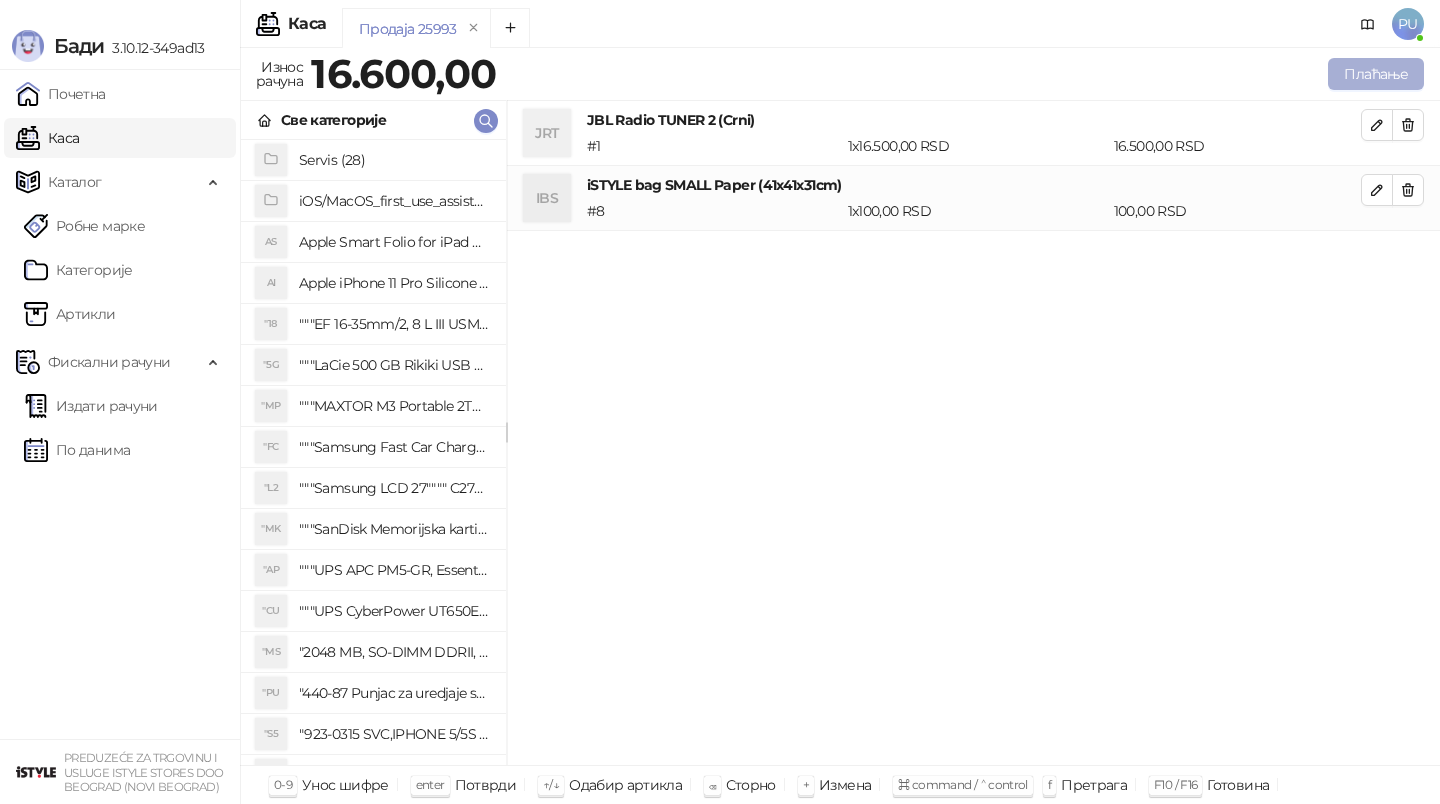 click on "Плаћање" at bounding box center (1376, 74) 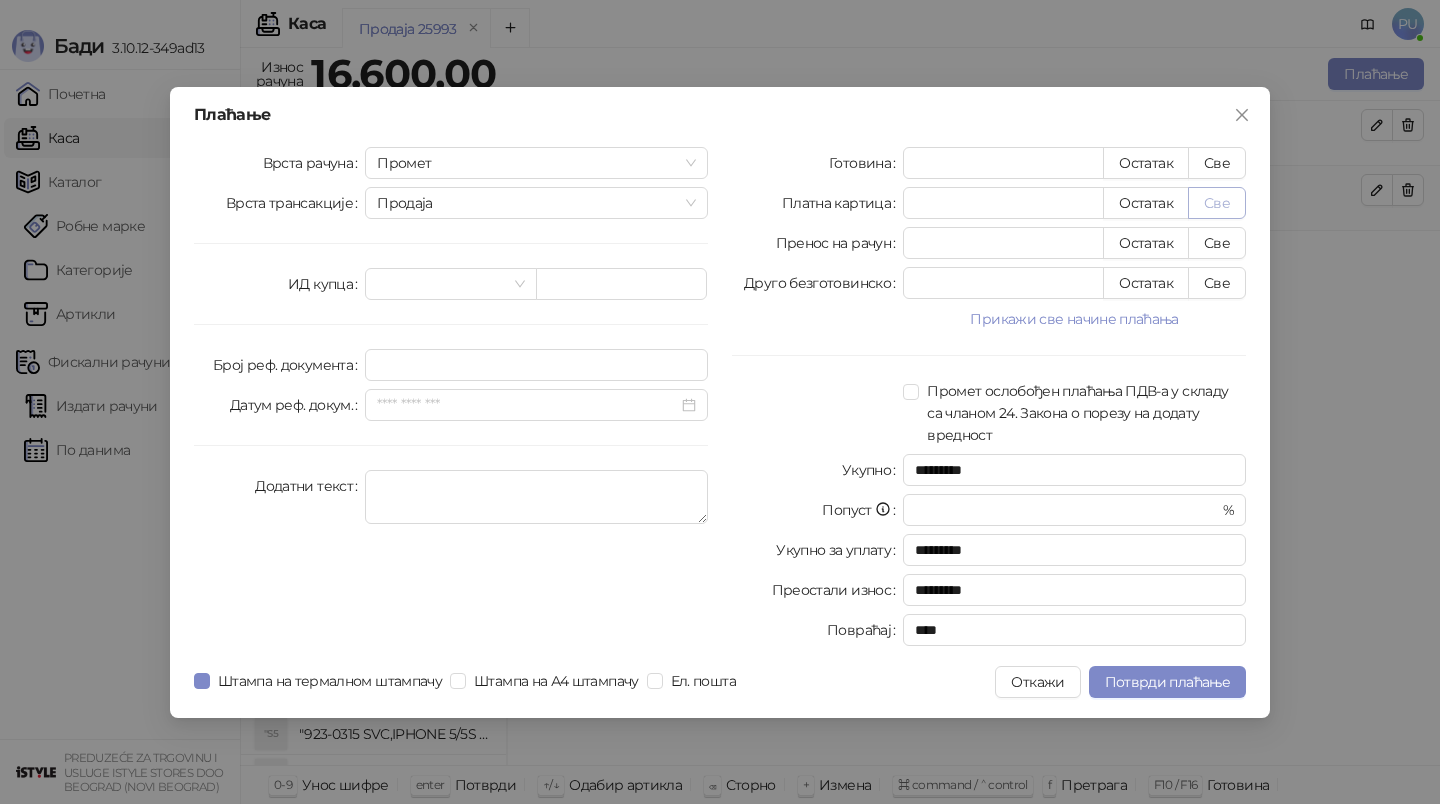 click on "Све" at bounding box center [1217, 203] 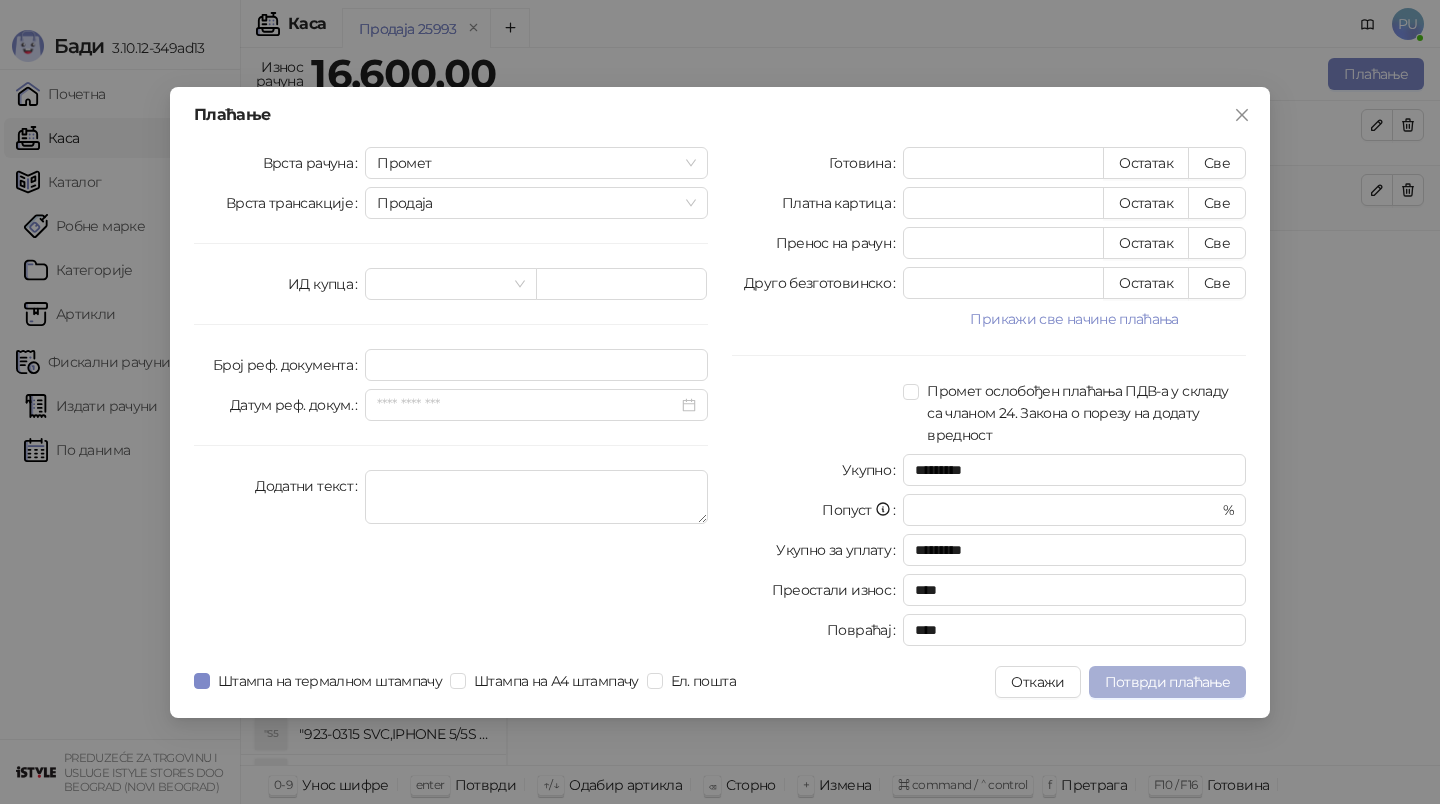 click on "Потврди плаћање" at bounding box center [1167, 682] 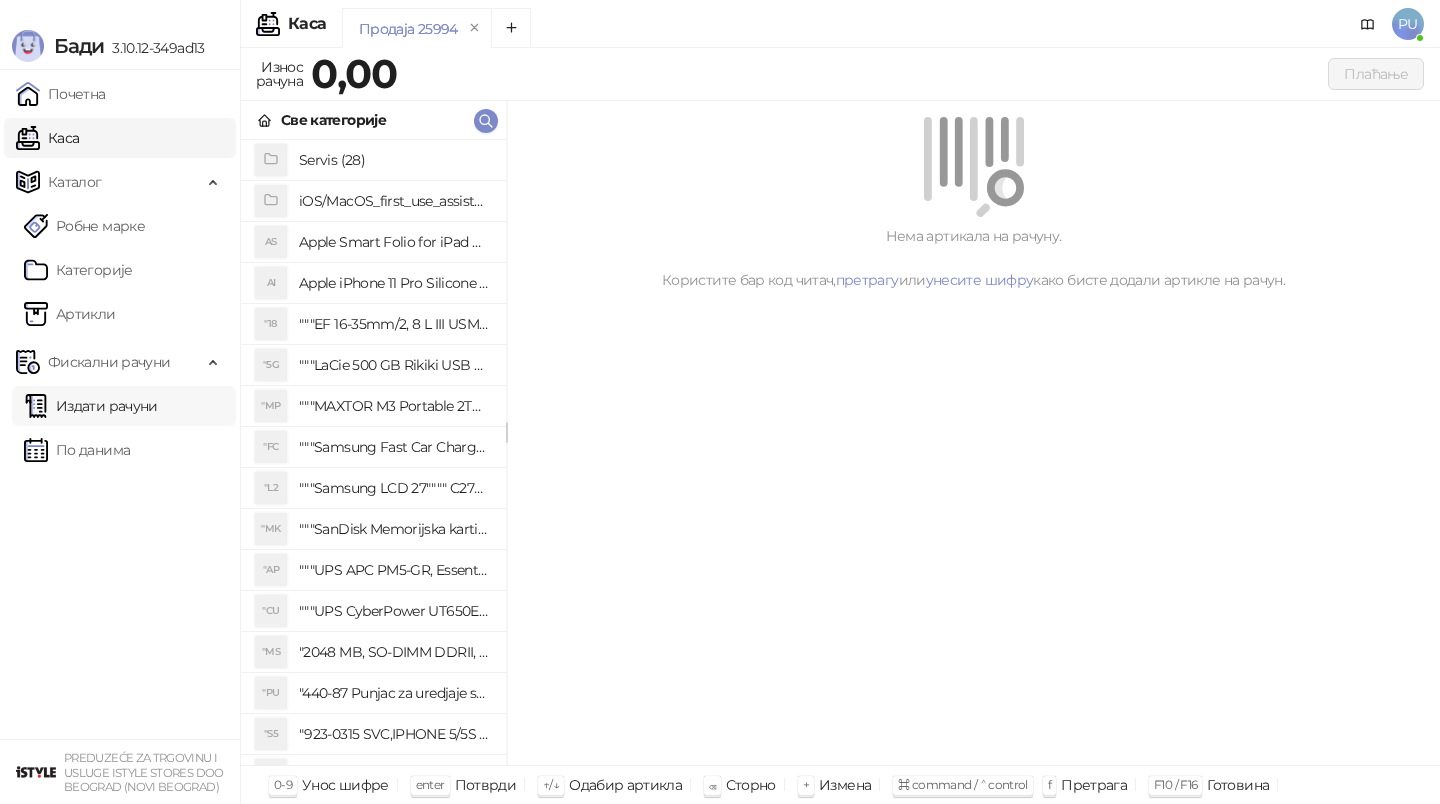 click on "Издати рачуни" at bounding box center (91, 406) 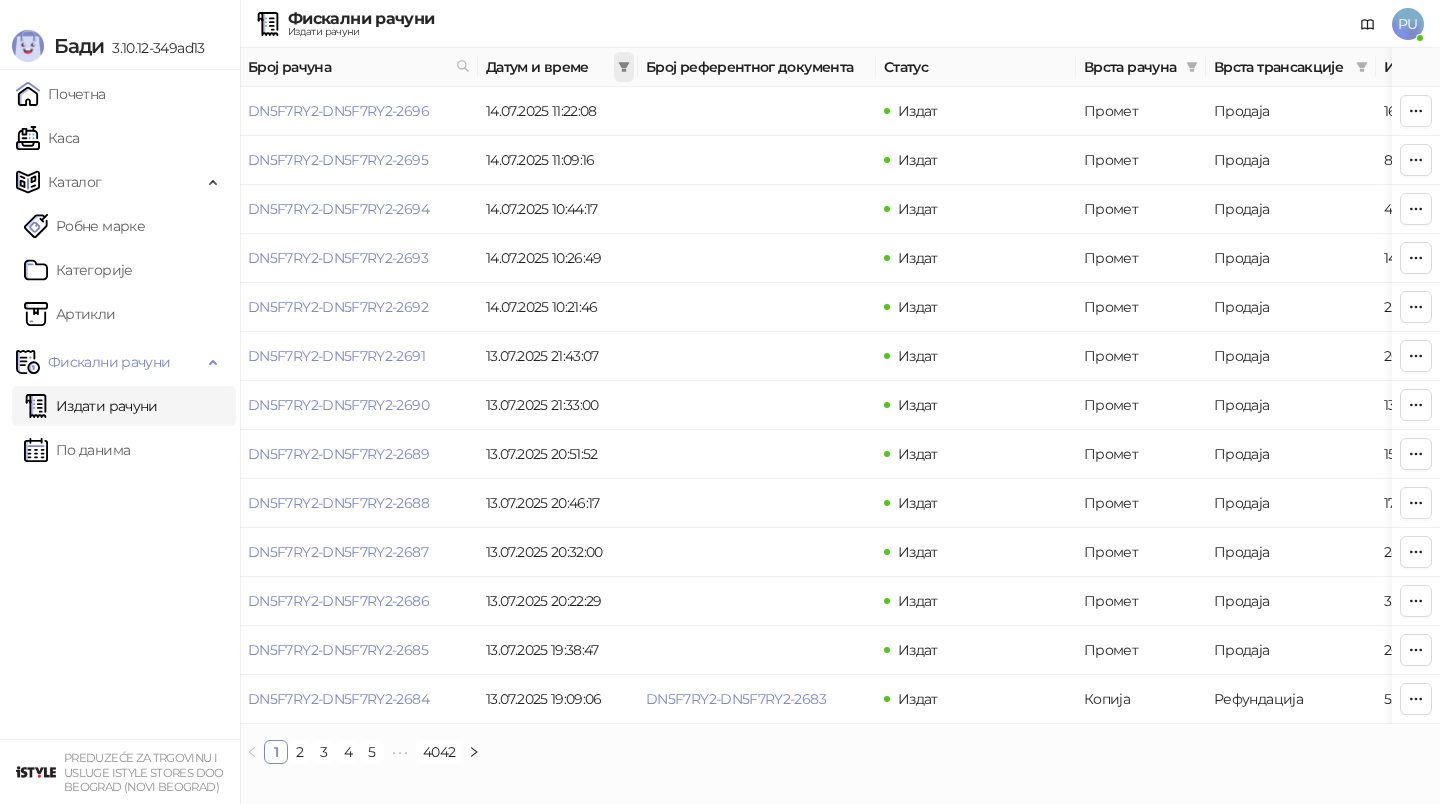 click 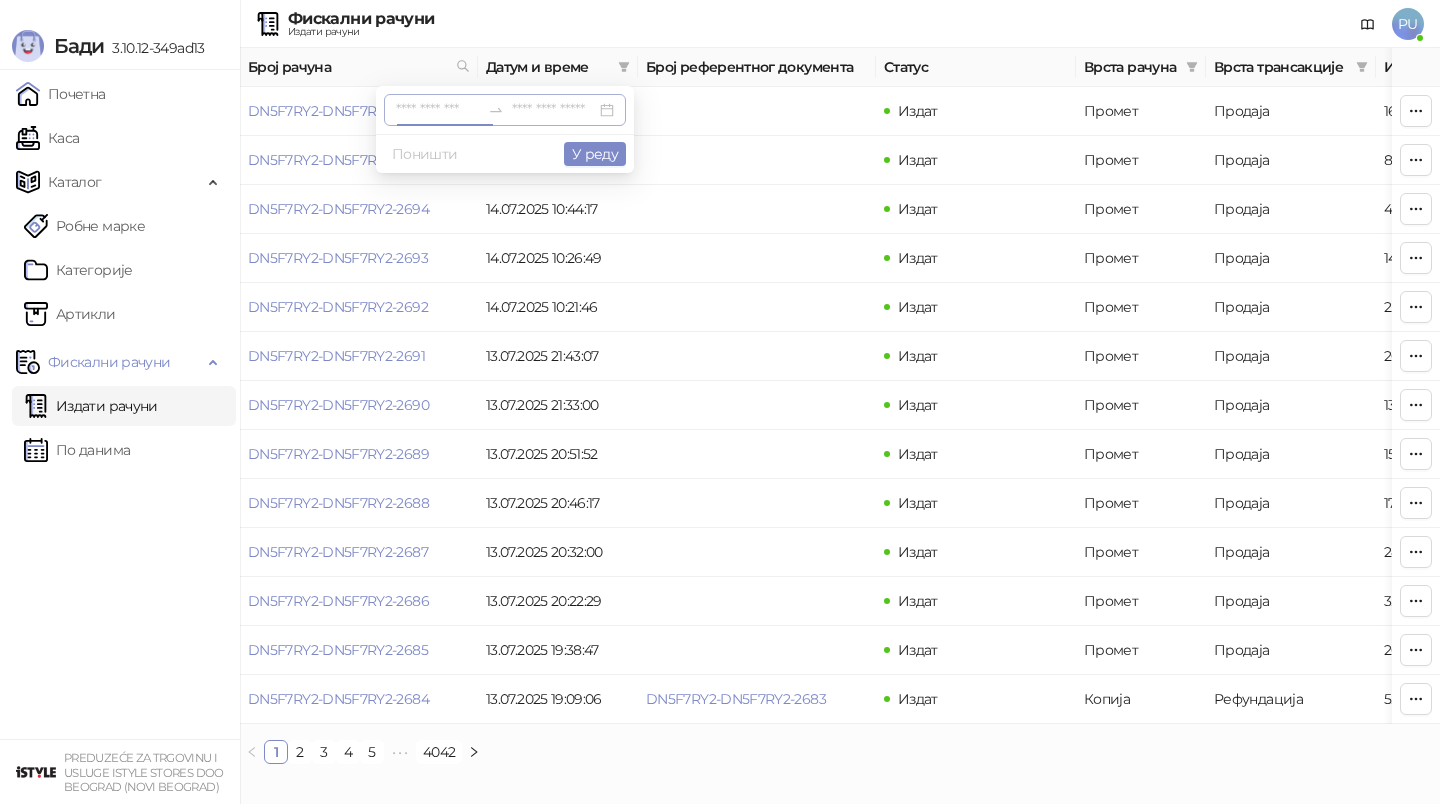 click at bounding box center [438, 110] 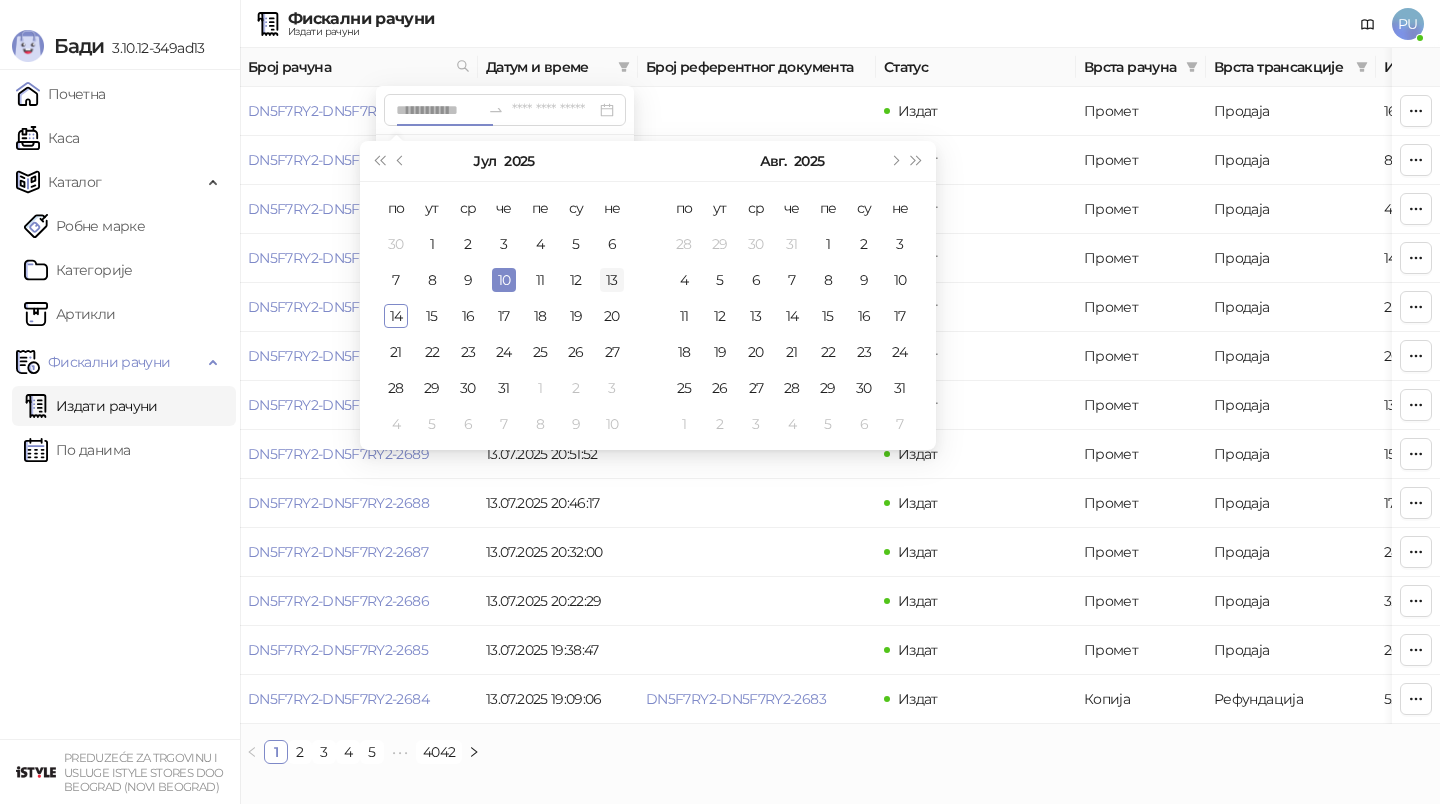 type on "**********" 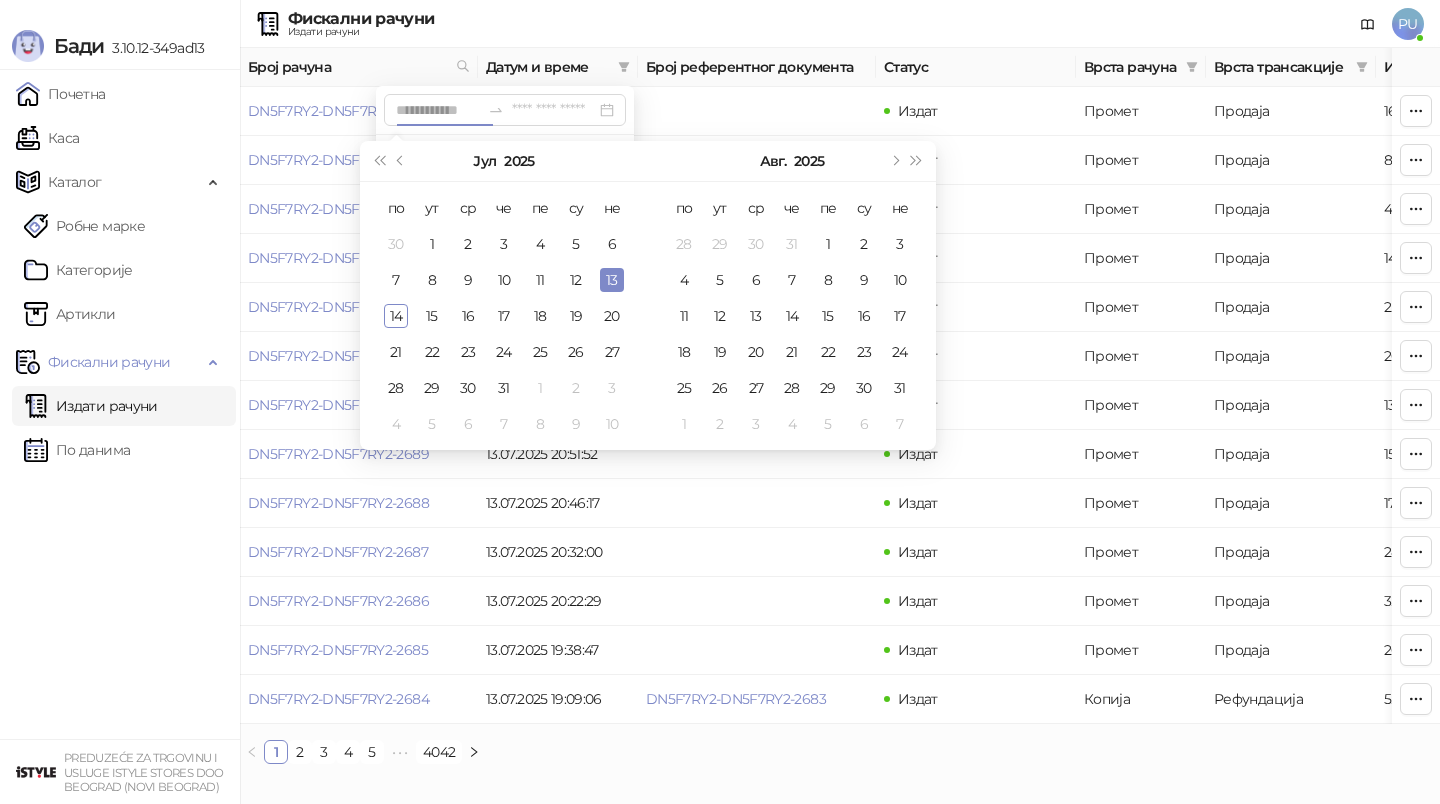 click on "13" at bounding box center (612, 280) 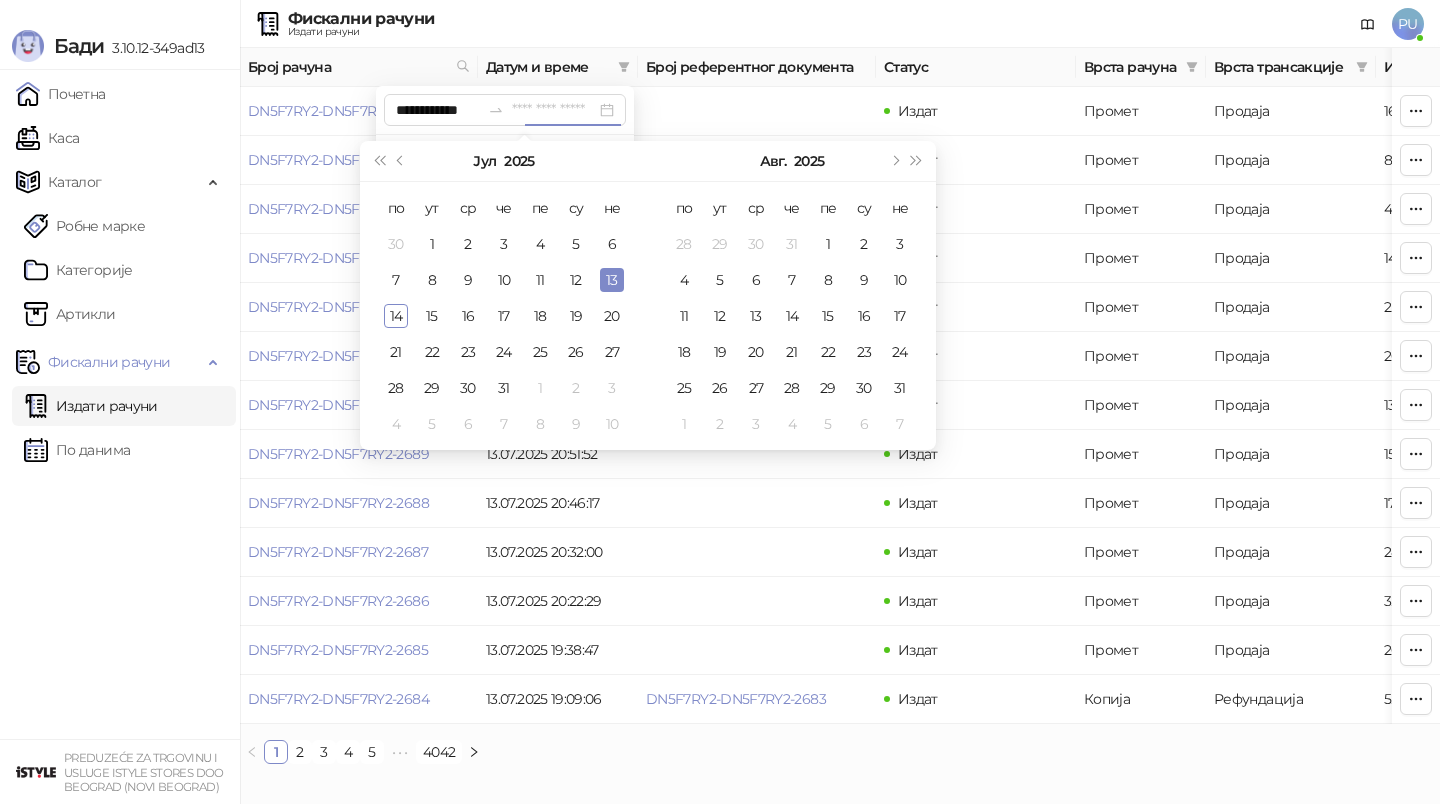 click on "13" at bounding box center [612, 280] 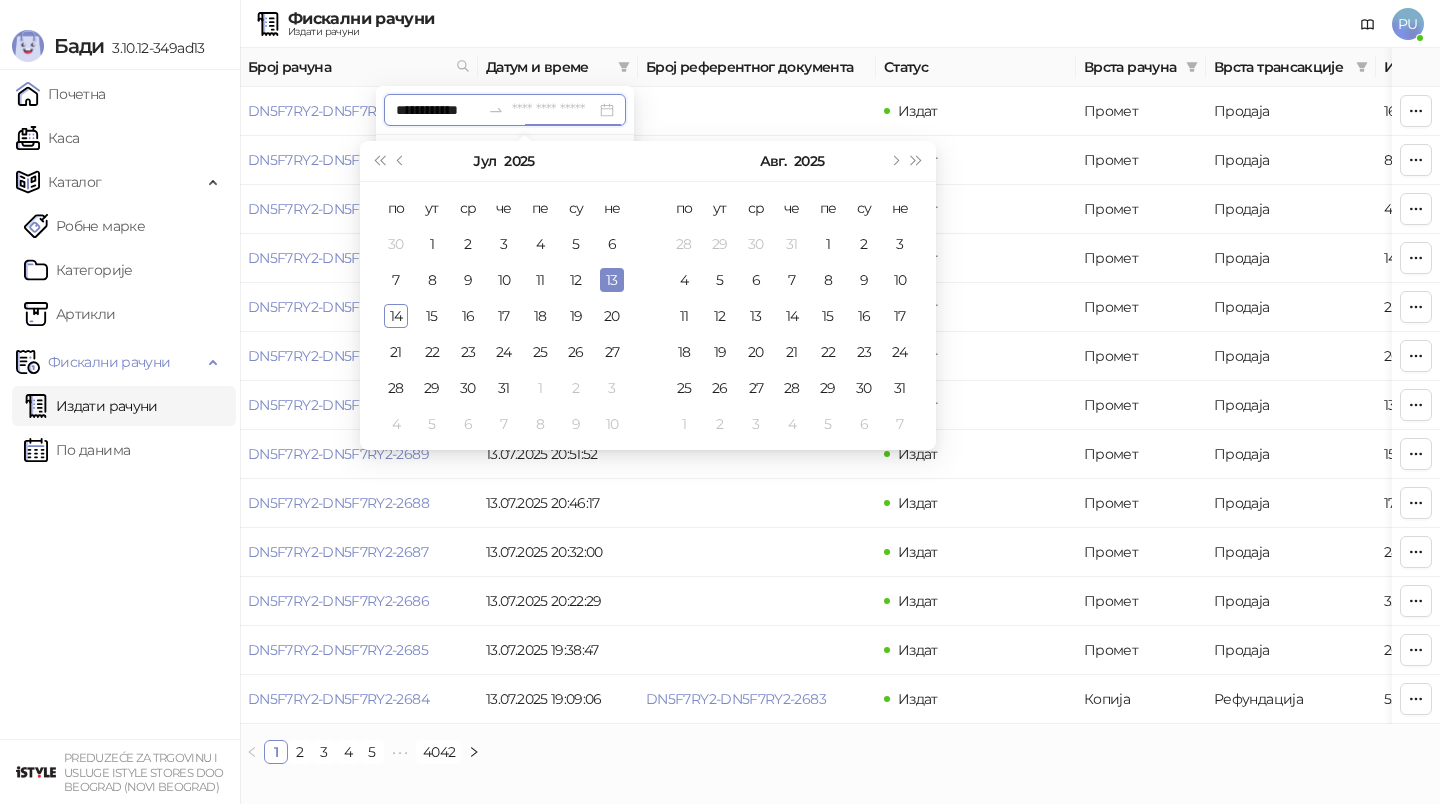 type on "**********" 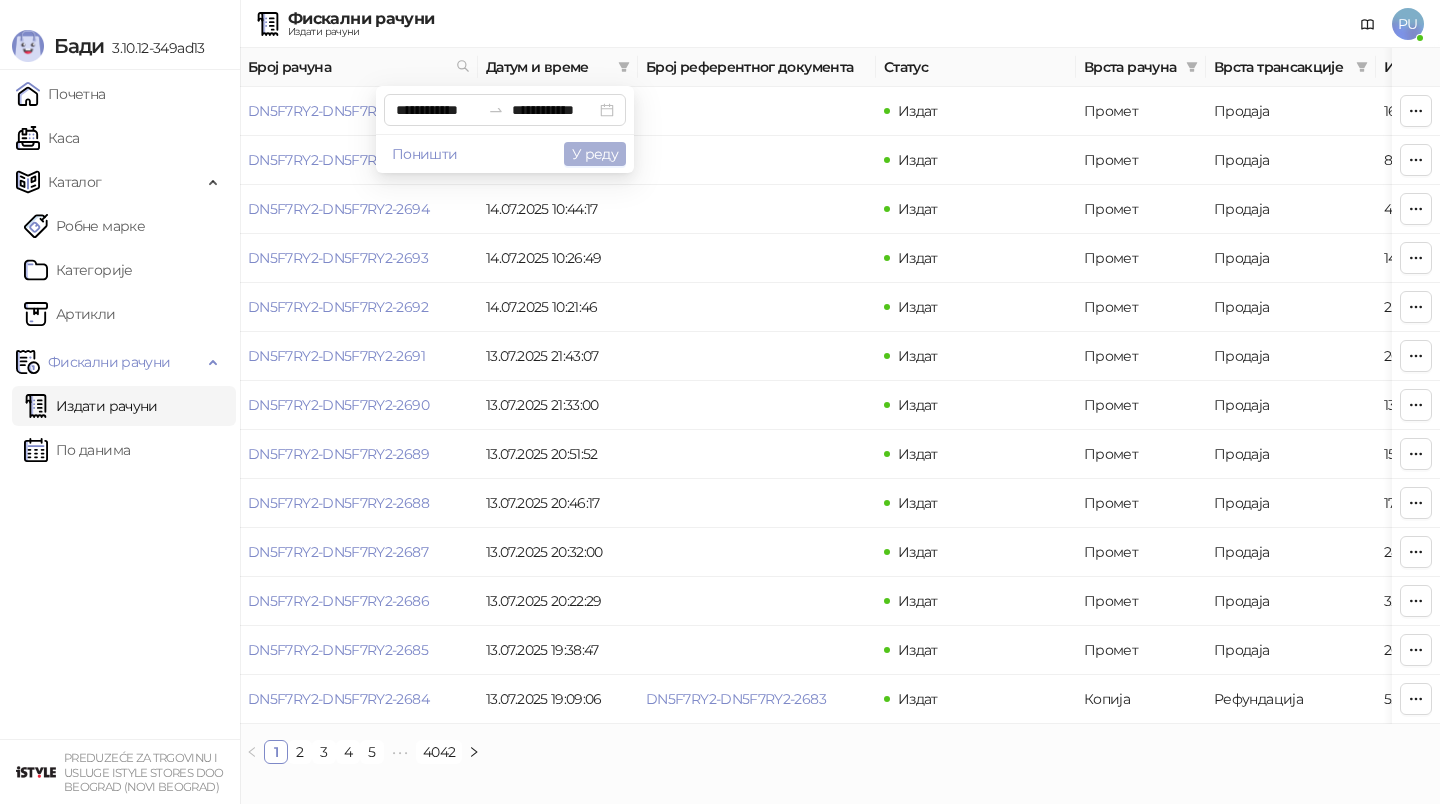 click on "У реду" at bounding box center (595, 154) 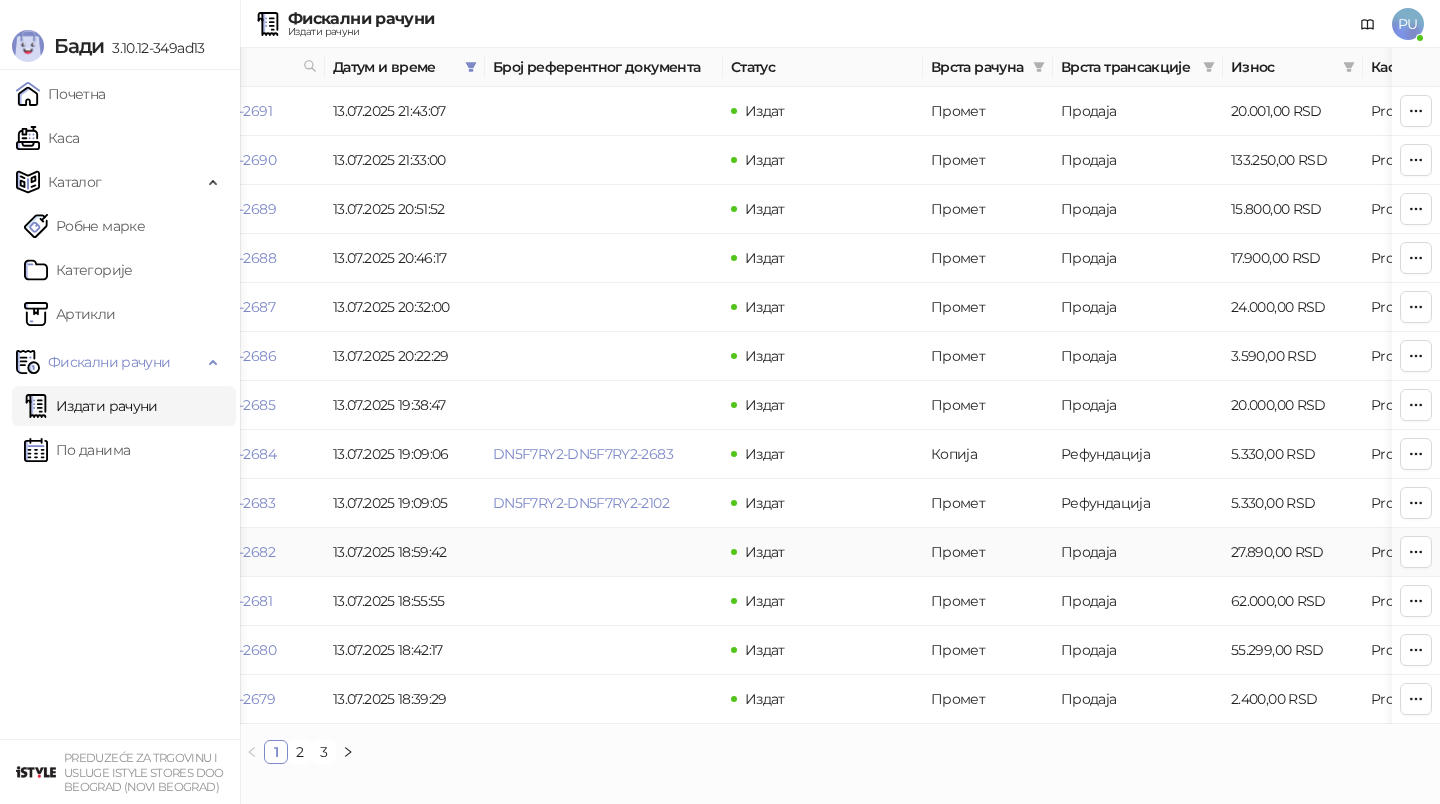 scroll, scrollTop: 0, scrollLeft: 0, axis: both 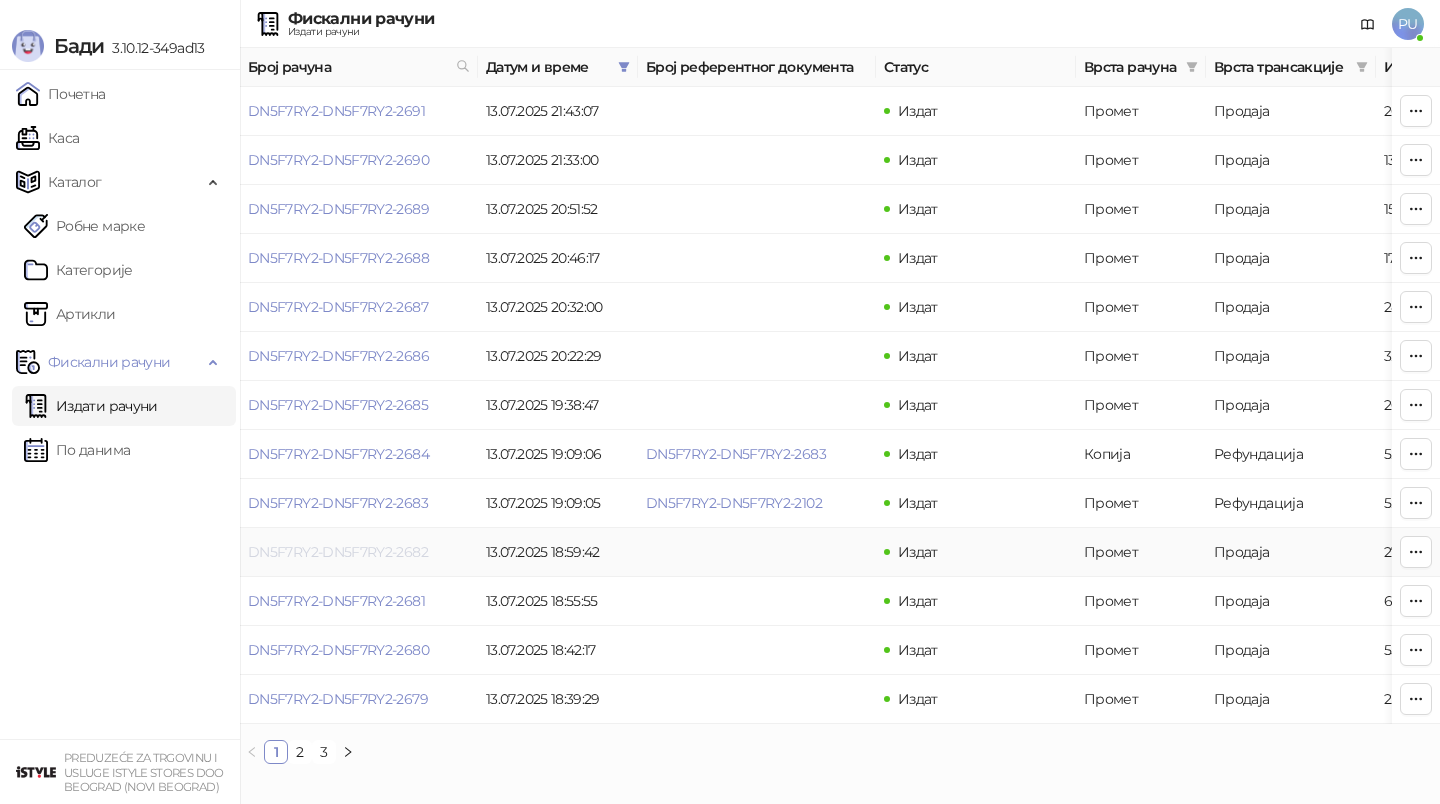 click on "DN5F7RY2-DN5F7RY2-2682" at bounding box center [338, 552] 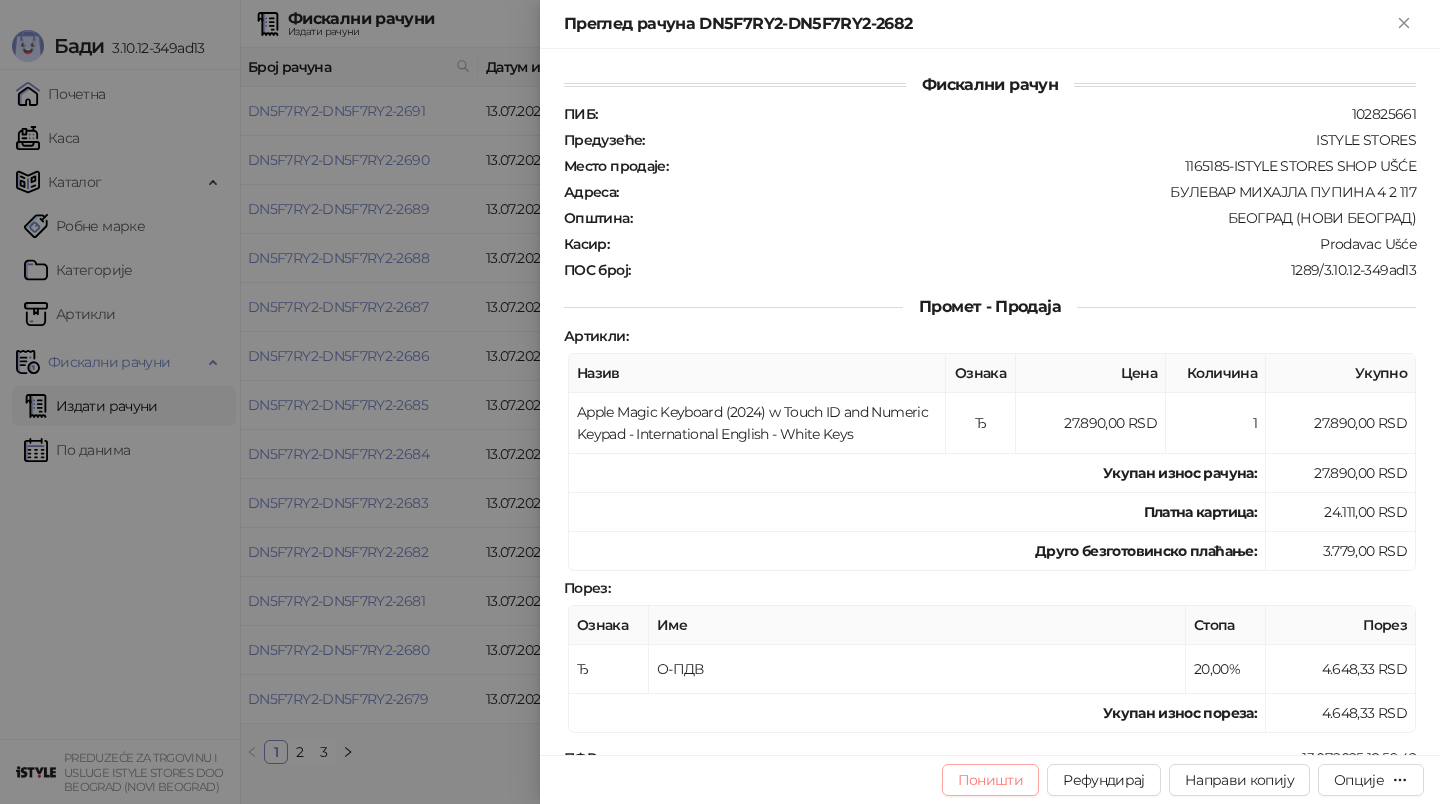 click on "Поништи" at bounding box center [991, 780] 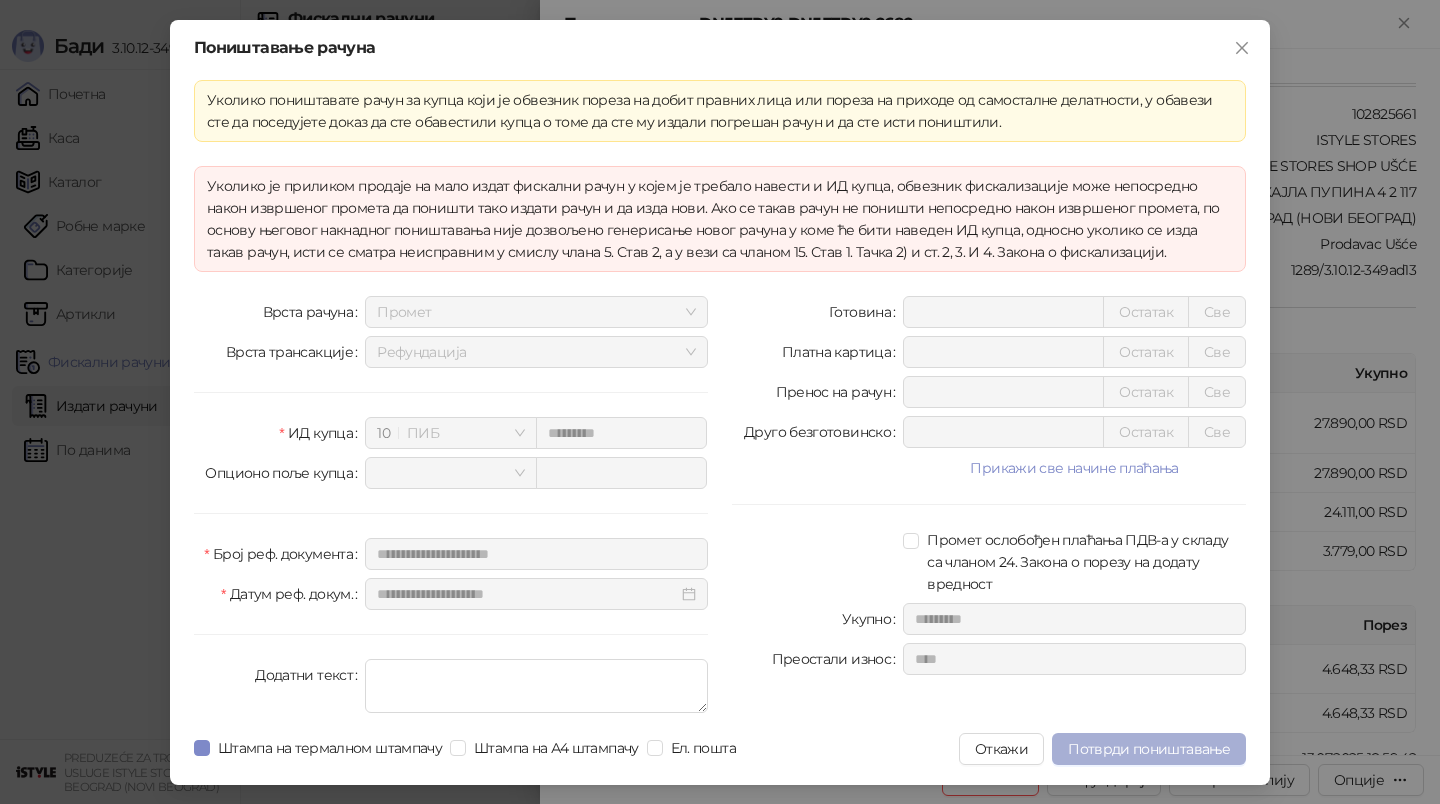 click on "Потврди поништавање" at bounding box center [1149, 749] 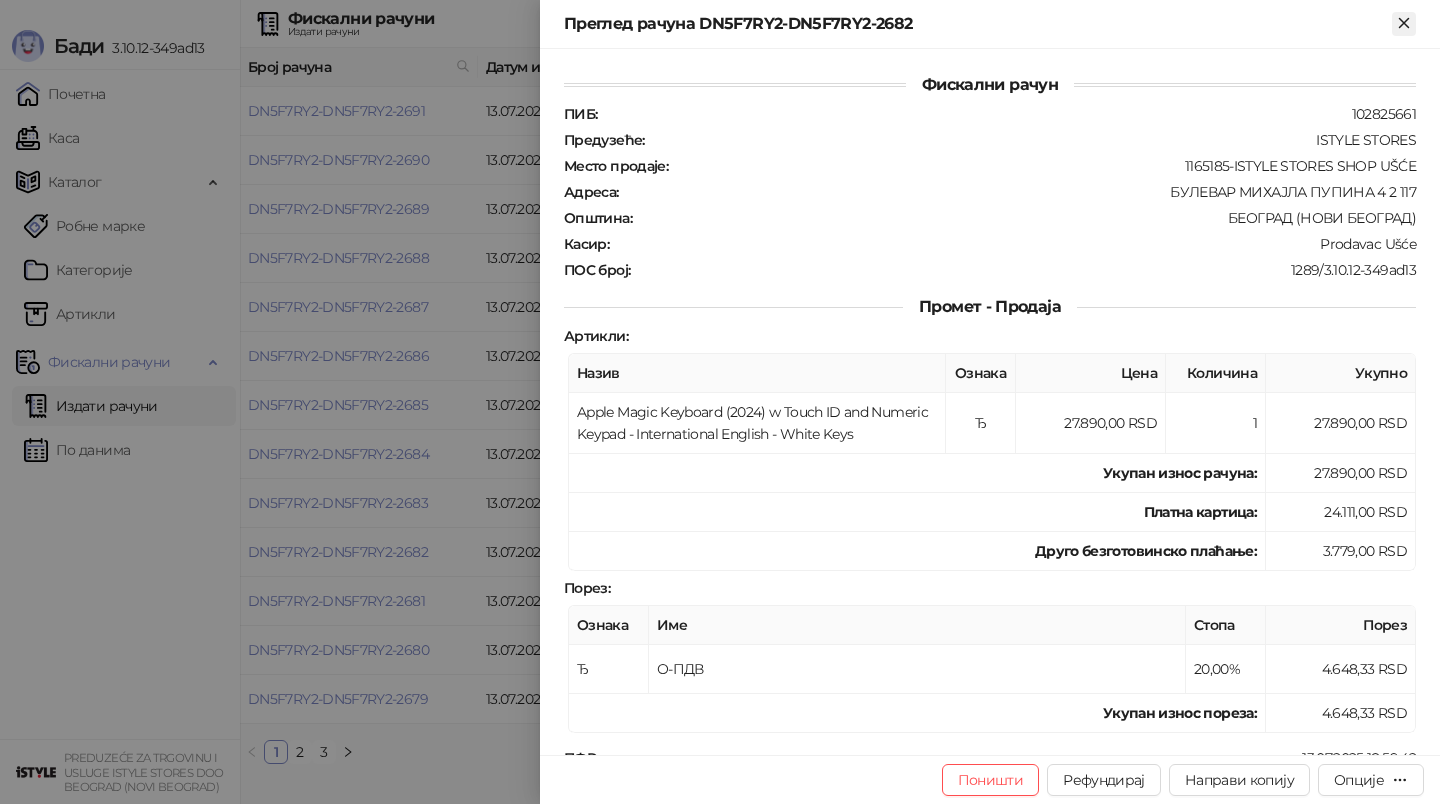 click 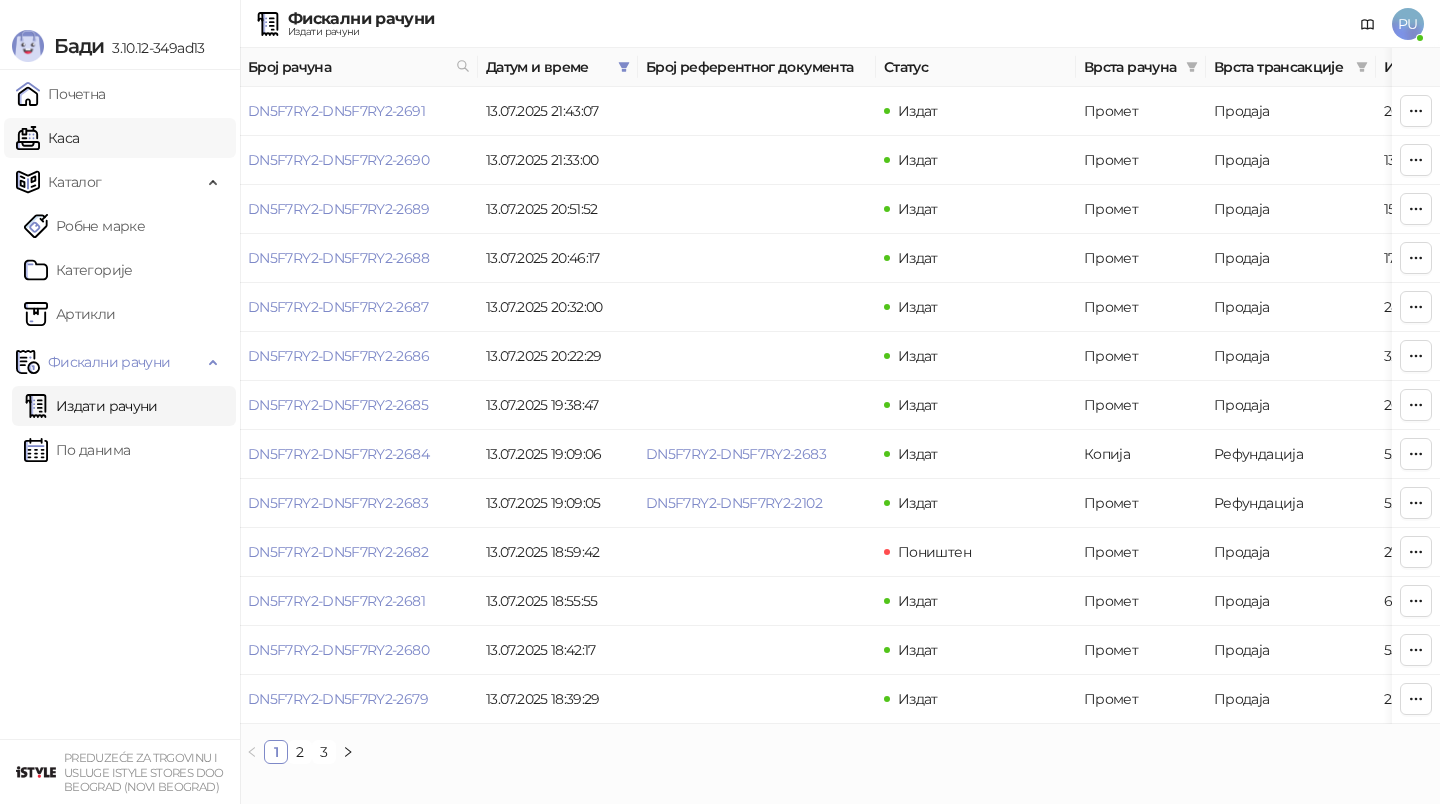 click on "Каса" at bounding box center [47, 138] 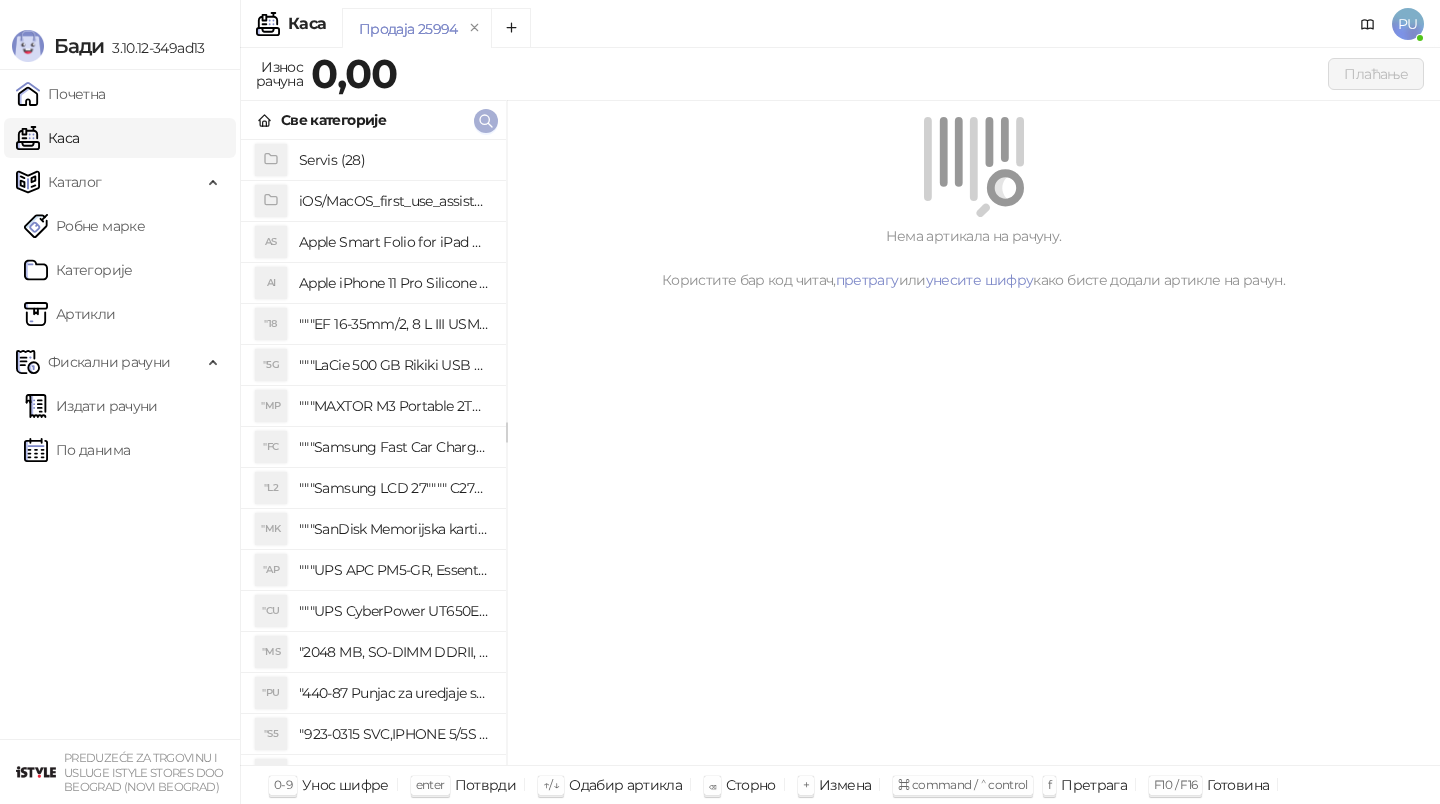 click at bounding box center [486, 121] 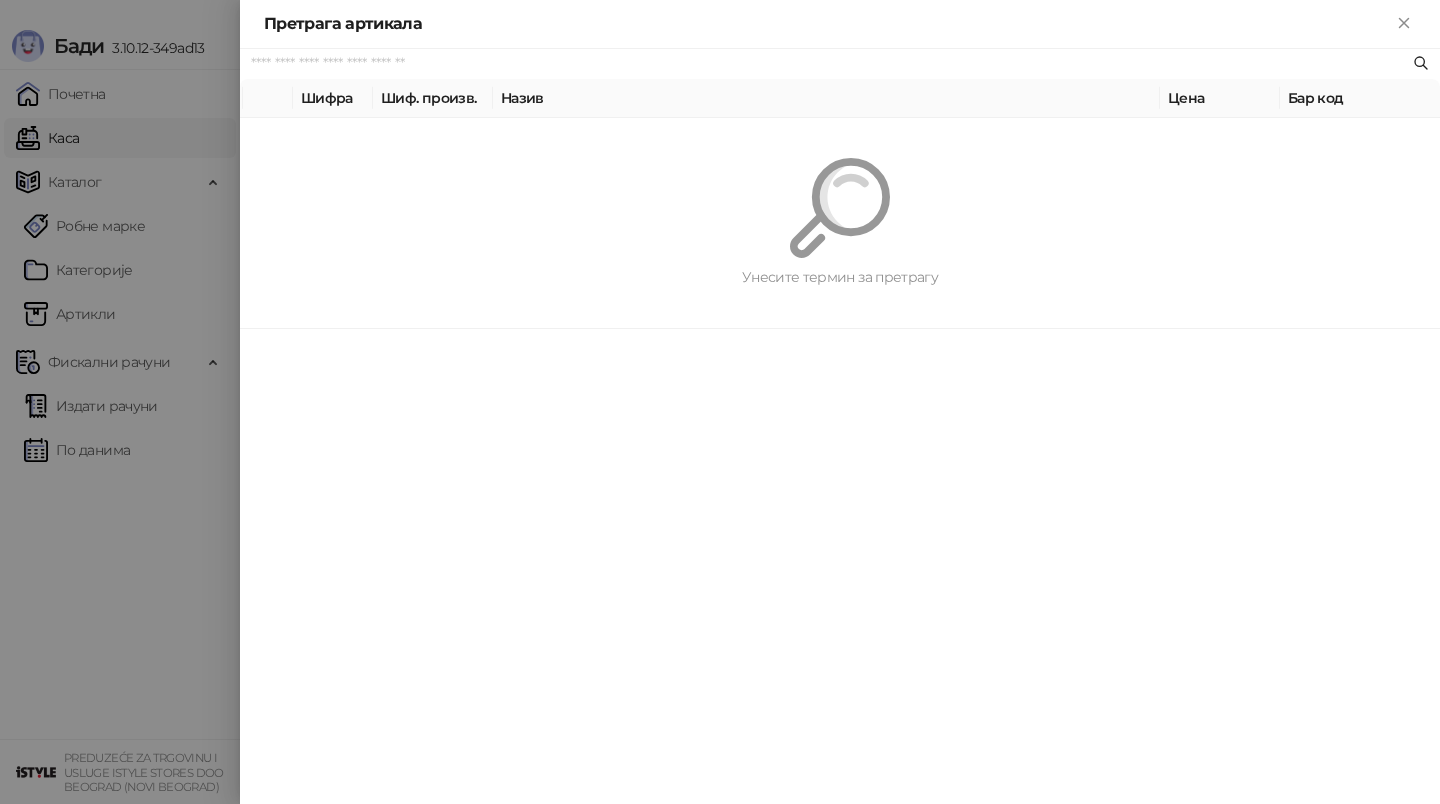 paste on "********" 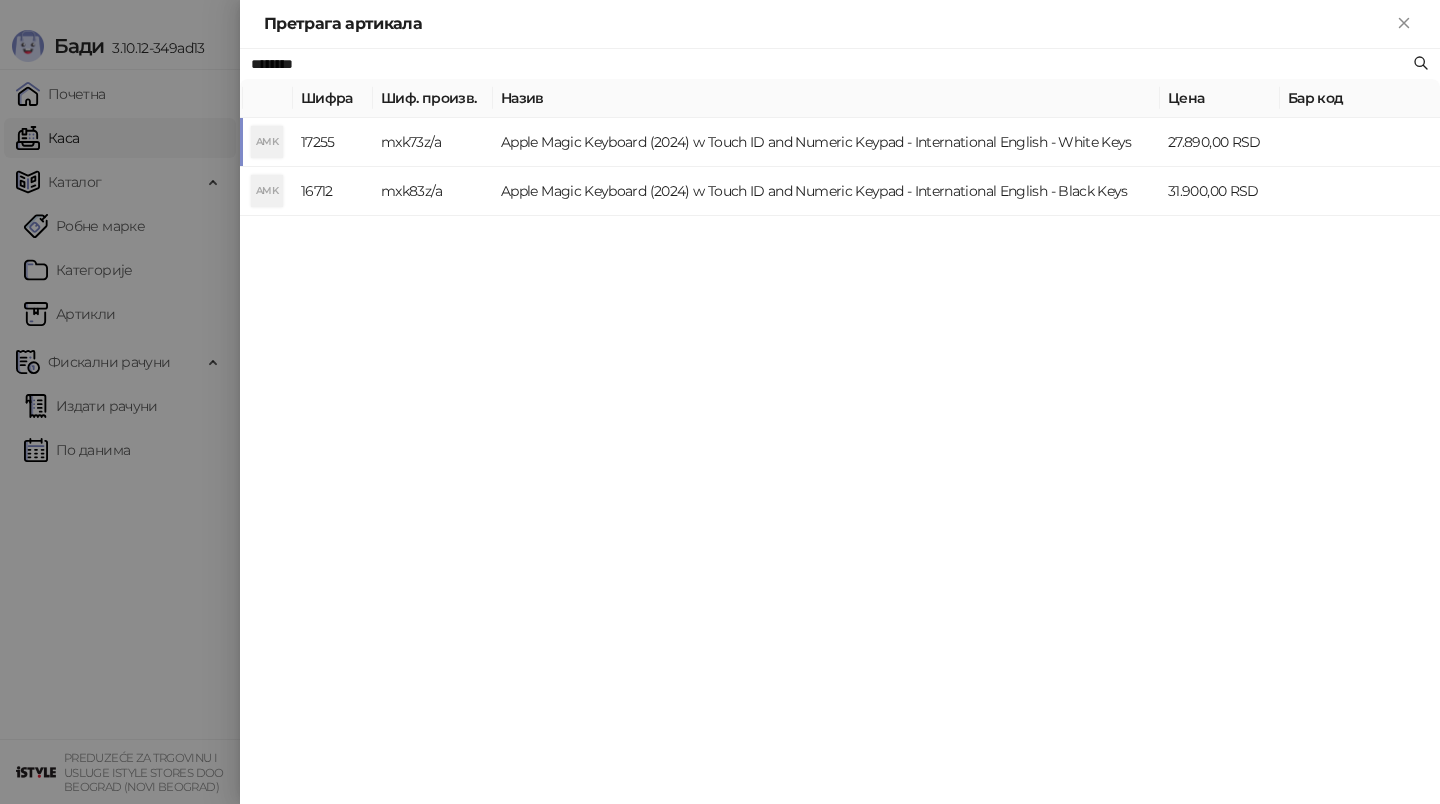 type on "********" 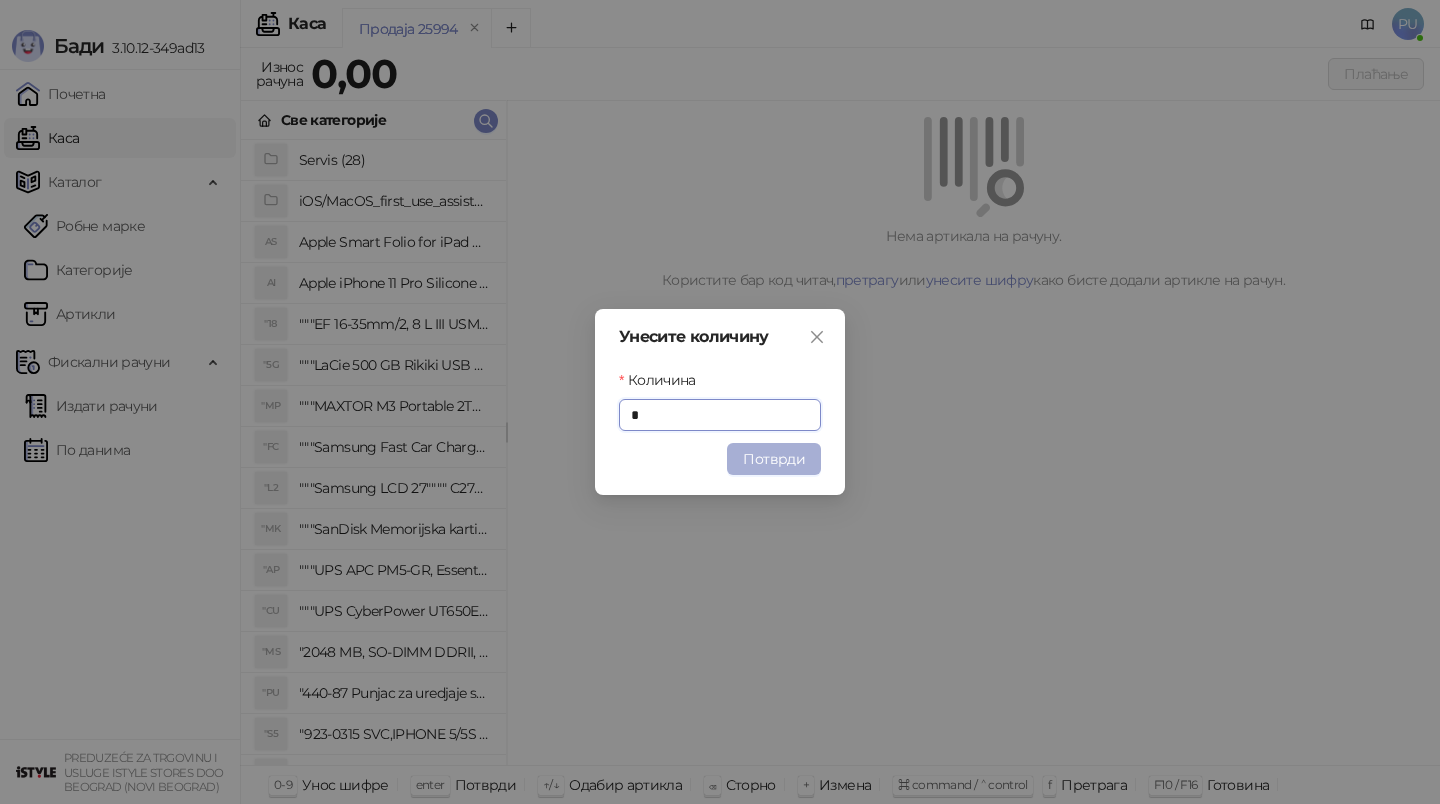 click on "Потврди" at bounding box center (774, 459) 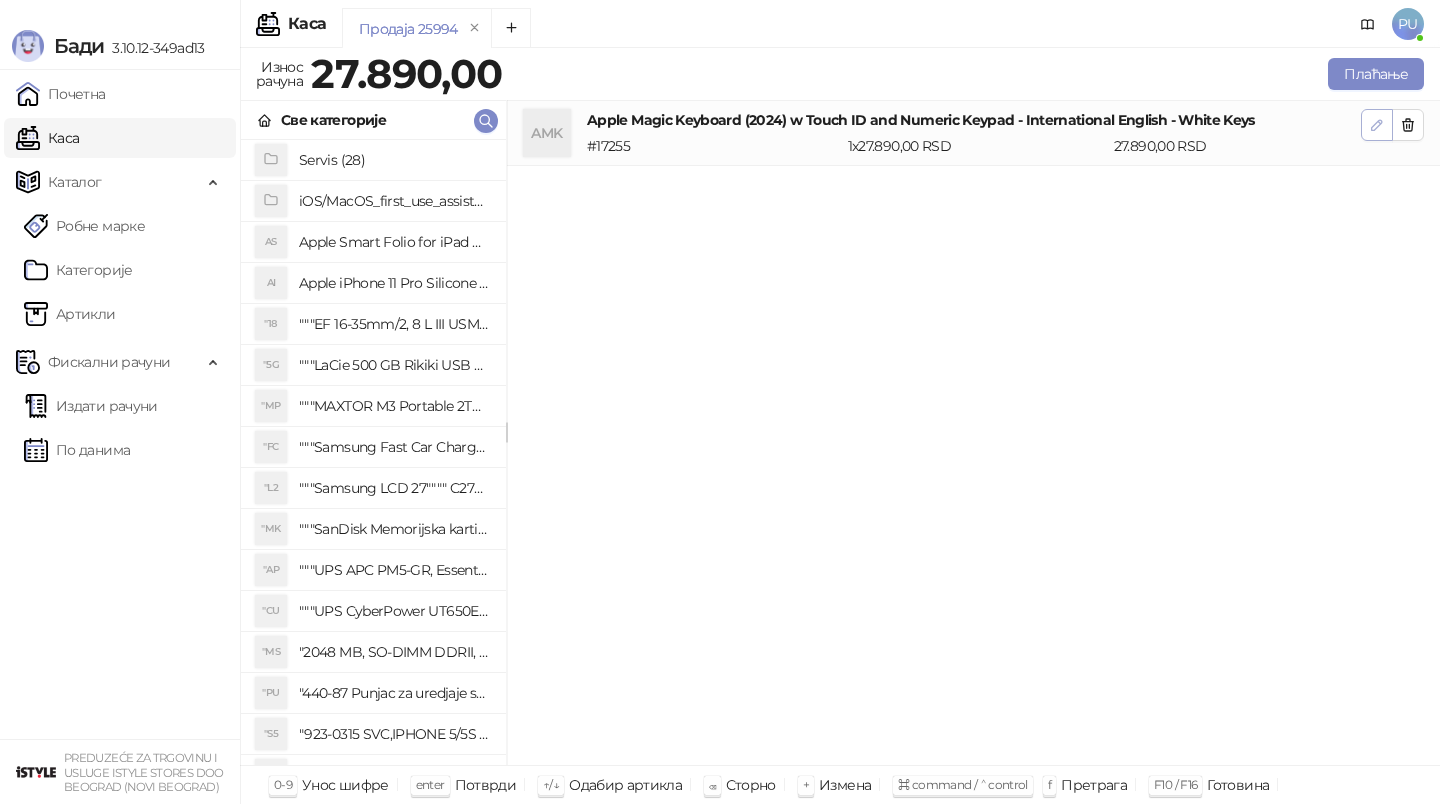click 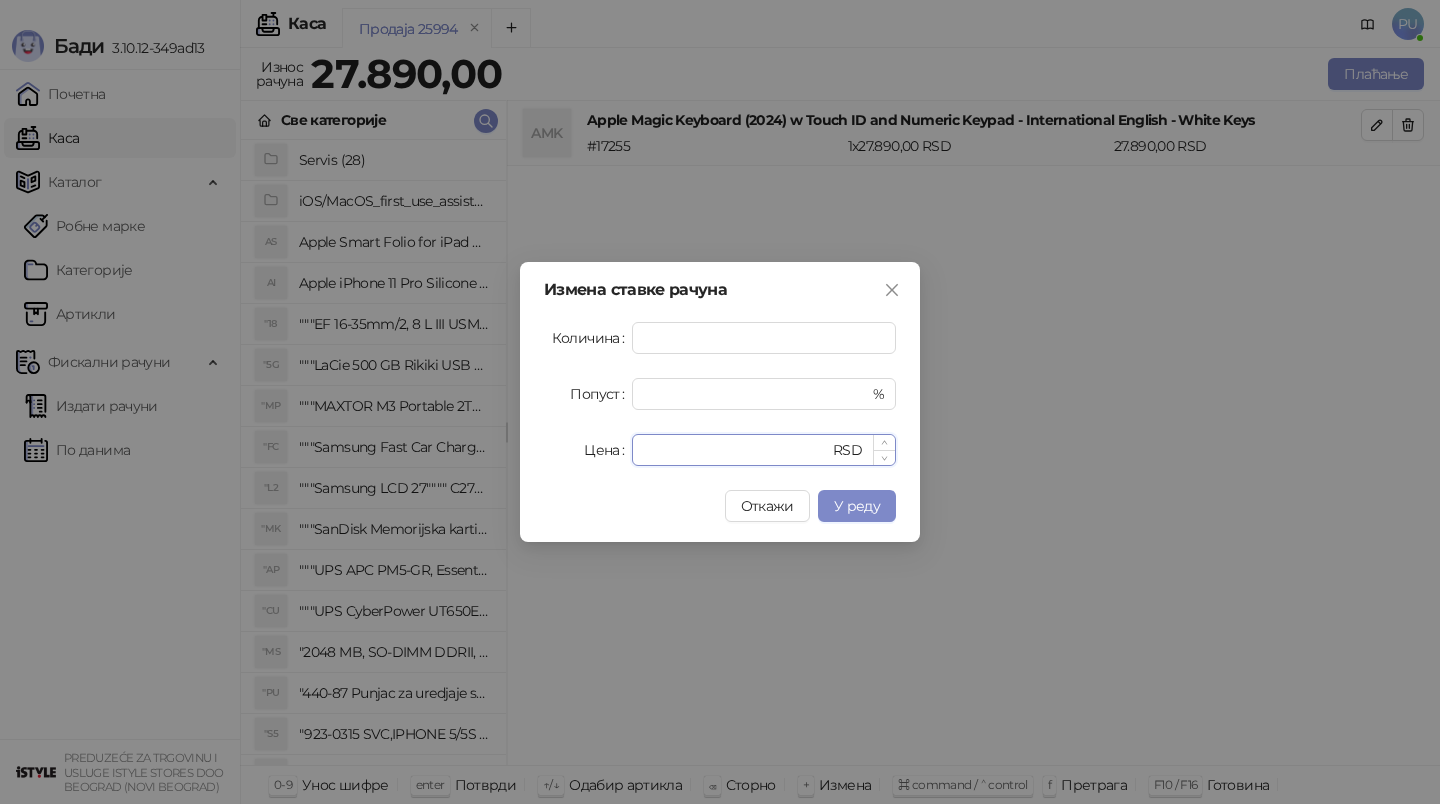 click on "*****" at bounding box center (736, 450) 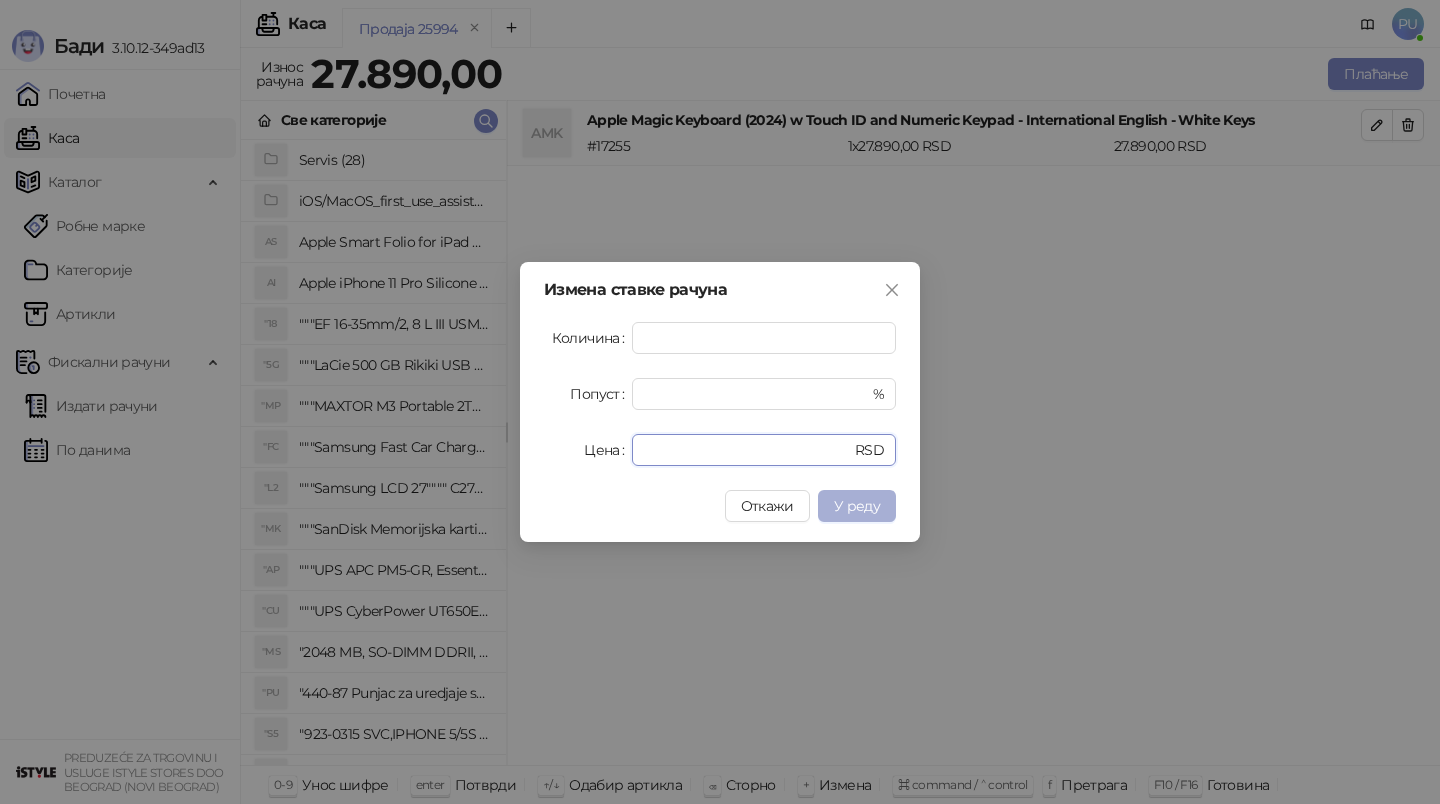 type on "*****" 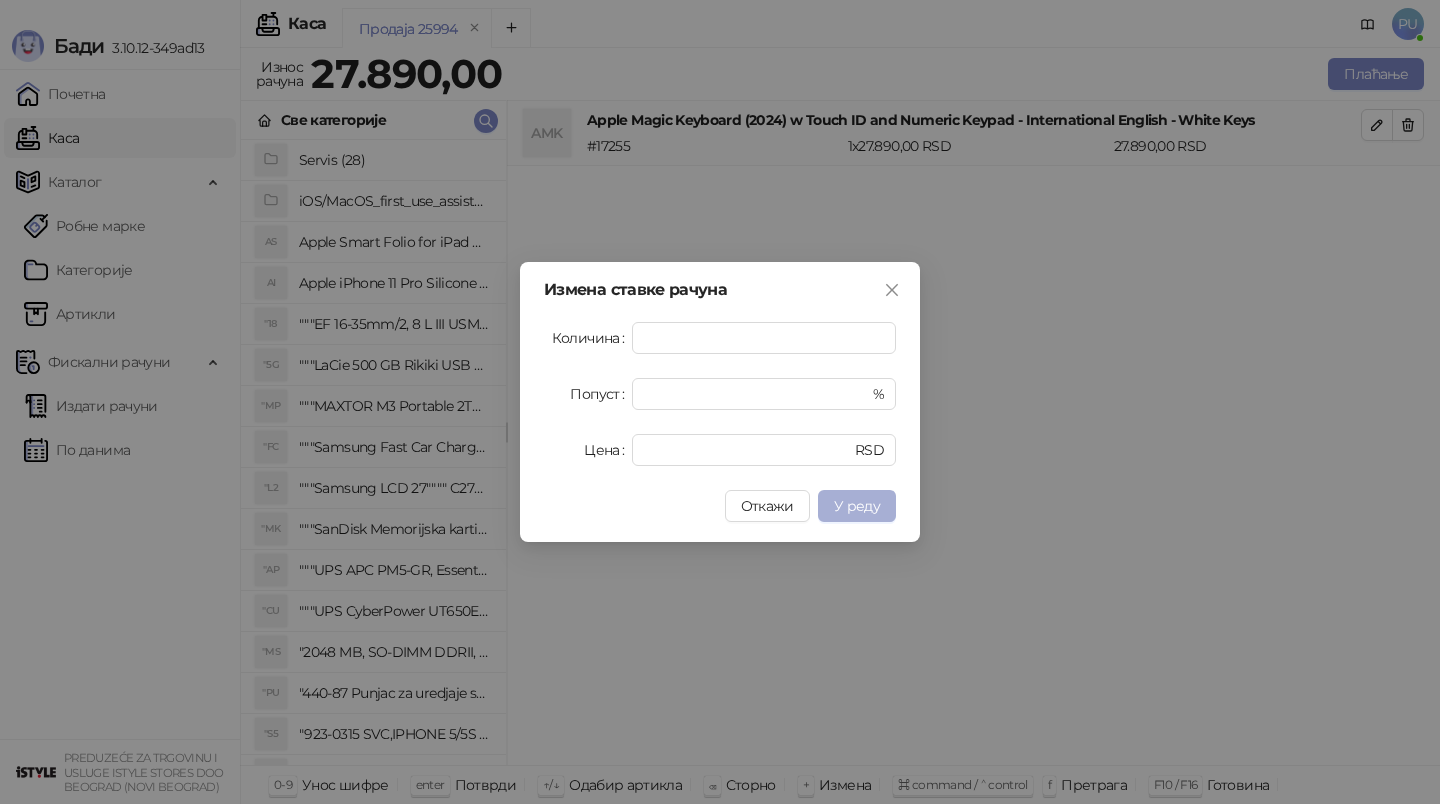 click on "У реду" at bounding box center (857, 506) 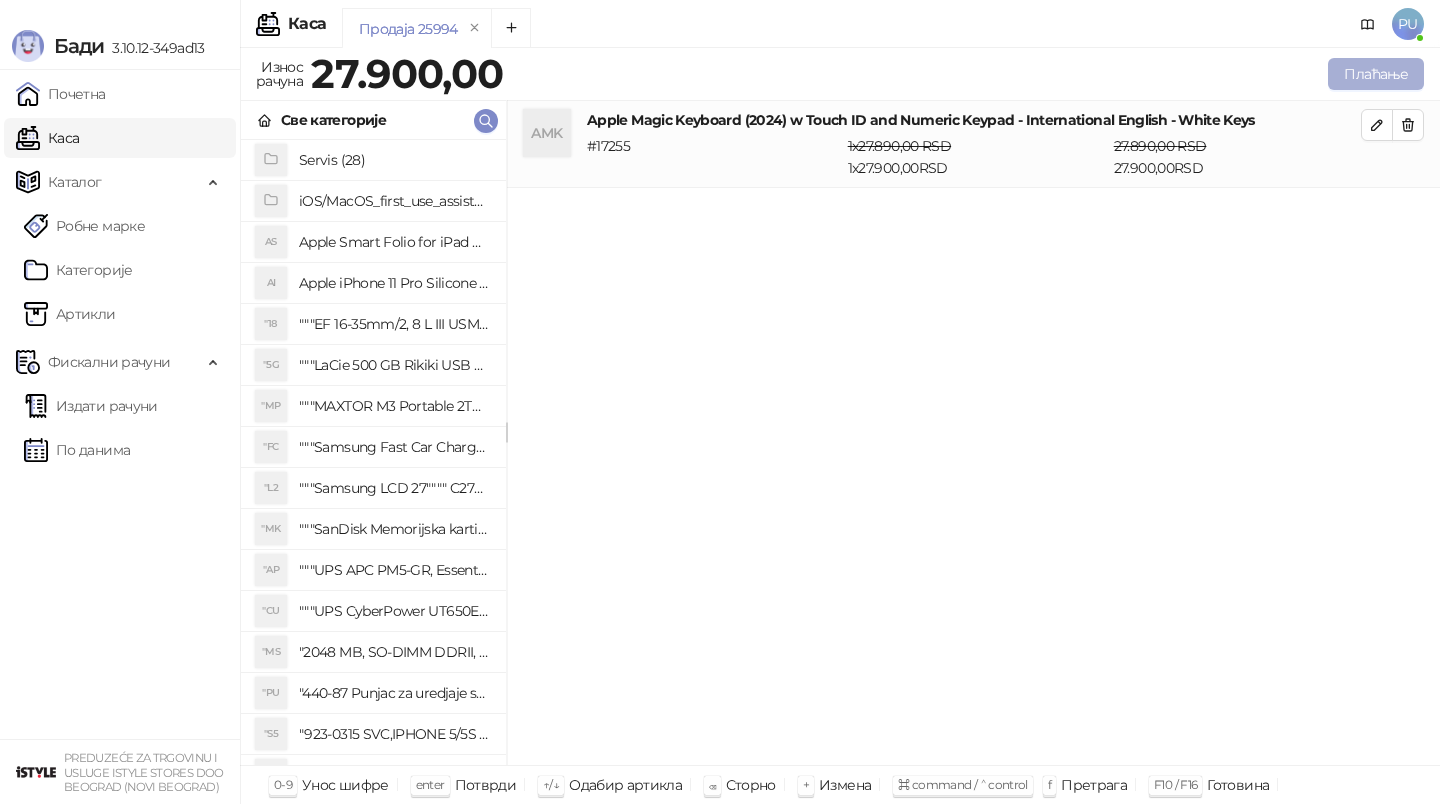 click on "Плаћање" at bounding box center (1376, 74) 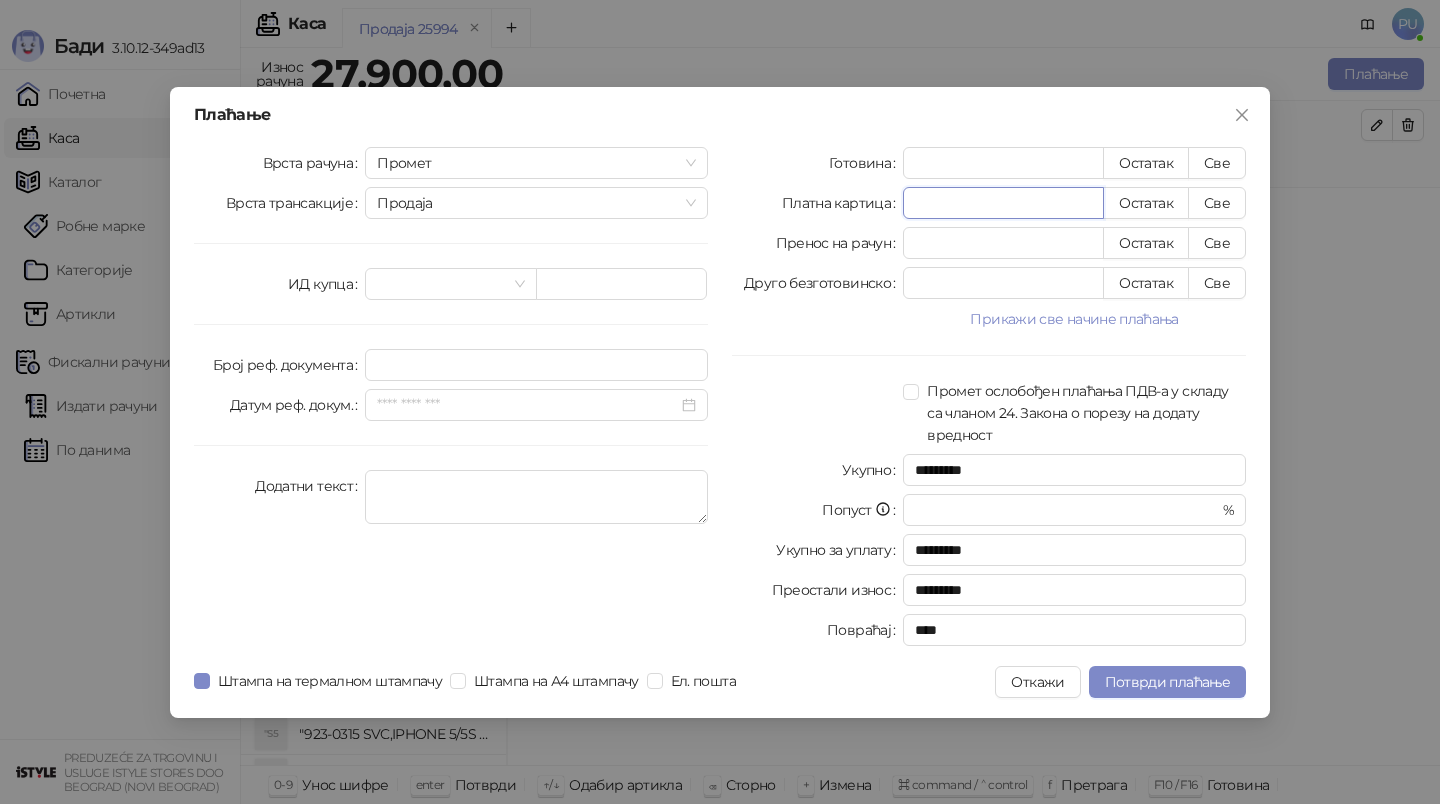 click on "*" at bounding box center [1003, 203] 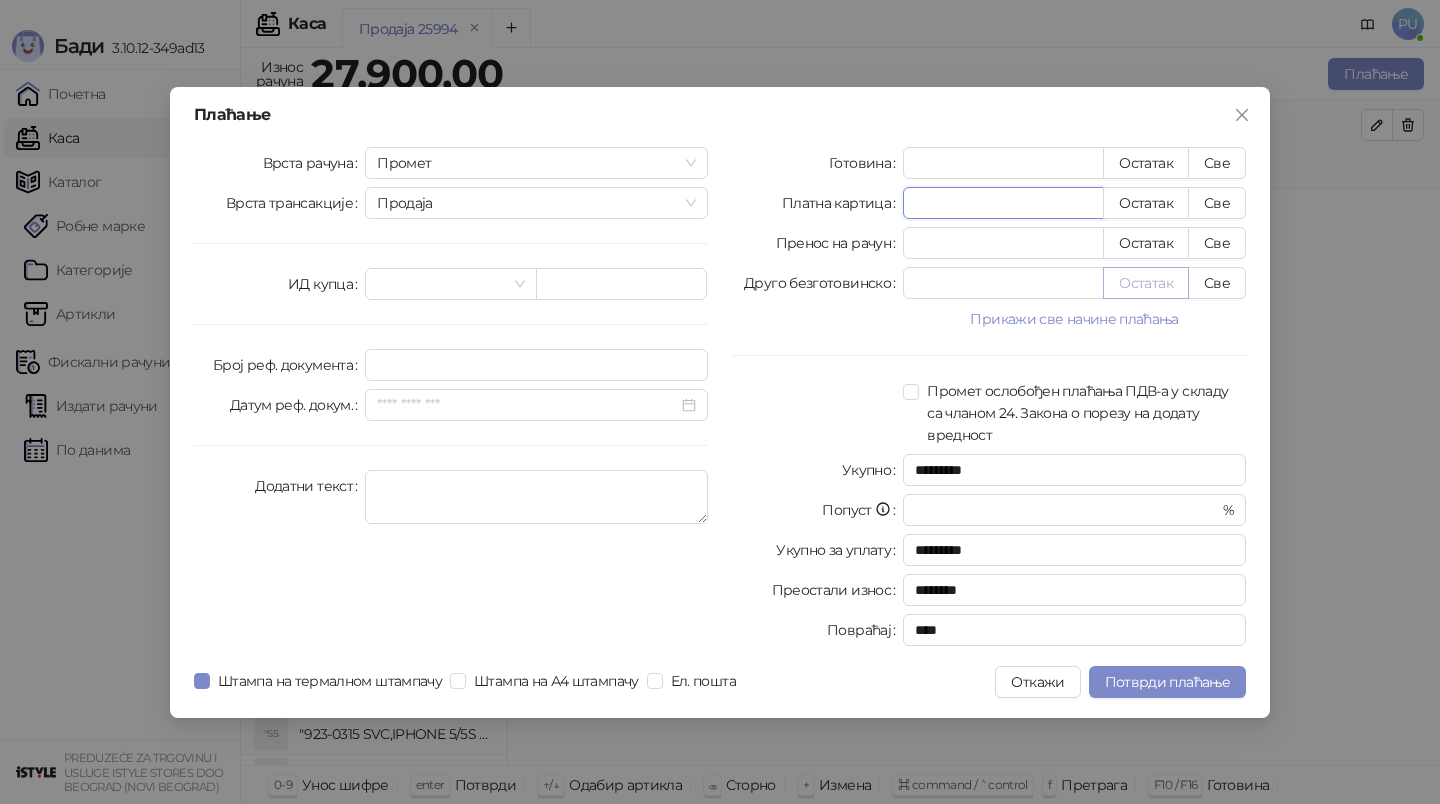 type on "*****" 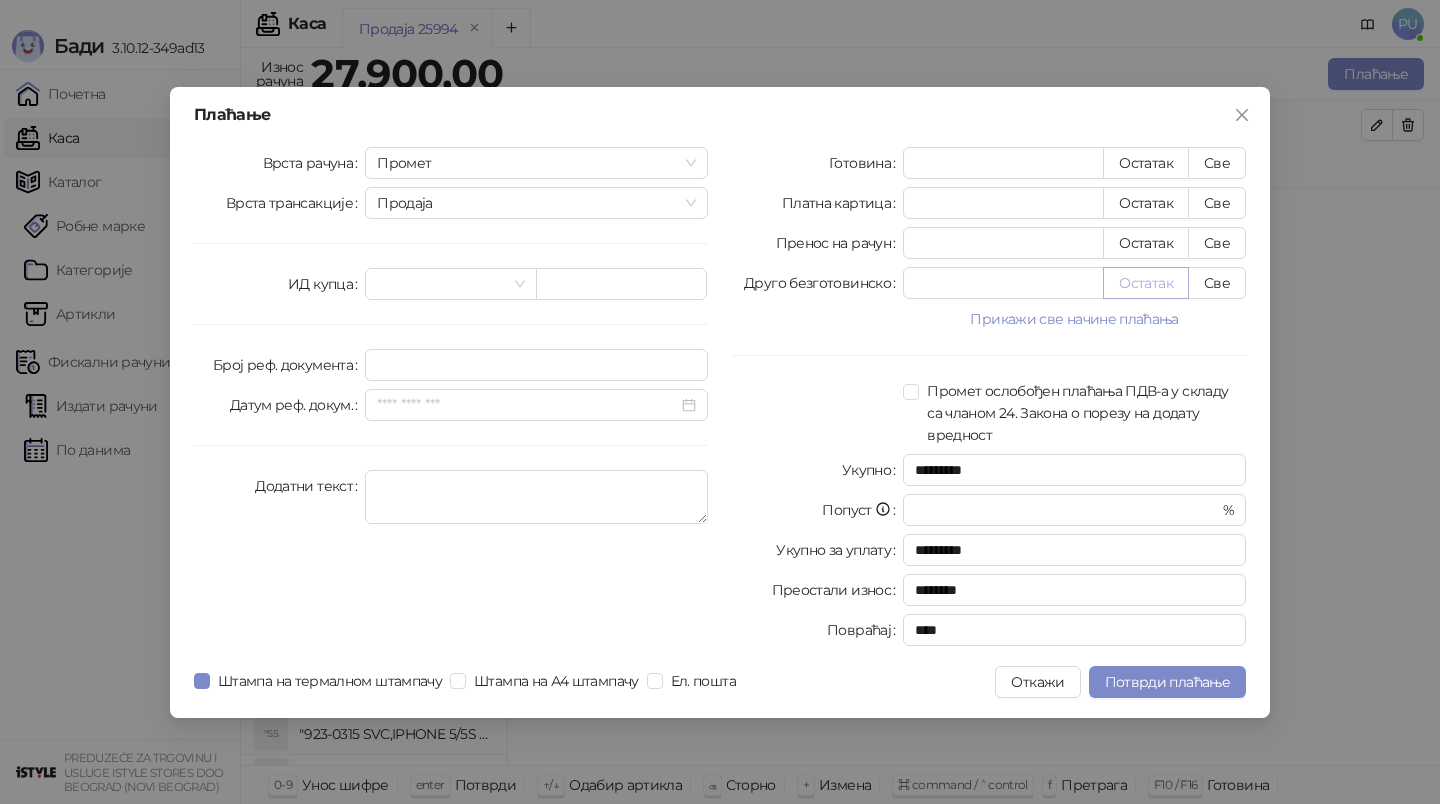 click on "Остатак" at bounding box center (1146, 283) 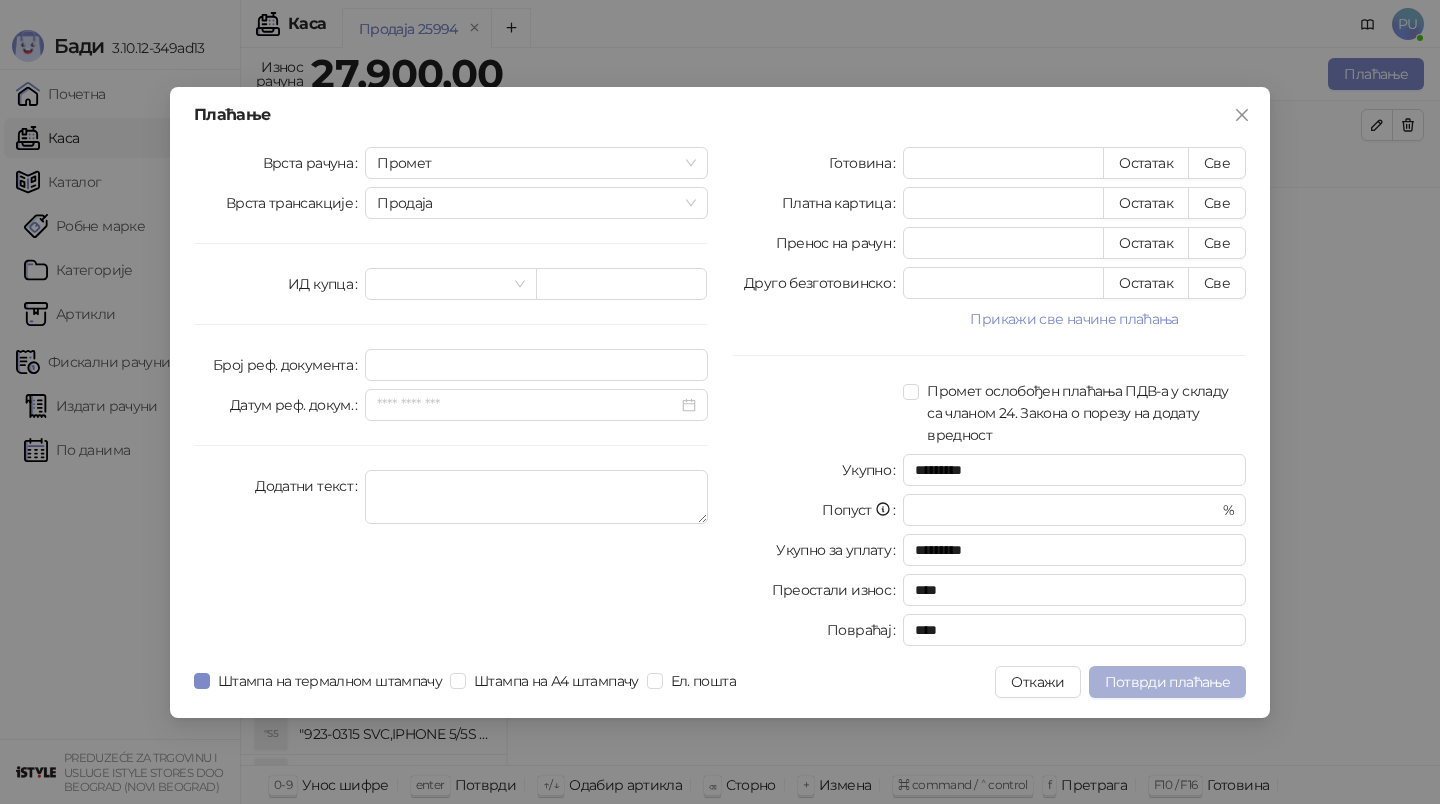 click on "Потврди плаћање" at bounding box center (1167, 682) 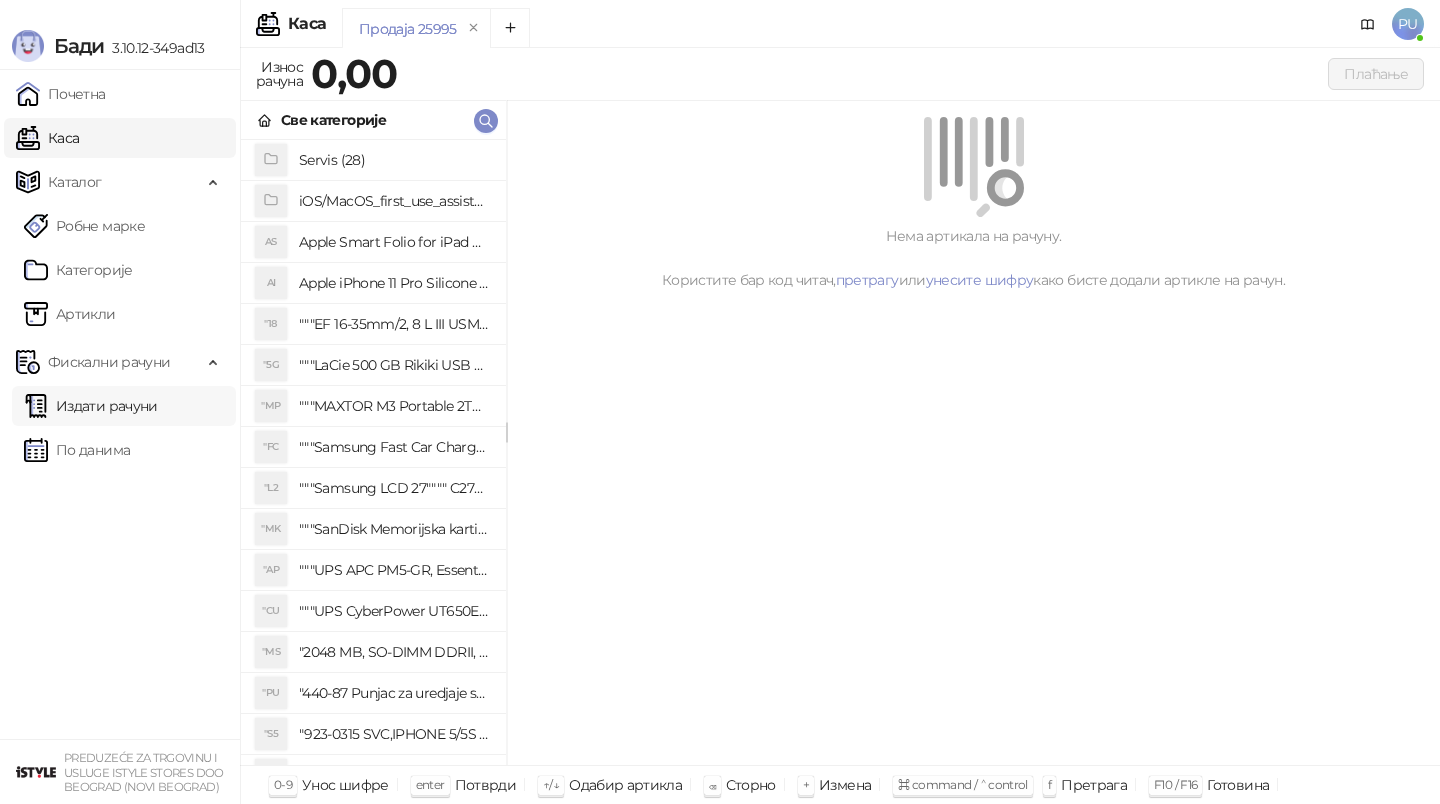 click on "Издати рачуни" at bounding box center [91, 406] 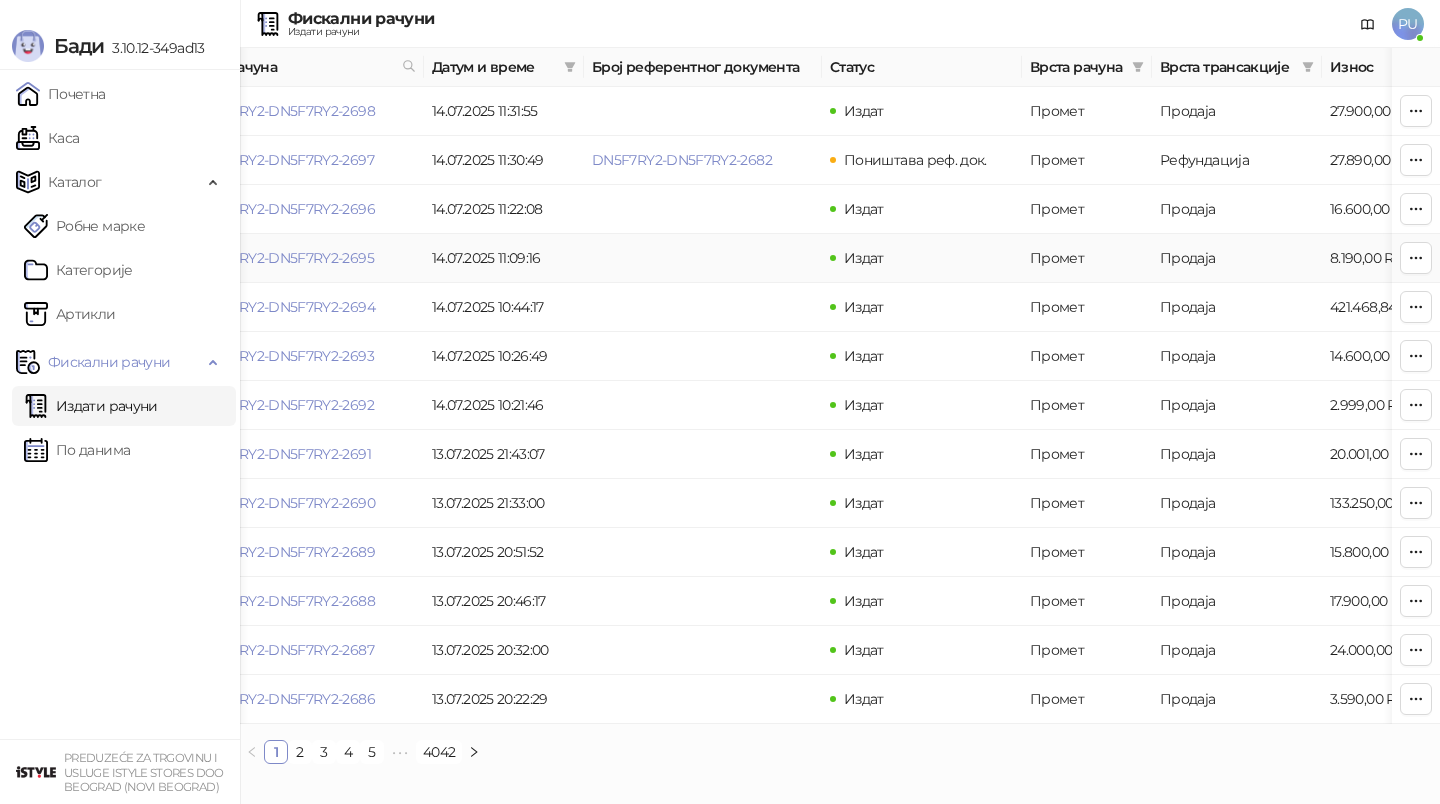 scroll, scrollTop: 0, scrollLeft: 69, axis: horizontal 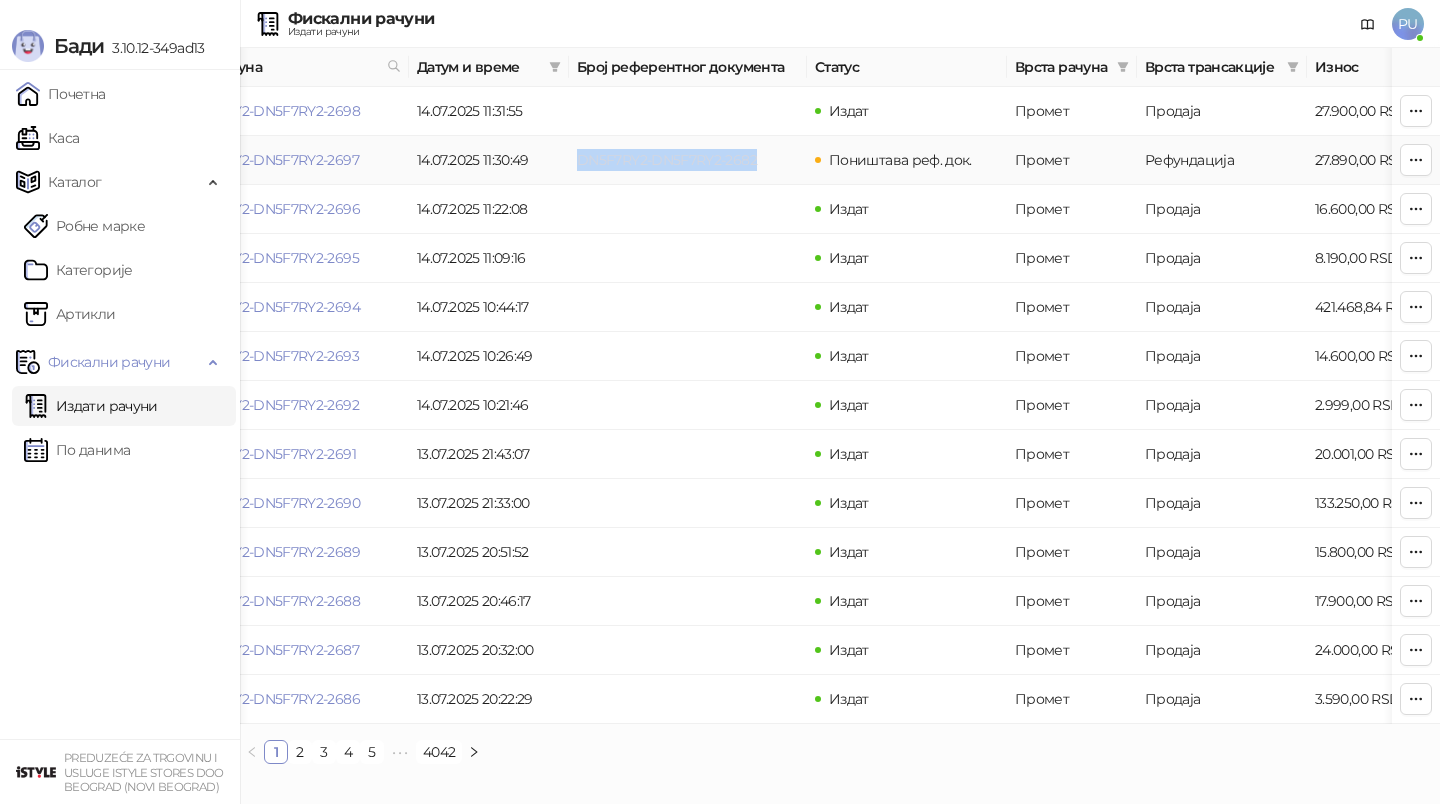 drag, startPoint x: 770, startPoint y: 163, endPoint x: 581, endPoint y: 160, distance: 189.0238 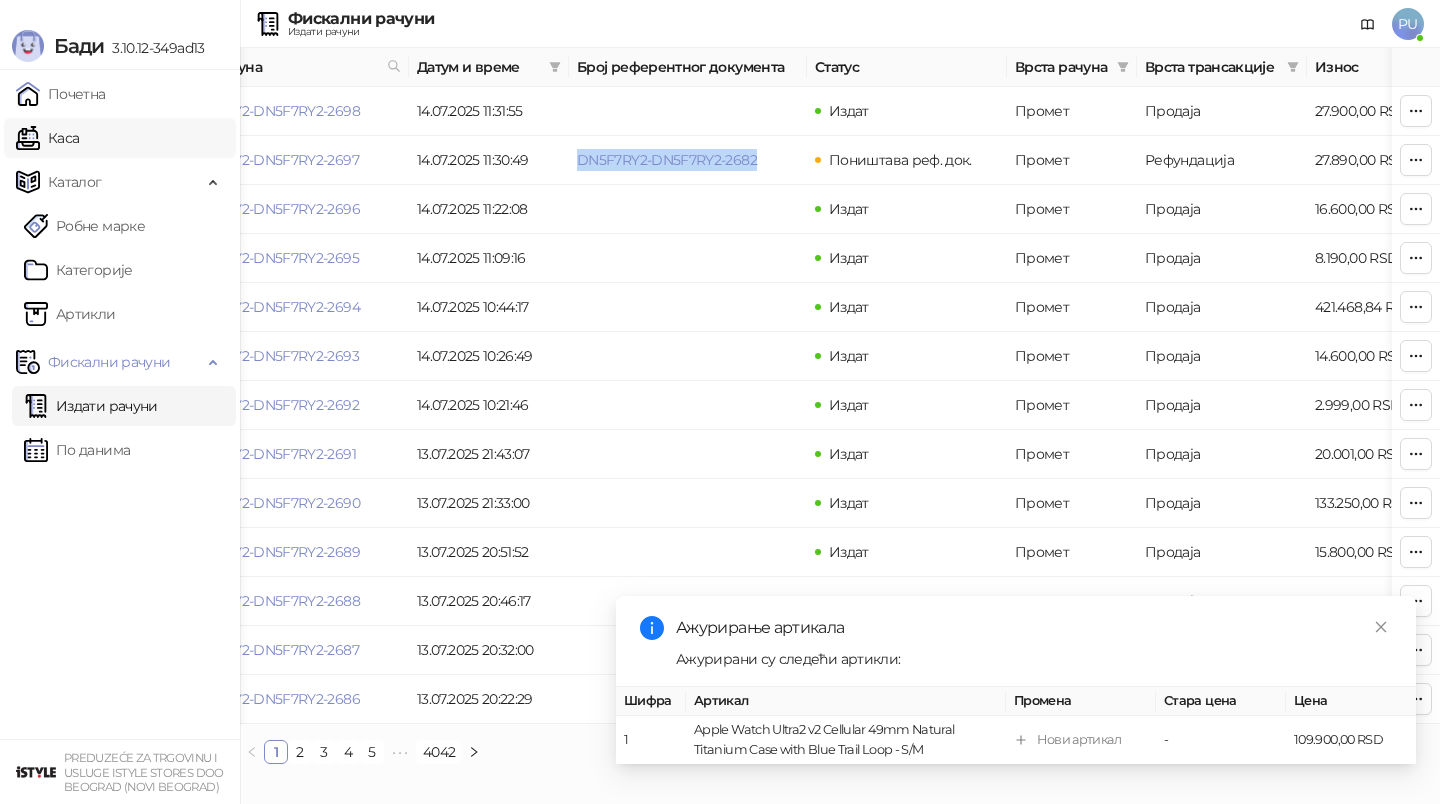 click on "Каса" at bounding box center [47, 138] 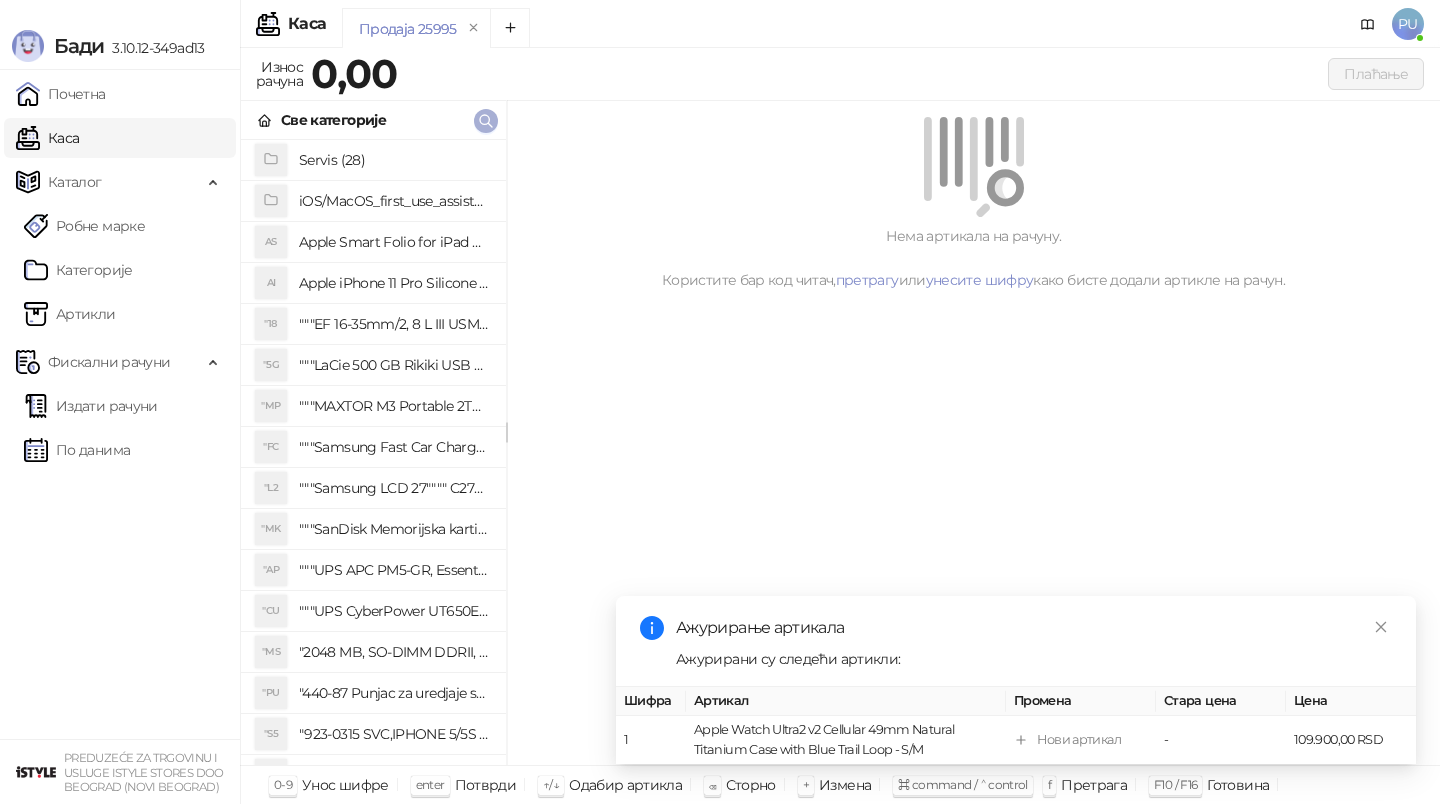 click 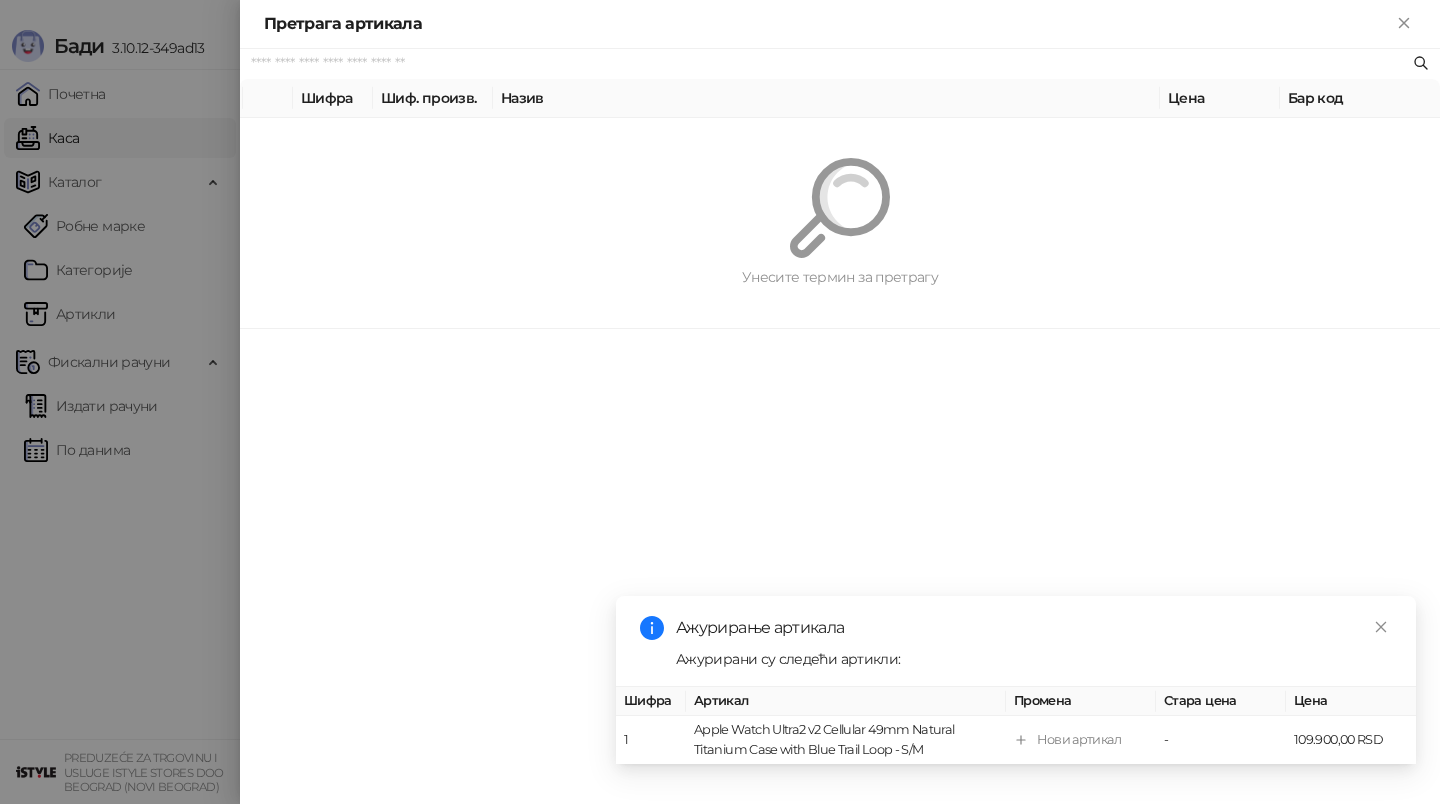 paste on "*********" 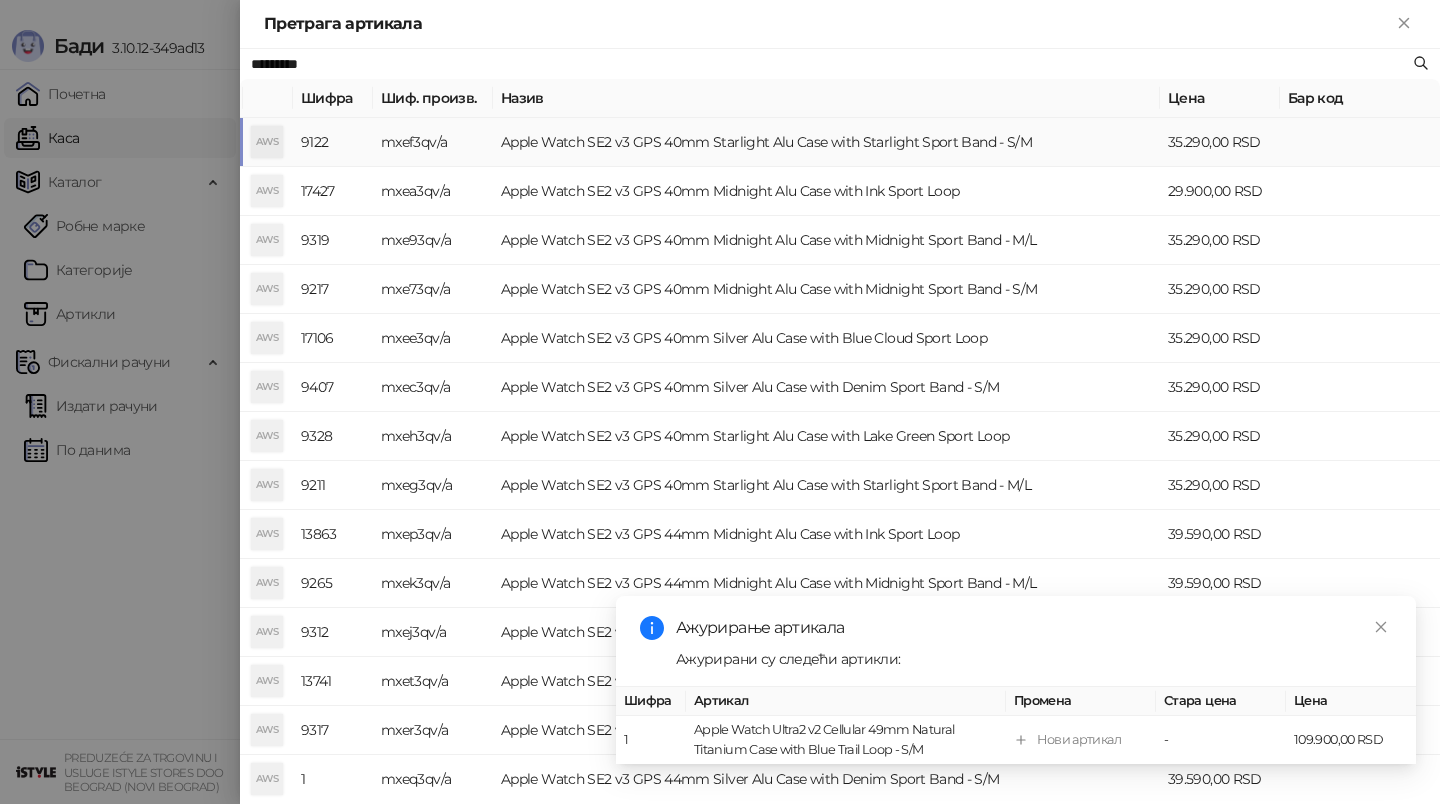 type on "*********" 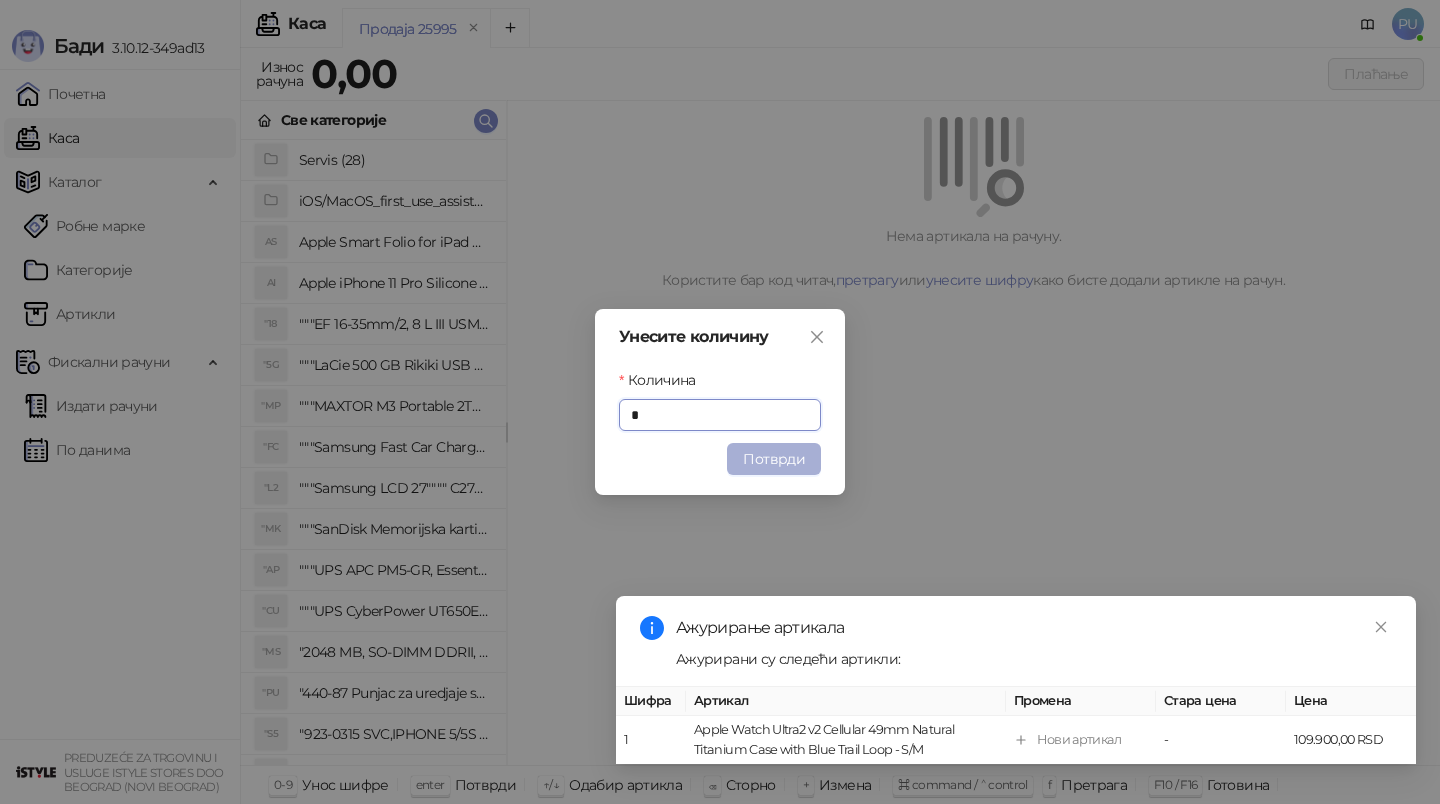 click on "Потврди" at bounding box center [774, 459] 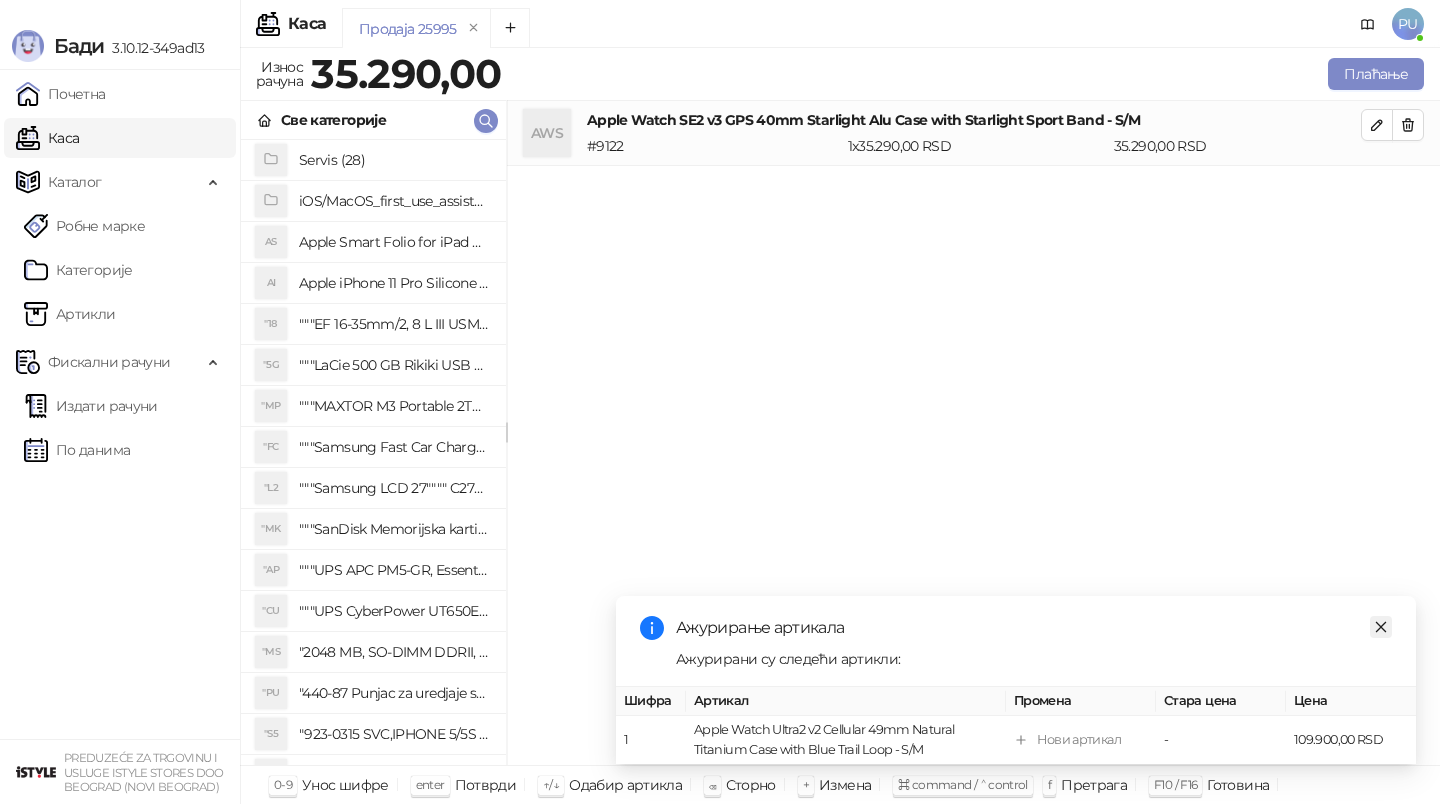 click 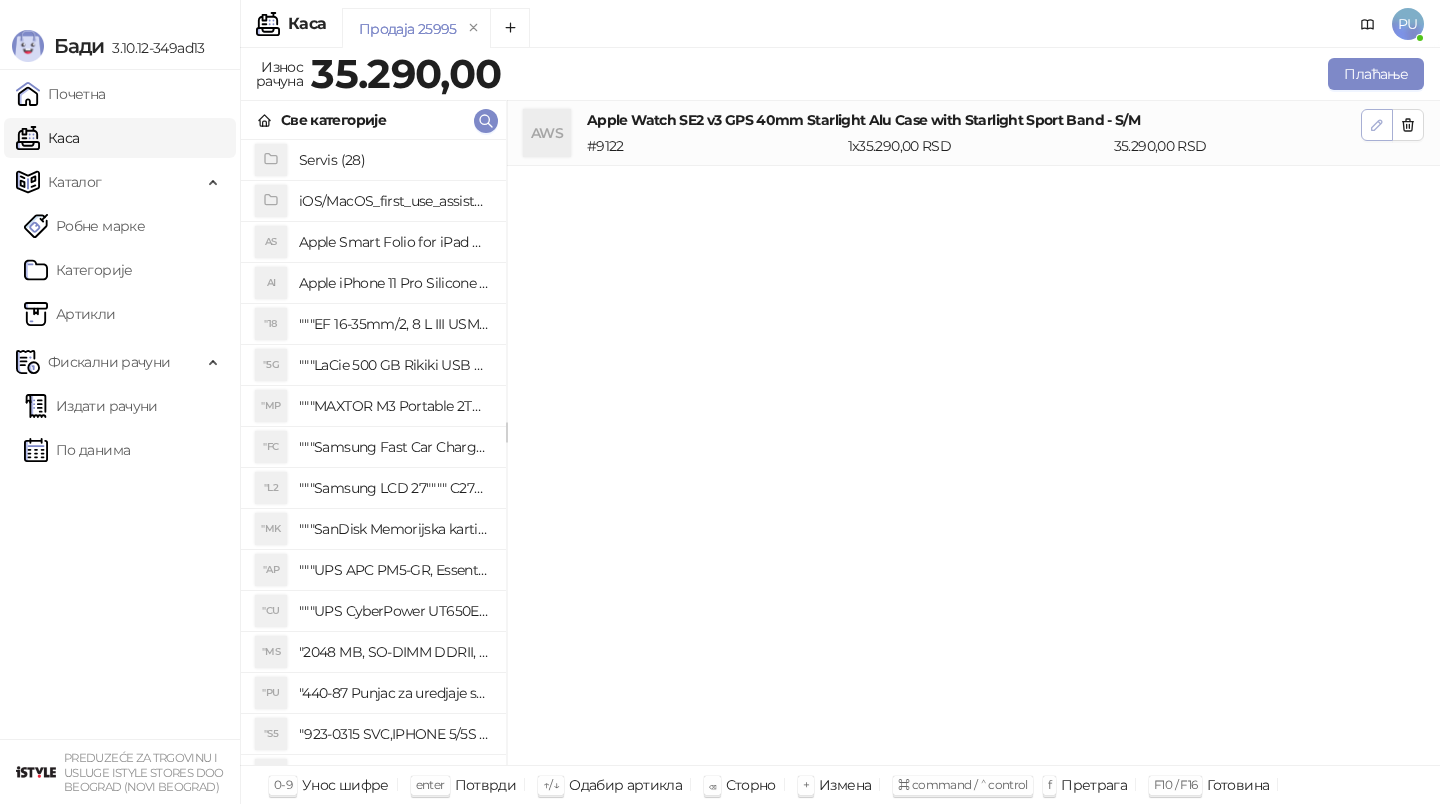 click 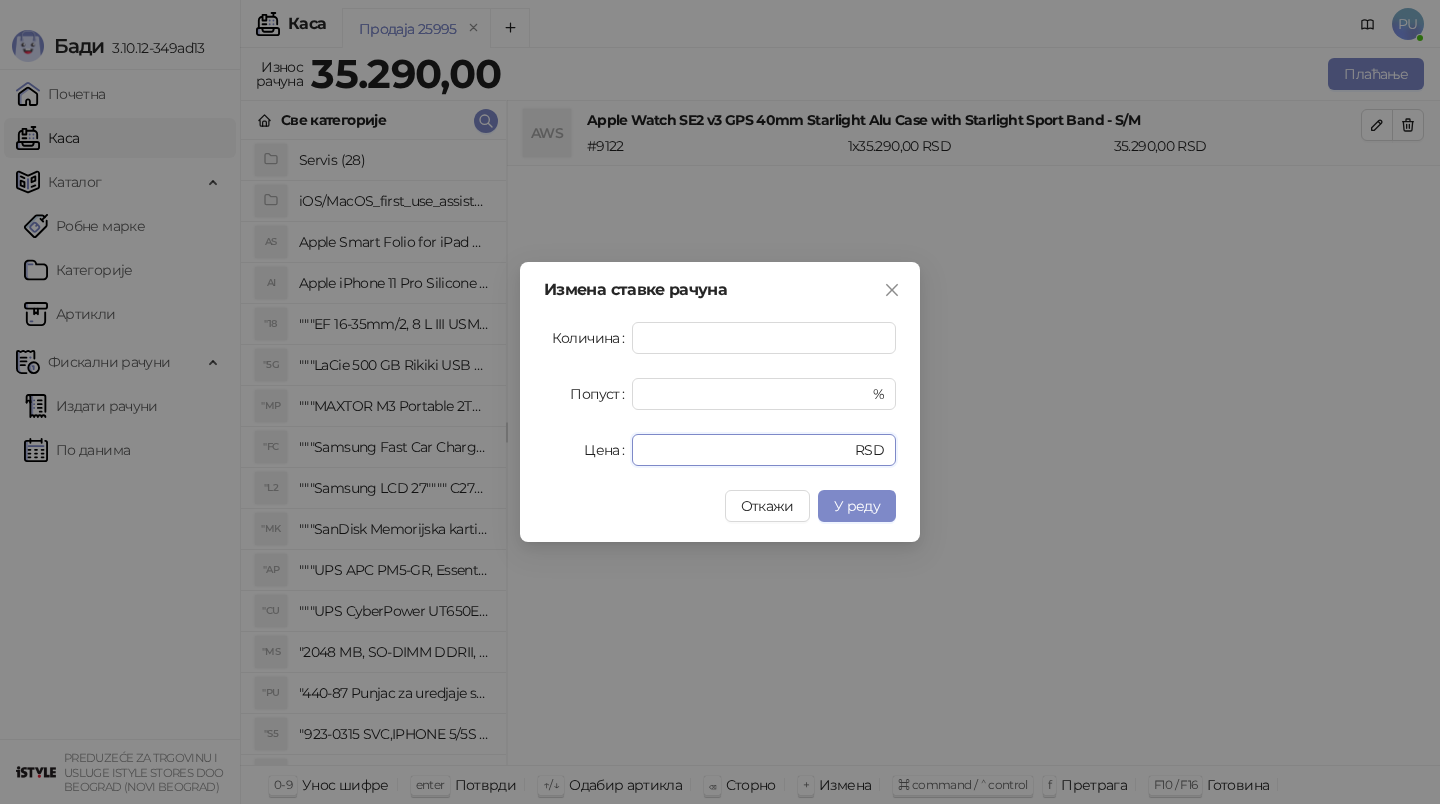 drag, startPoint x: 689, startPoint y: 451, endPoint x: 475, endPoint y: 446, distance: 214.05841 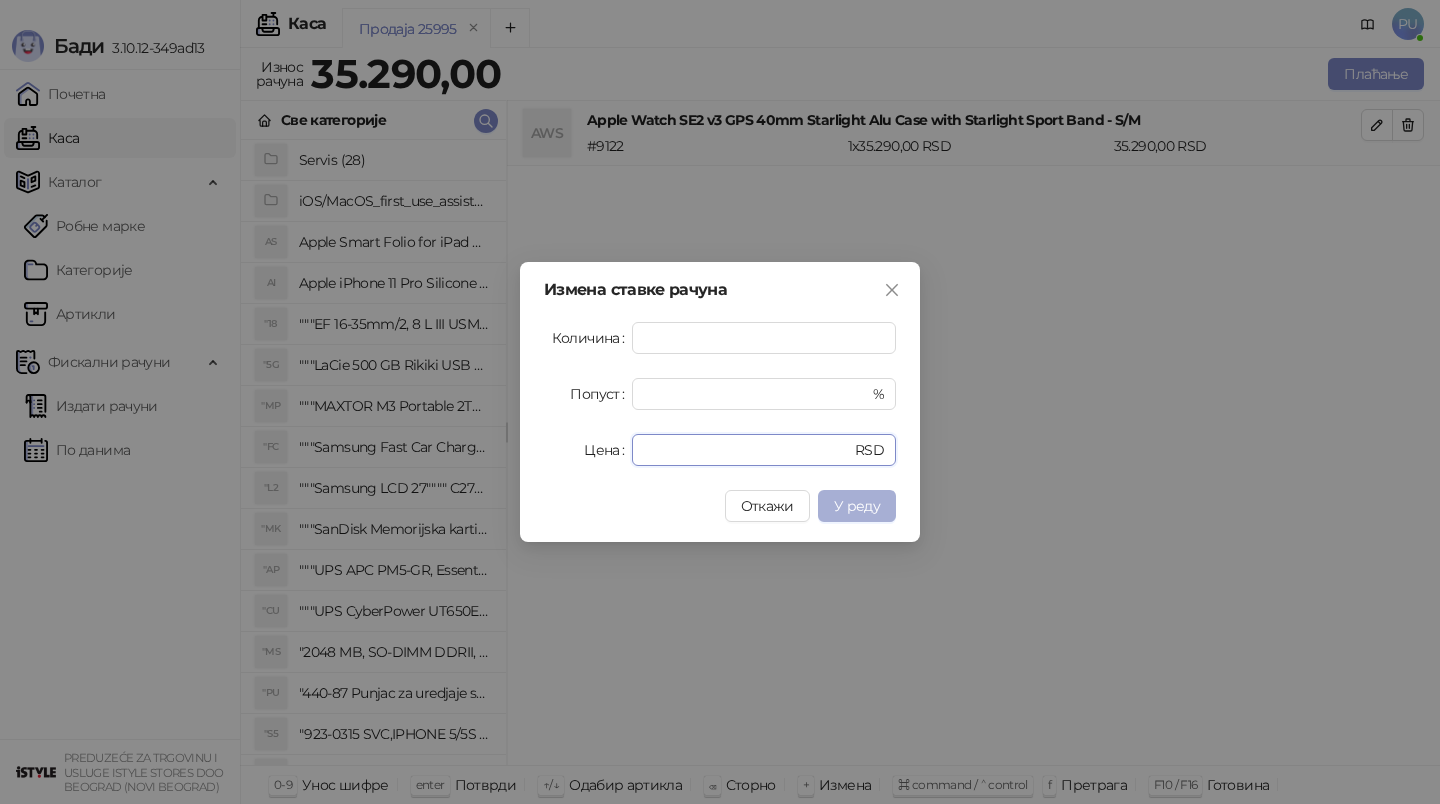 type on "*****" 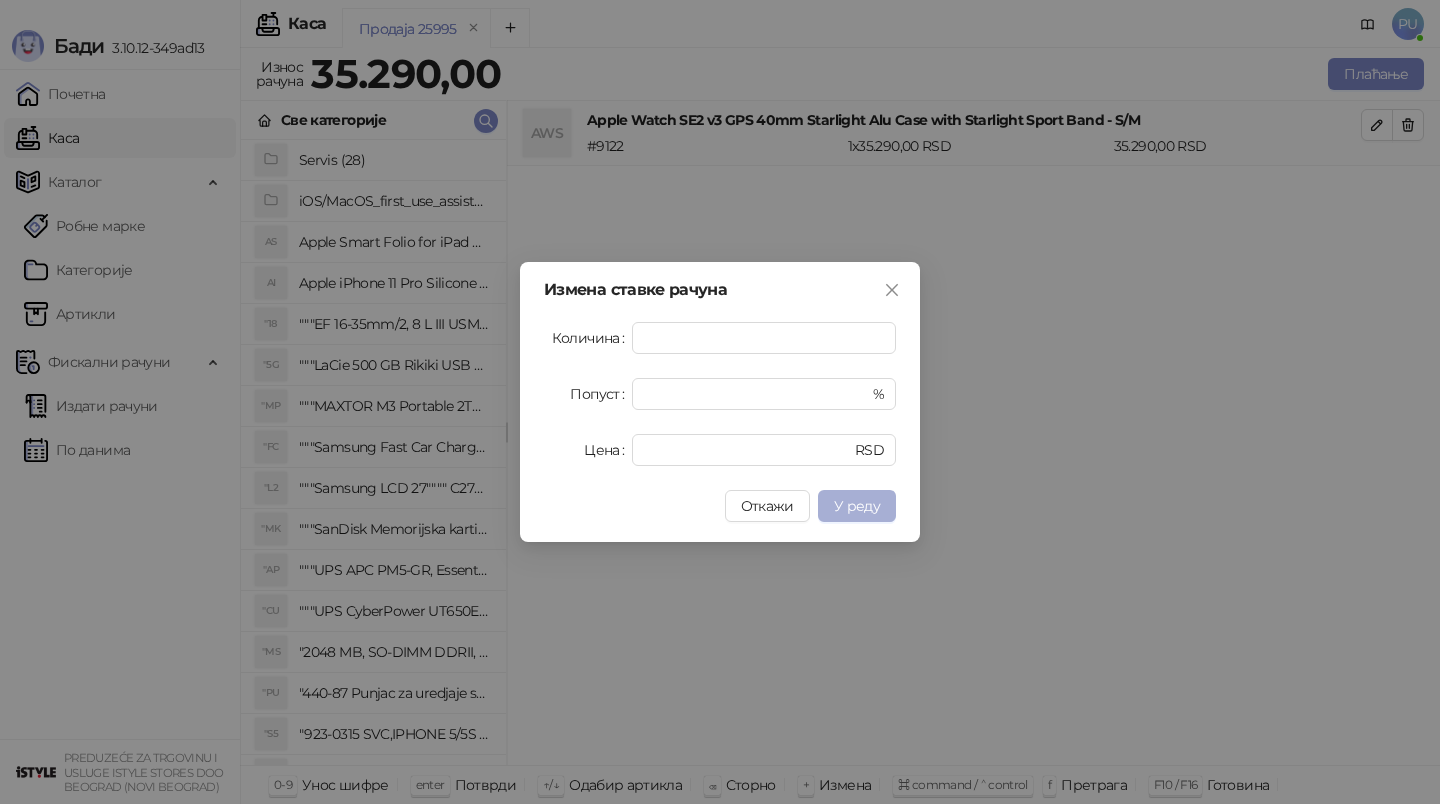 click on "У реду" at bounding box center [857, 506] 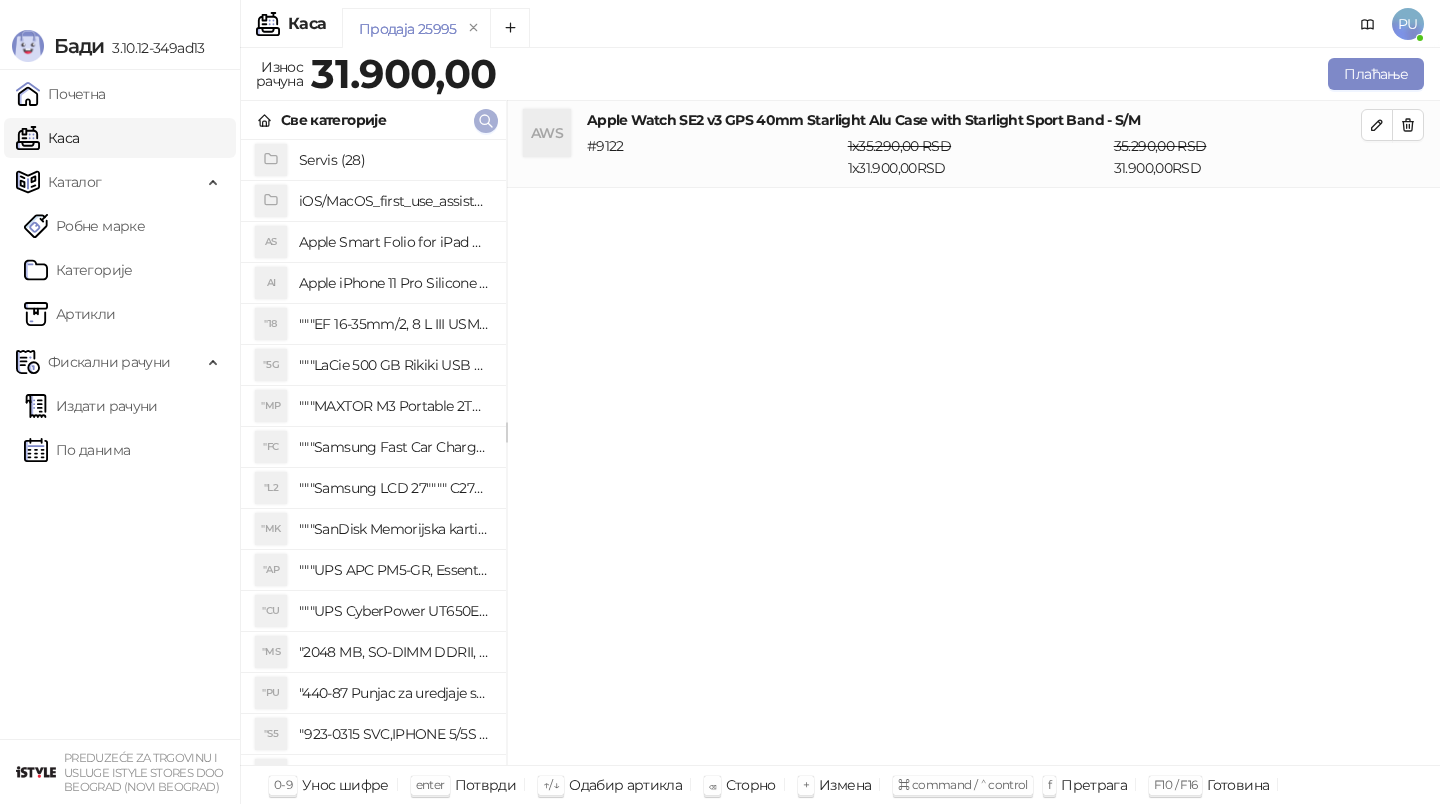 click 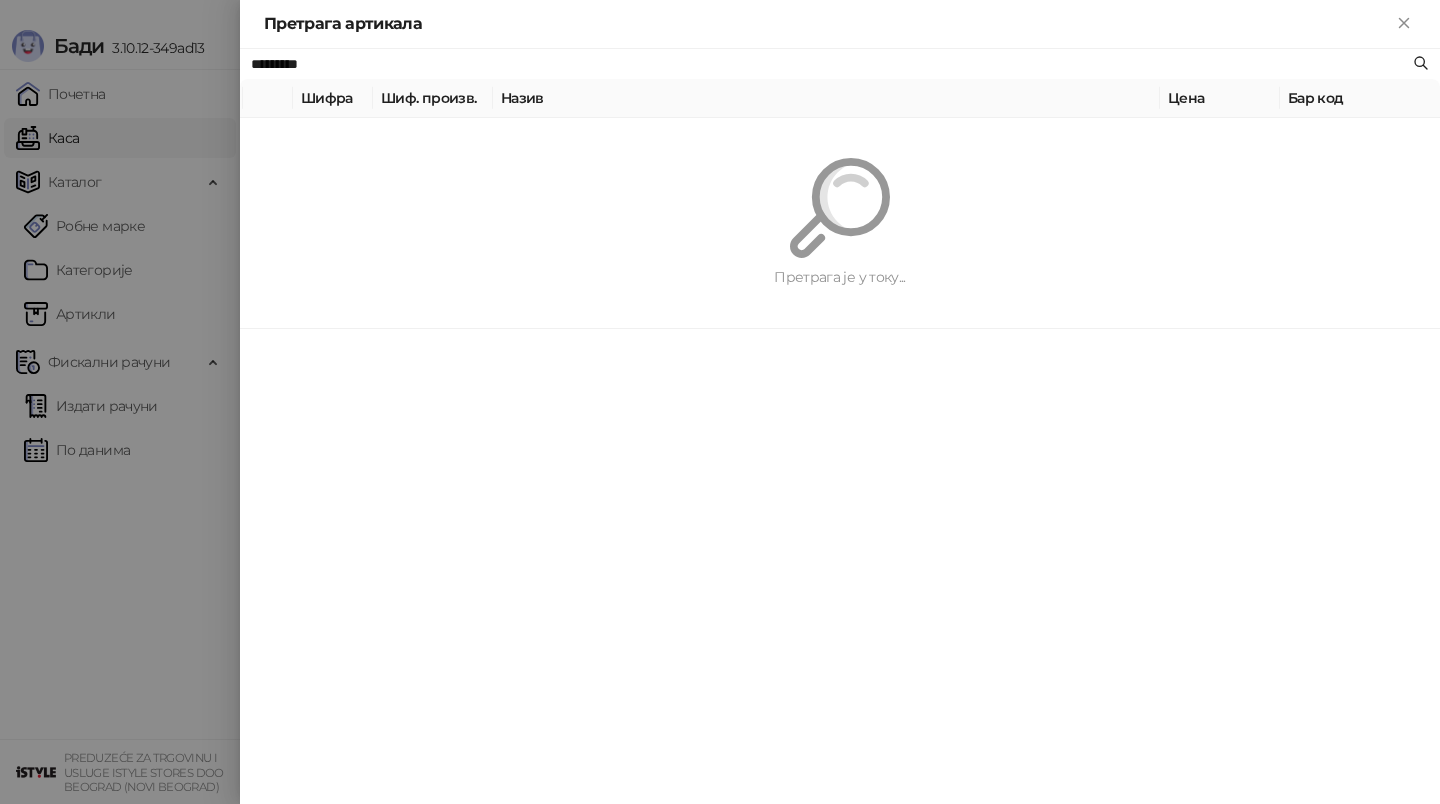 paste on "**********" 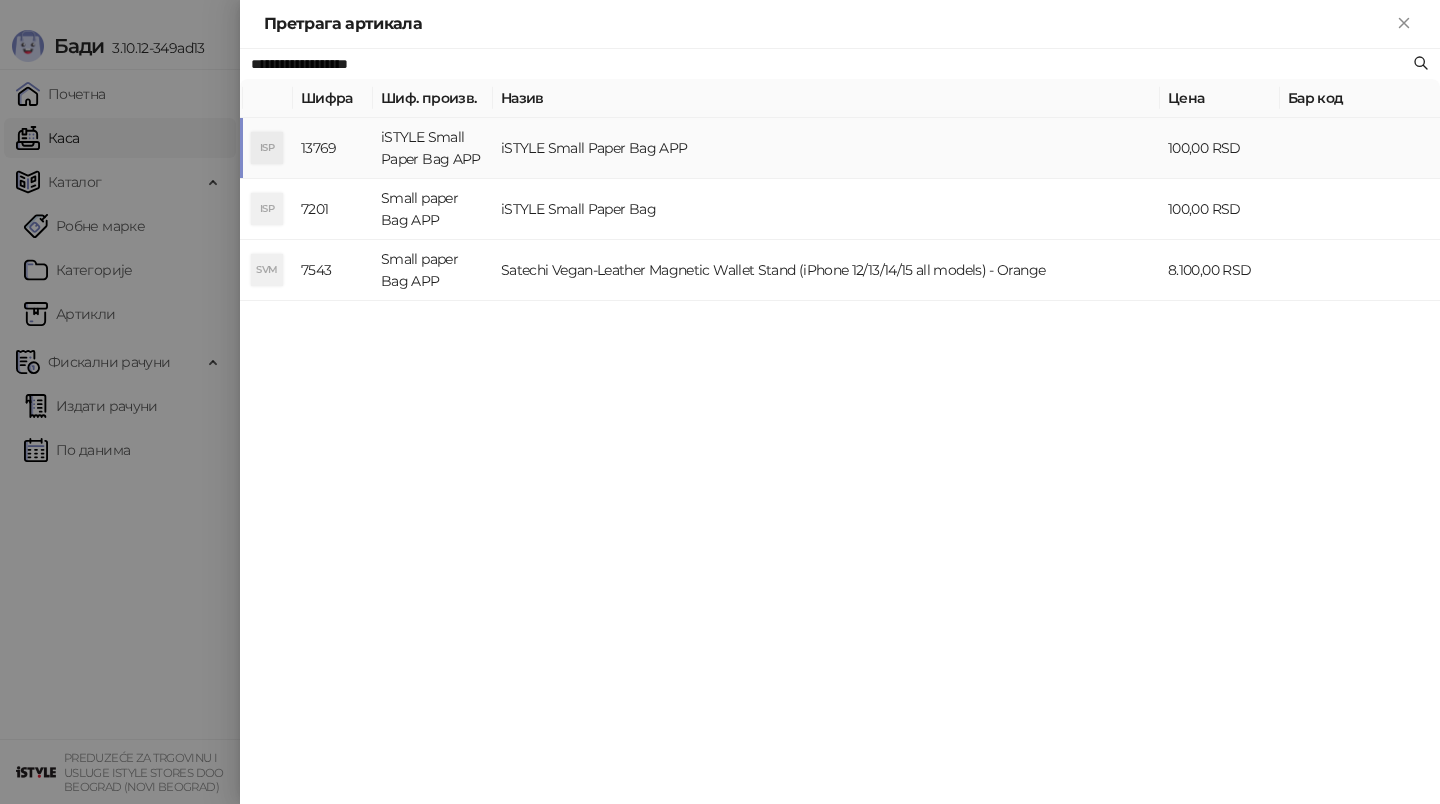 type on "**********" 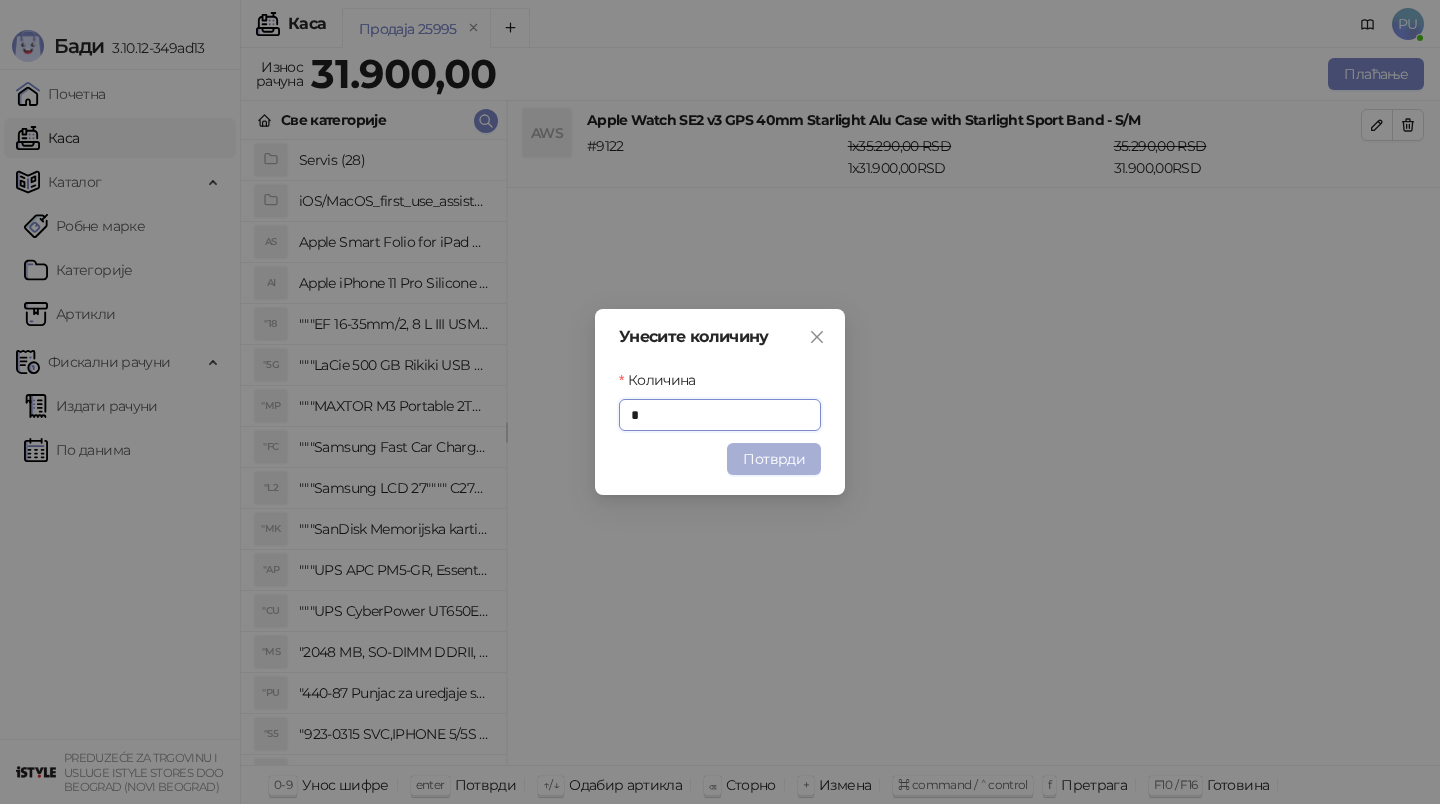 click on "Потврди" at bounding box center [774, 459] 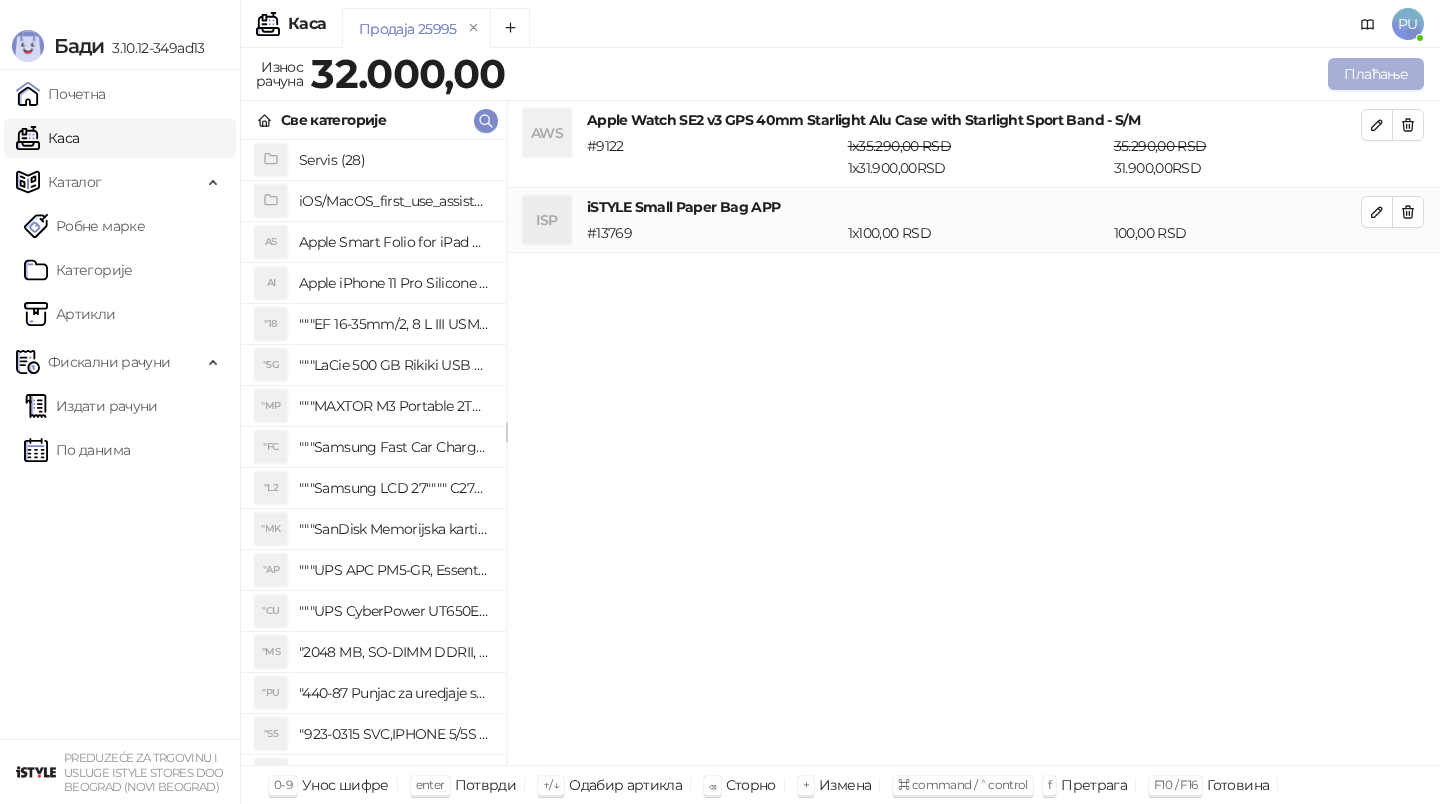 click on "Плаћање" at bounding box center (1376, 74) 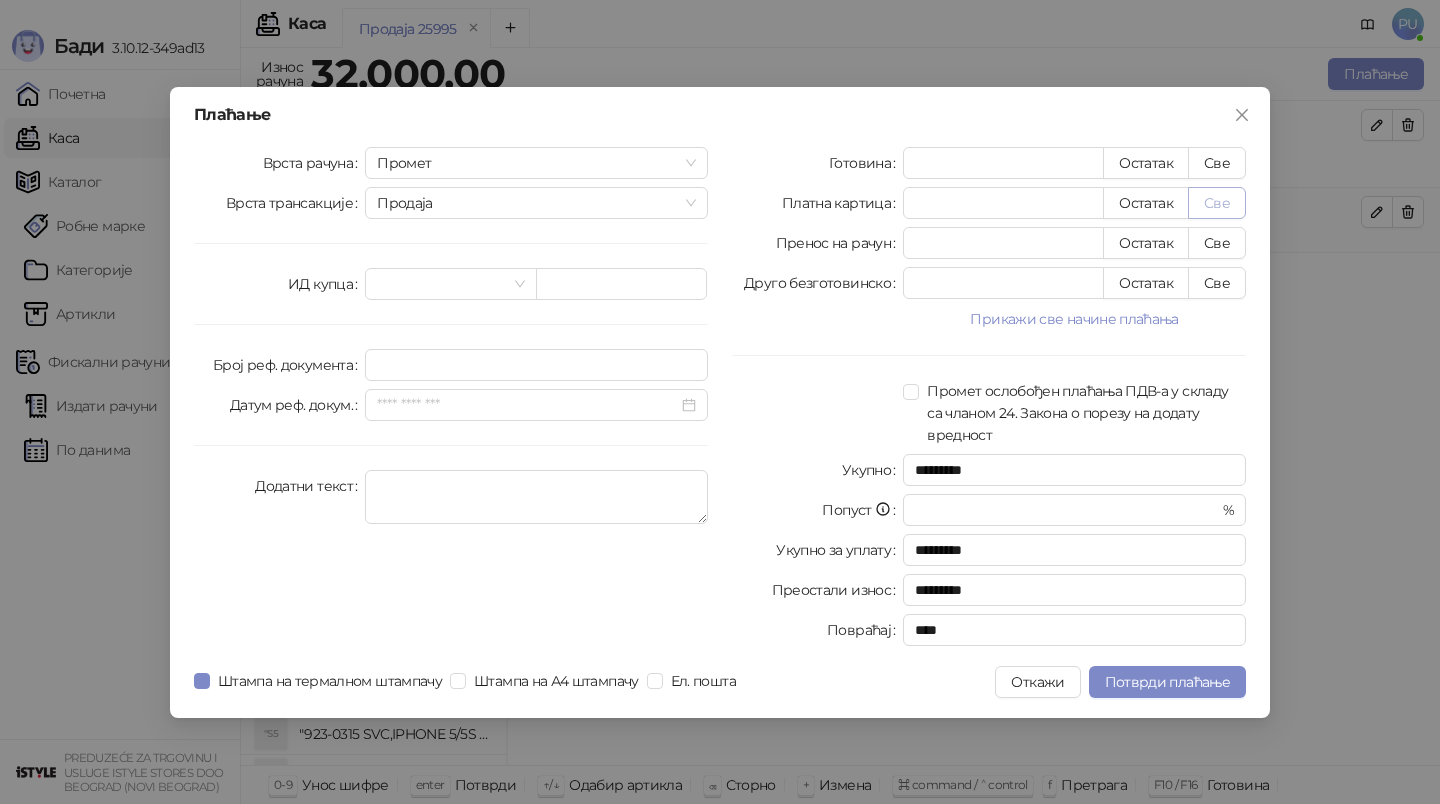 click on "Све" at bounding box center [1217, 203] 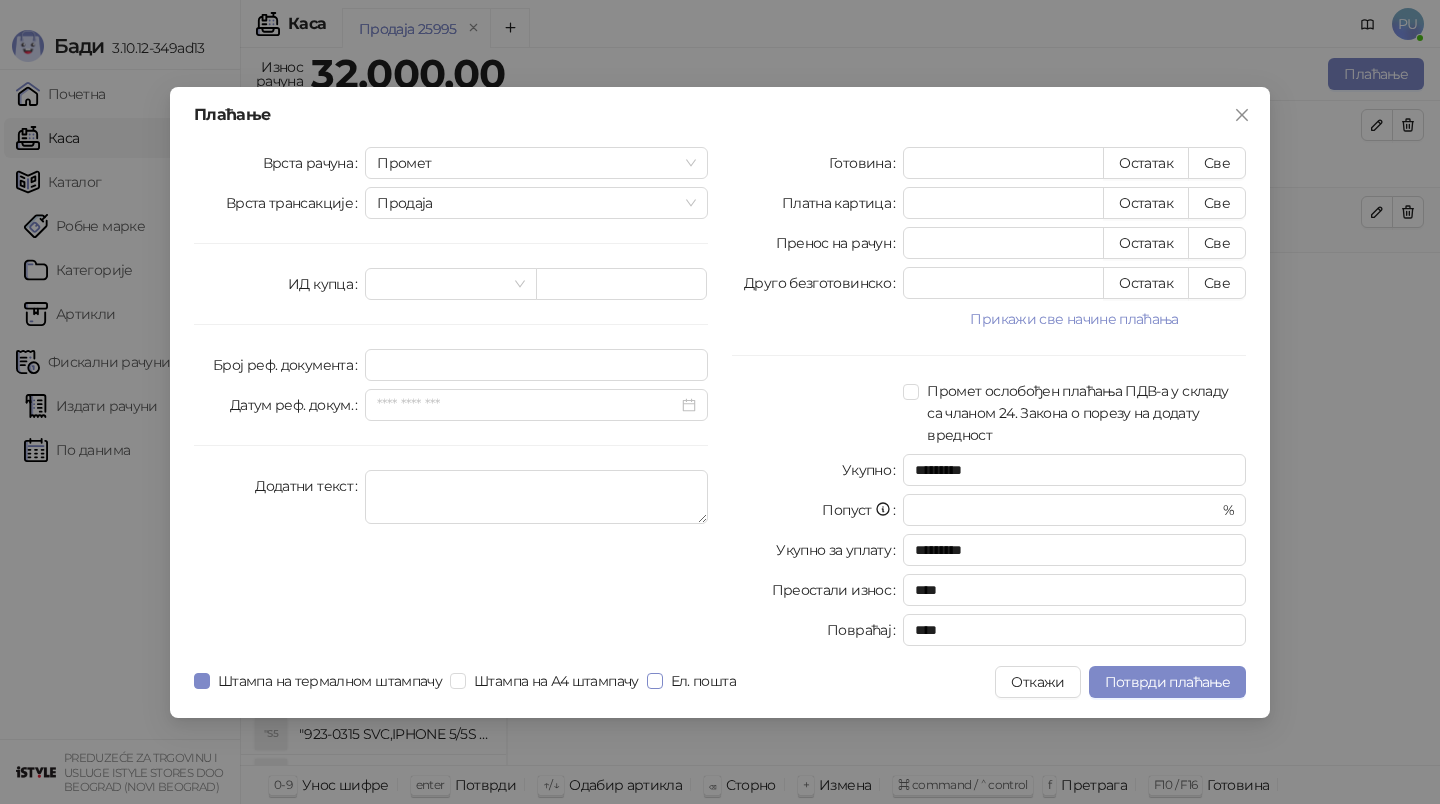 click on "Ел. пошта" at bounding box center [703, 681] 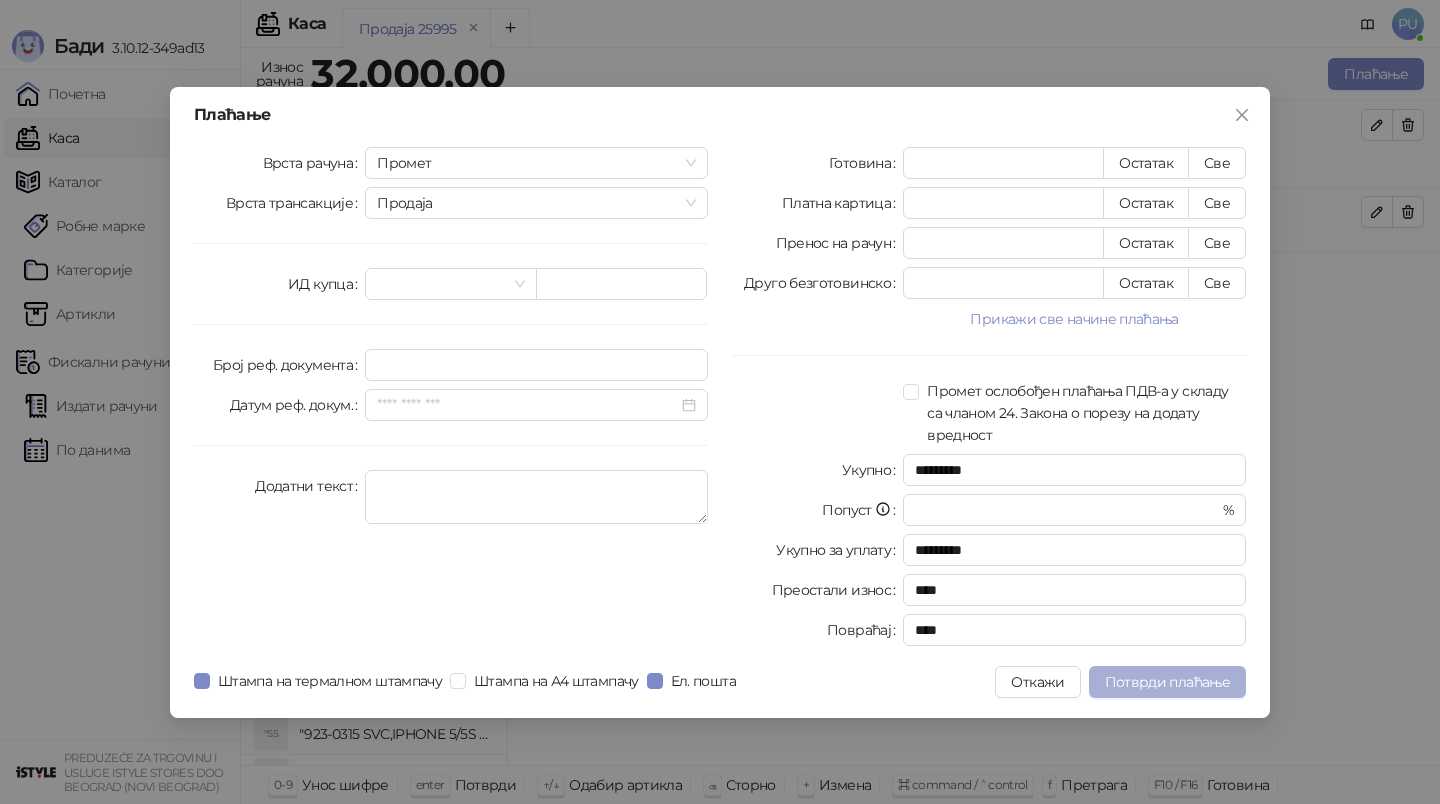 click on "Потврди плаћање" at bounding box center (1167, 682) 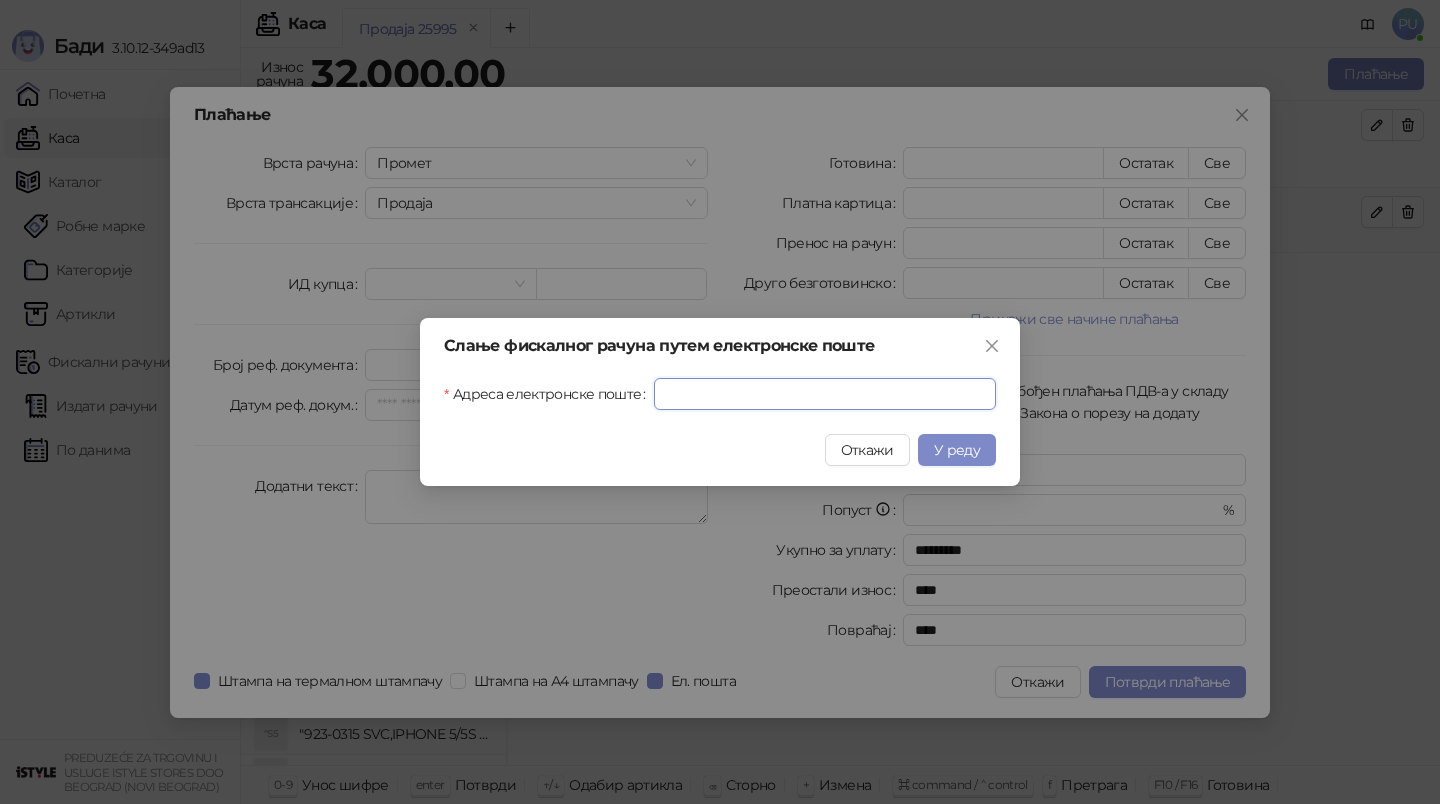 click on "Адреса електронске поште" at bounding box center [825, 394] 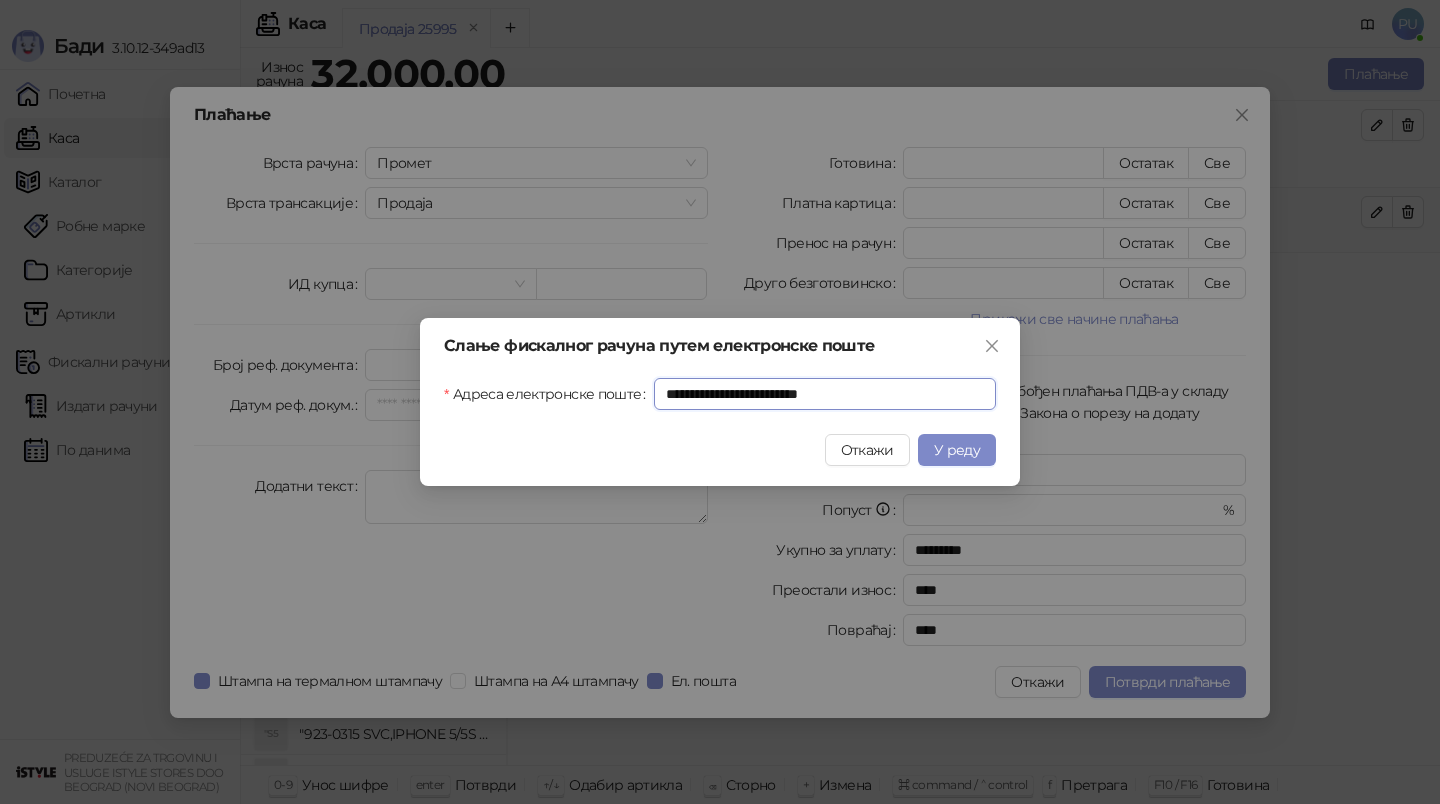 type on "**********" 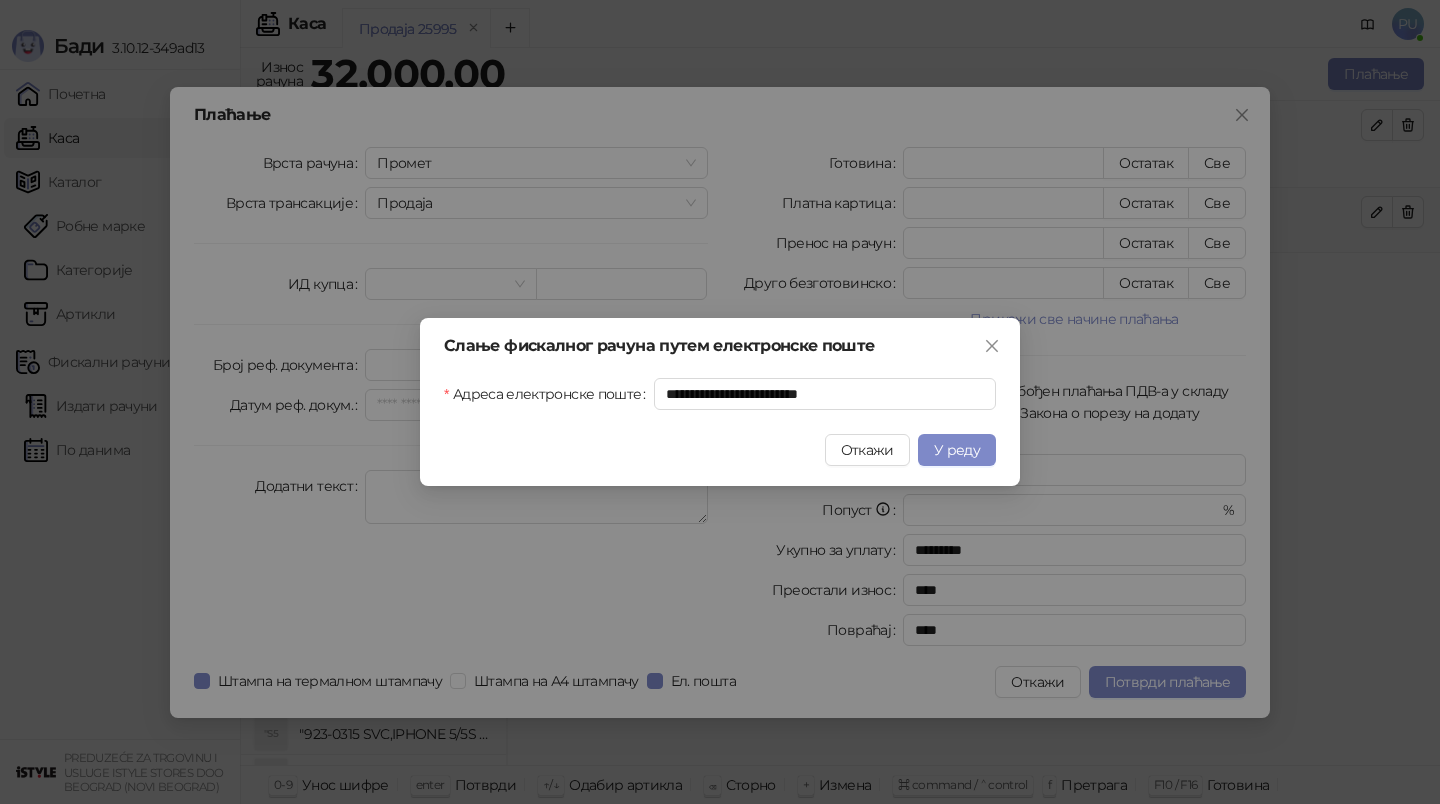 click on "**********" at bounding box center (720, 402) 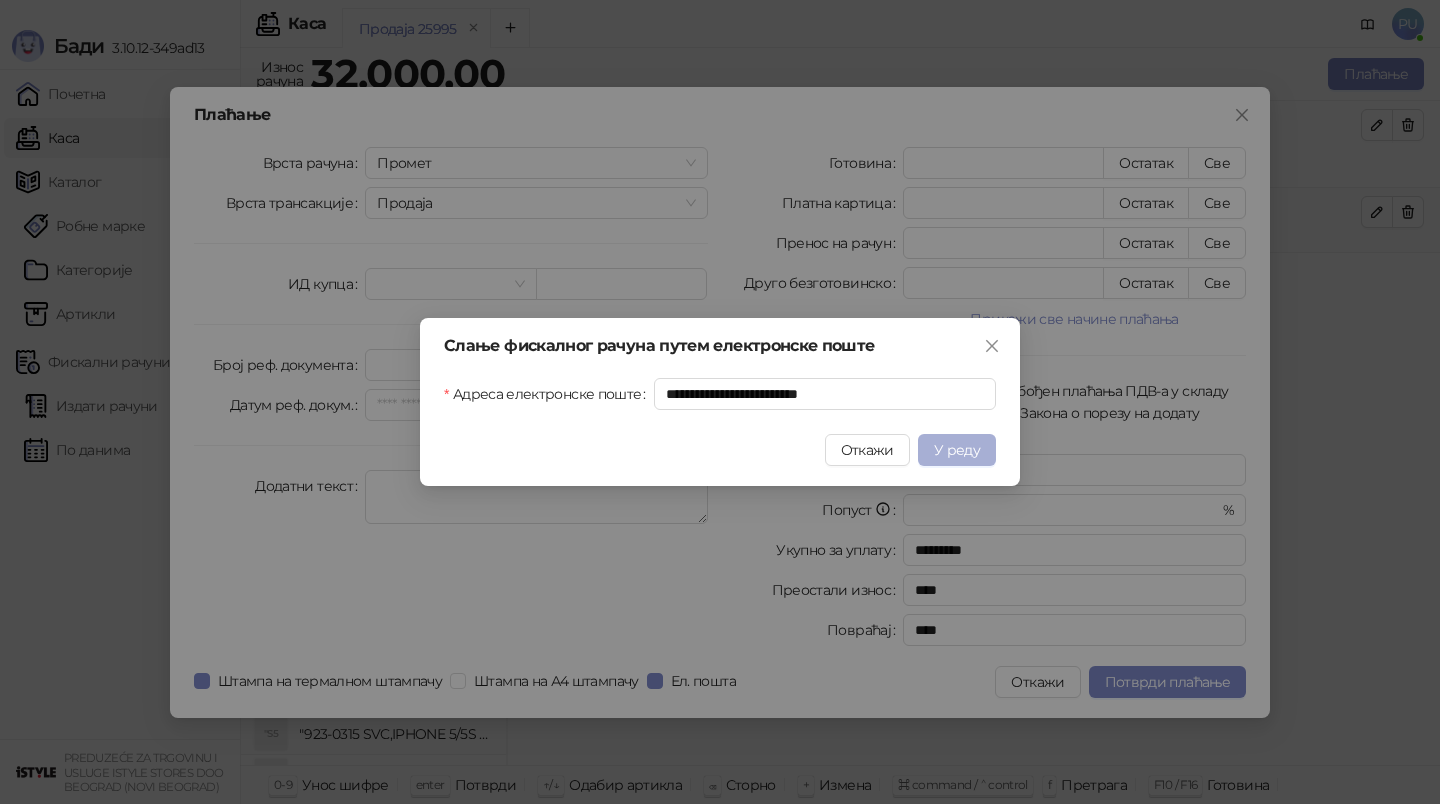 click on "У реду" at bounding box center [957, 450] 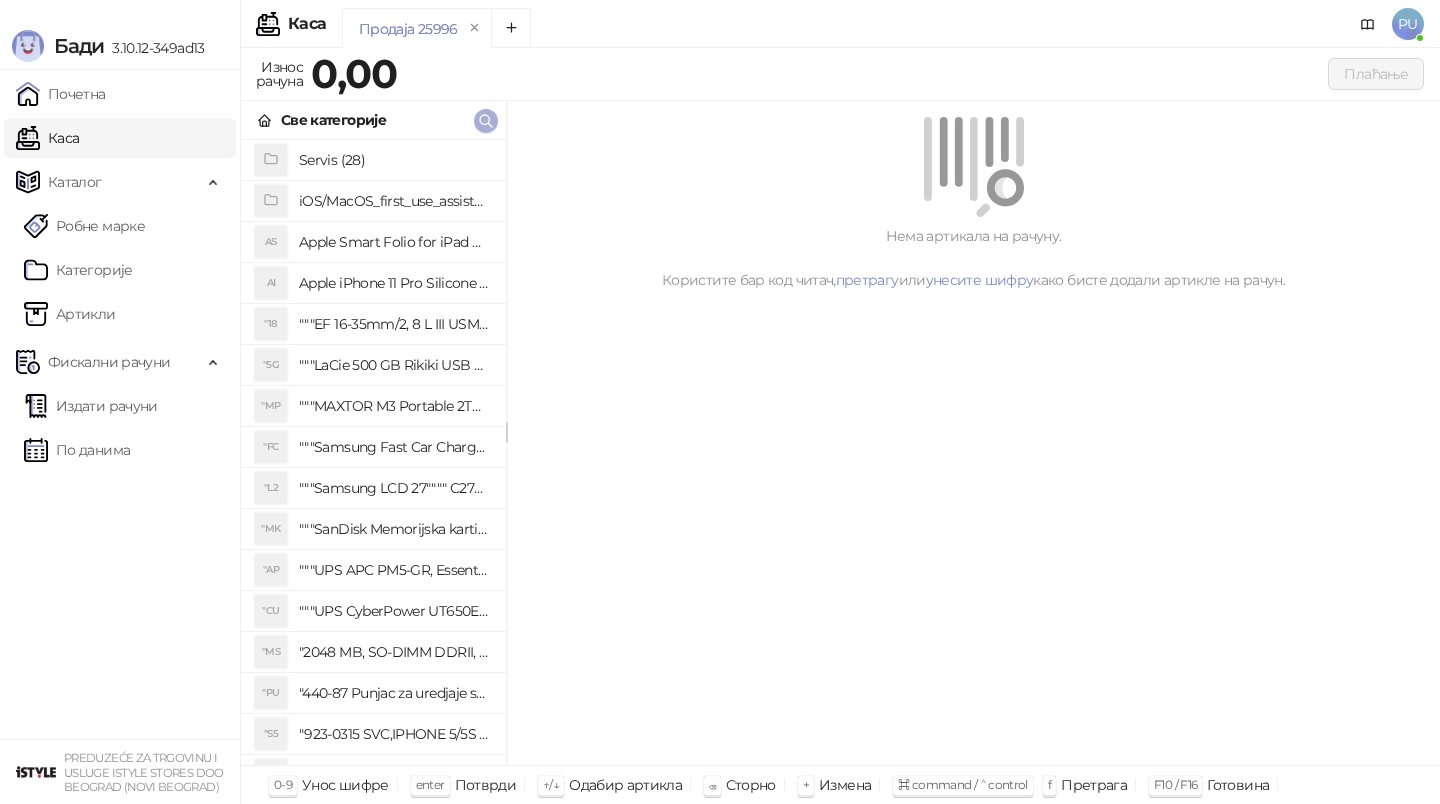 click 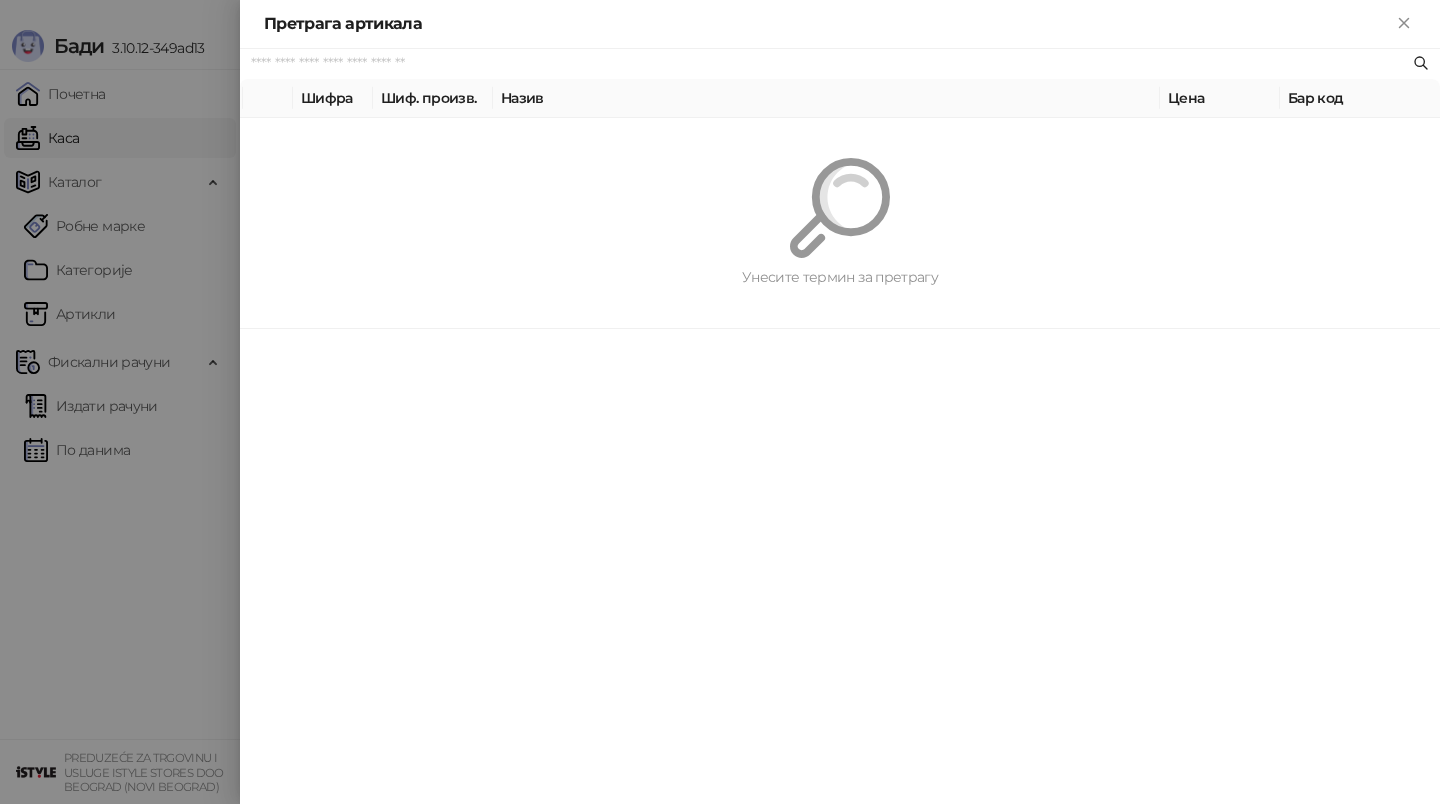 paste on "*********" 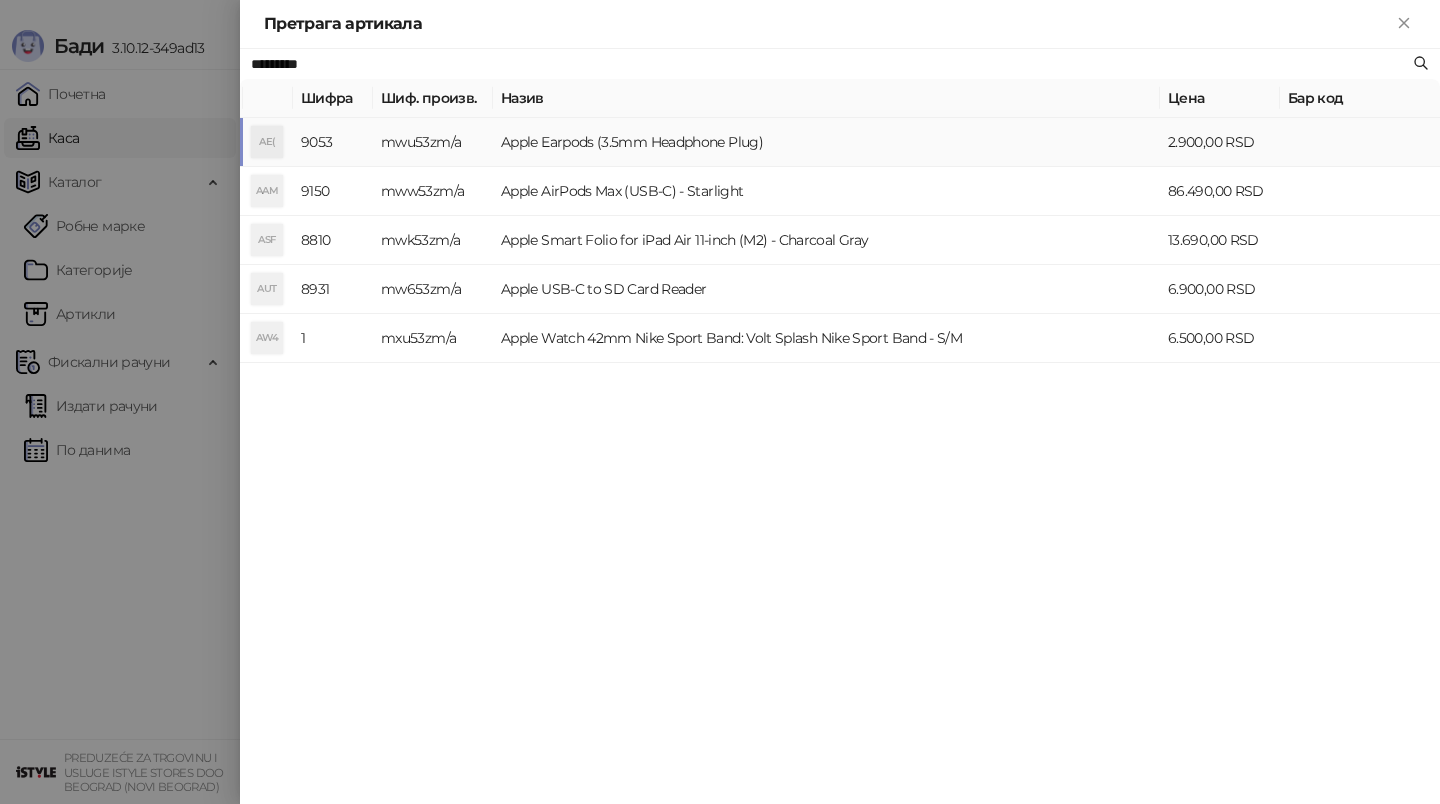 type on "*********" 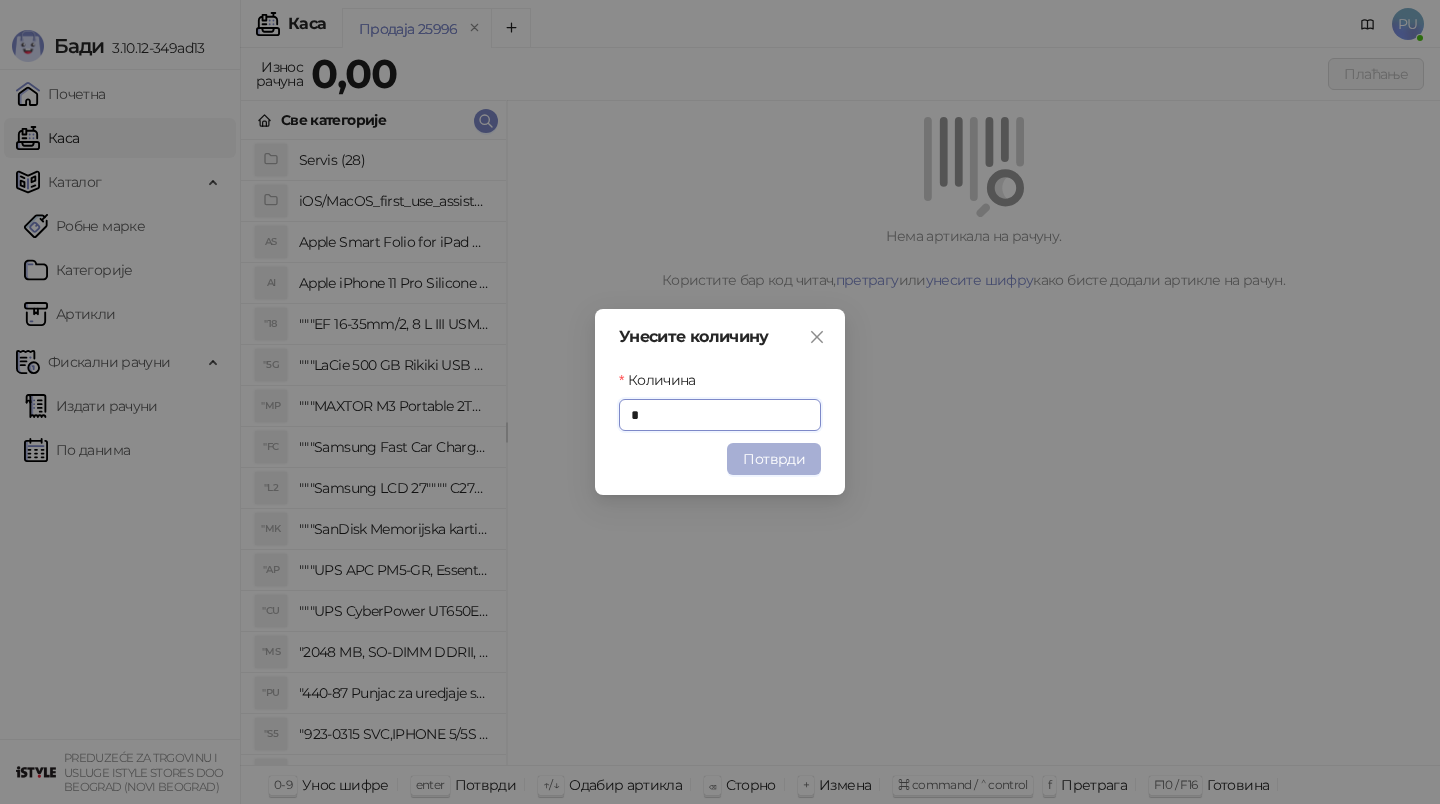 click on "Потврди" at bounding box center (774, 459) 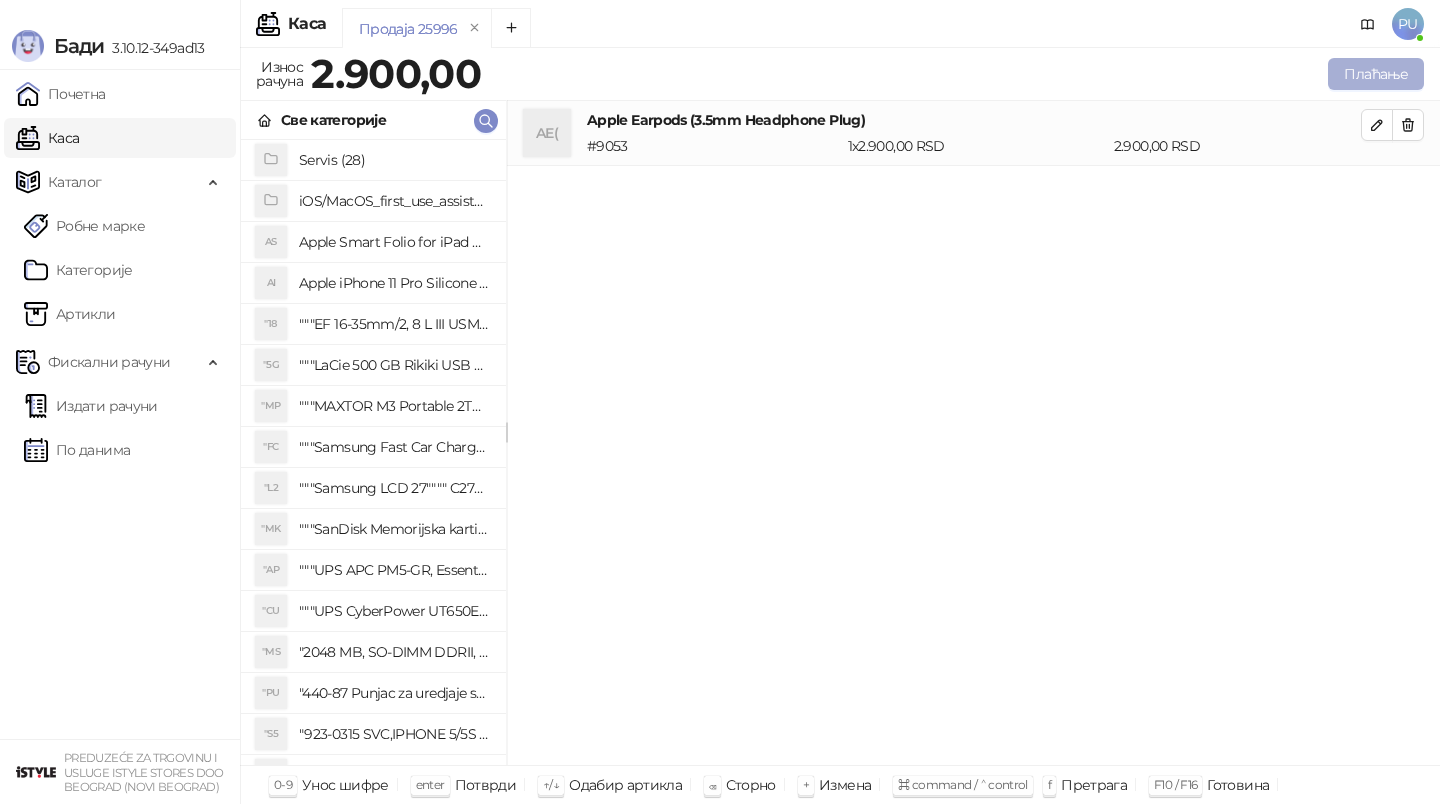 click on "Плаћање" at bounding box center [1376, 74] 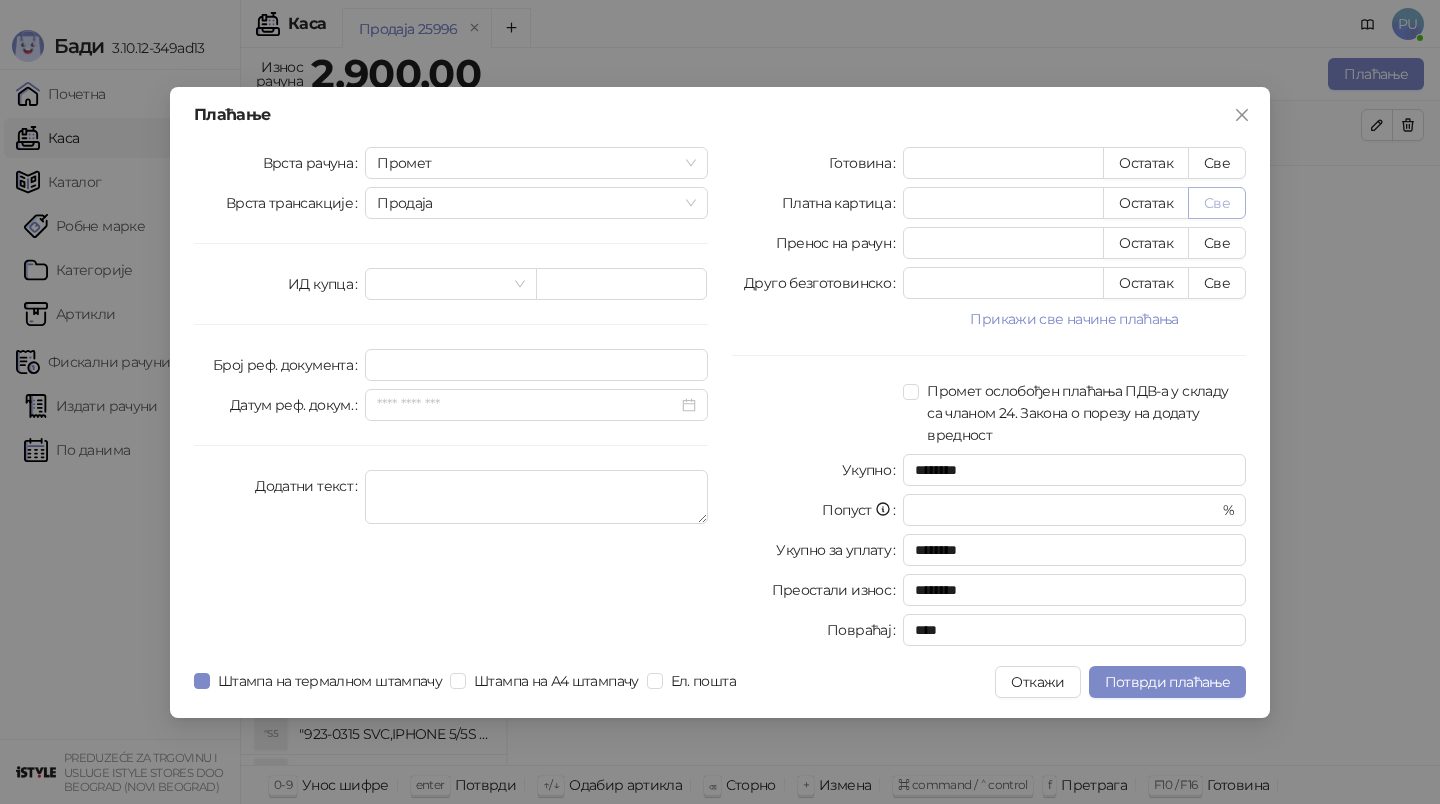 click on "Све" at bounding box center [1217, 203] 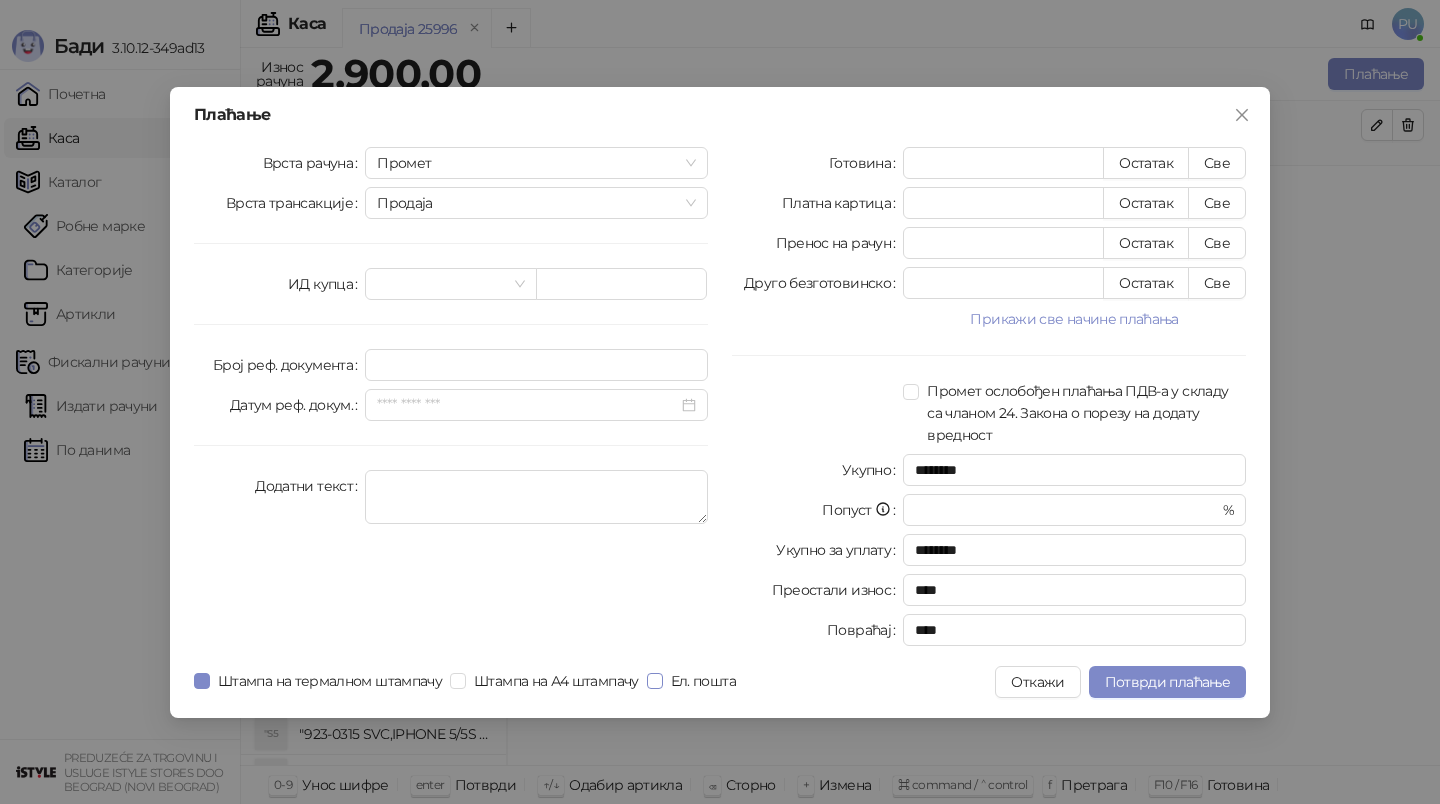 click on "Ел. пошта" at bounding box center [703, 681] 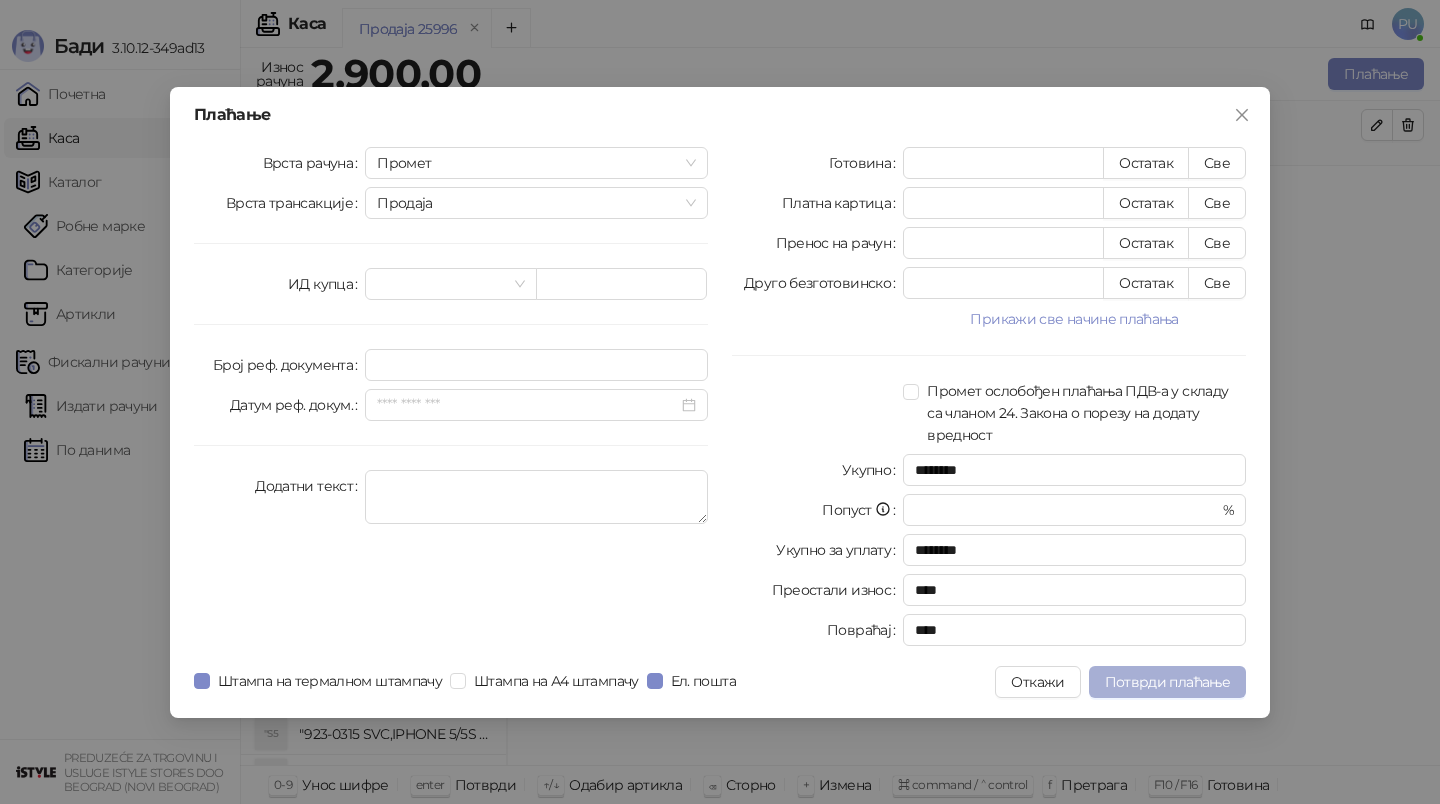 click on "Потврди плаћање" at bounding box center (1167, 682) 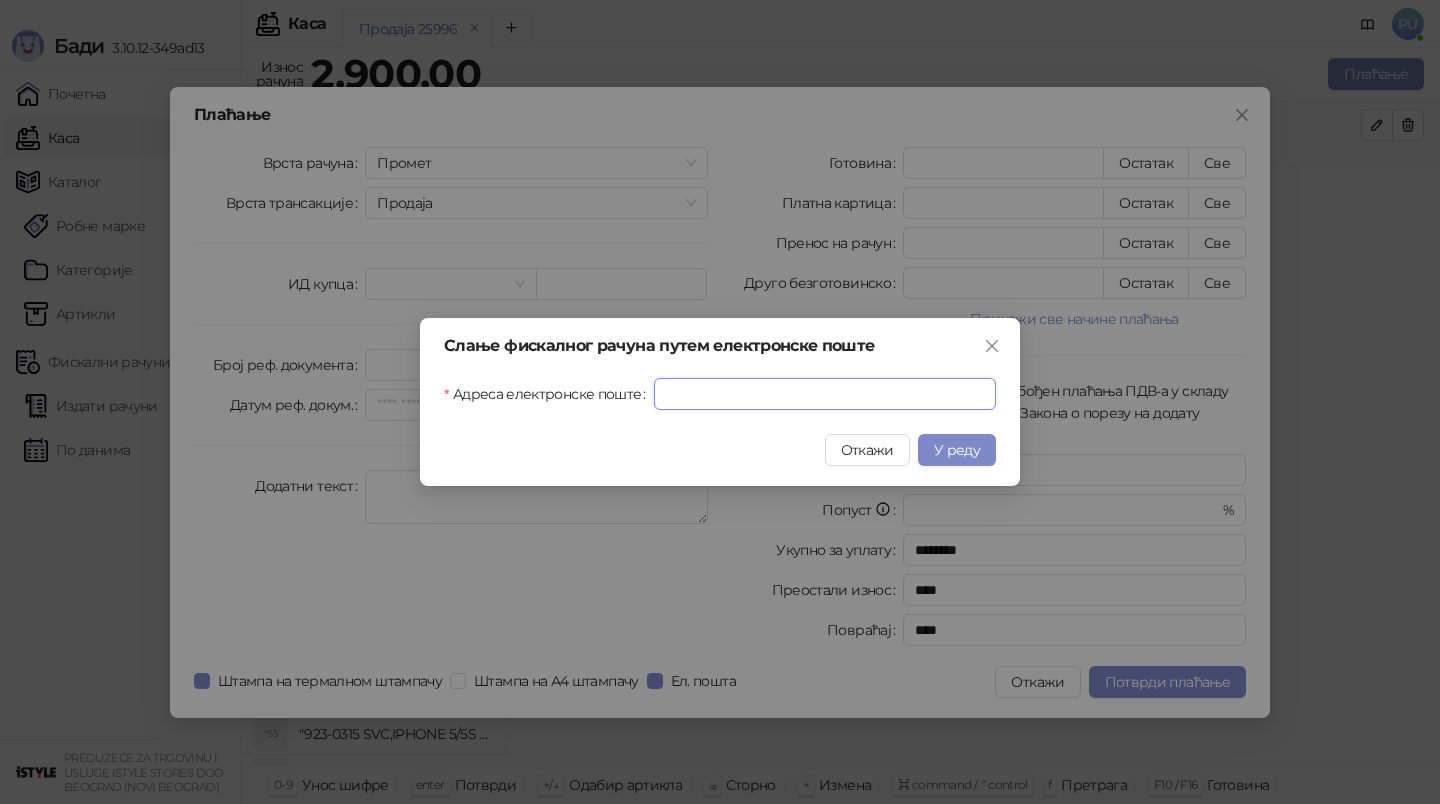 click on "Адреса електронске поште" at bounding box center [825, 394] 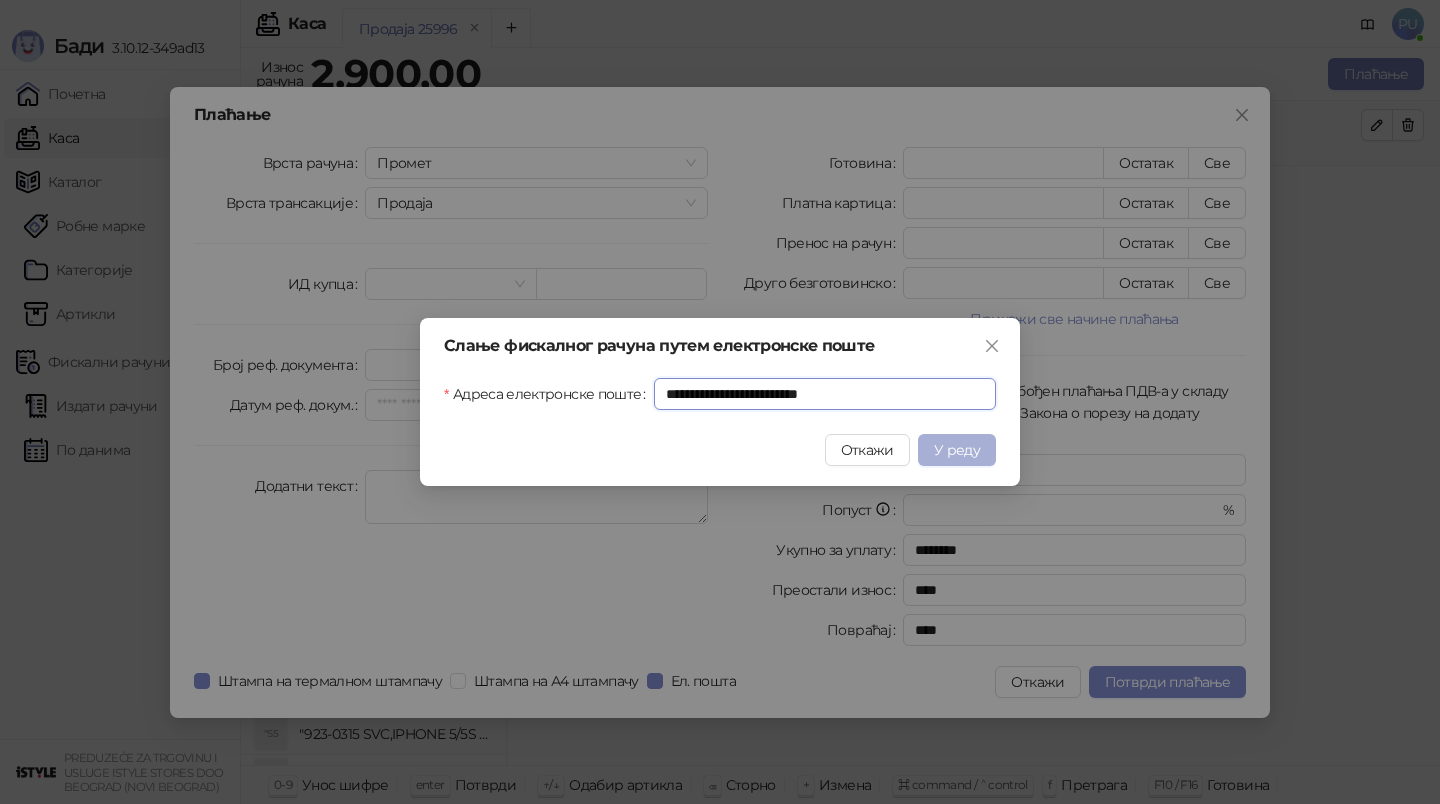 type on "**********" 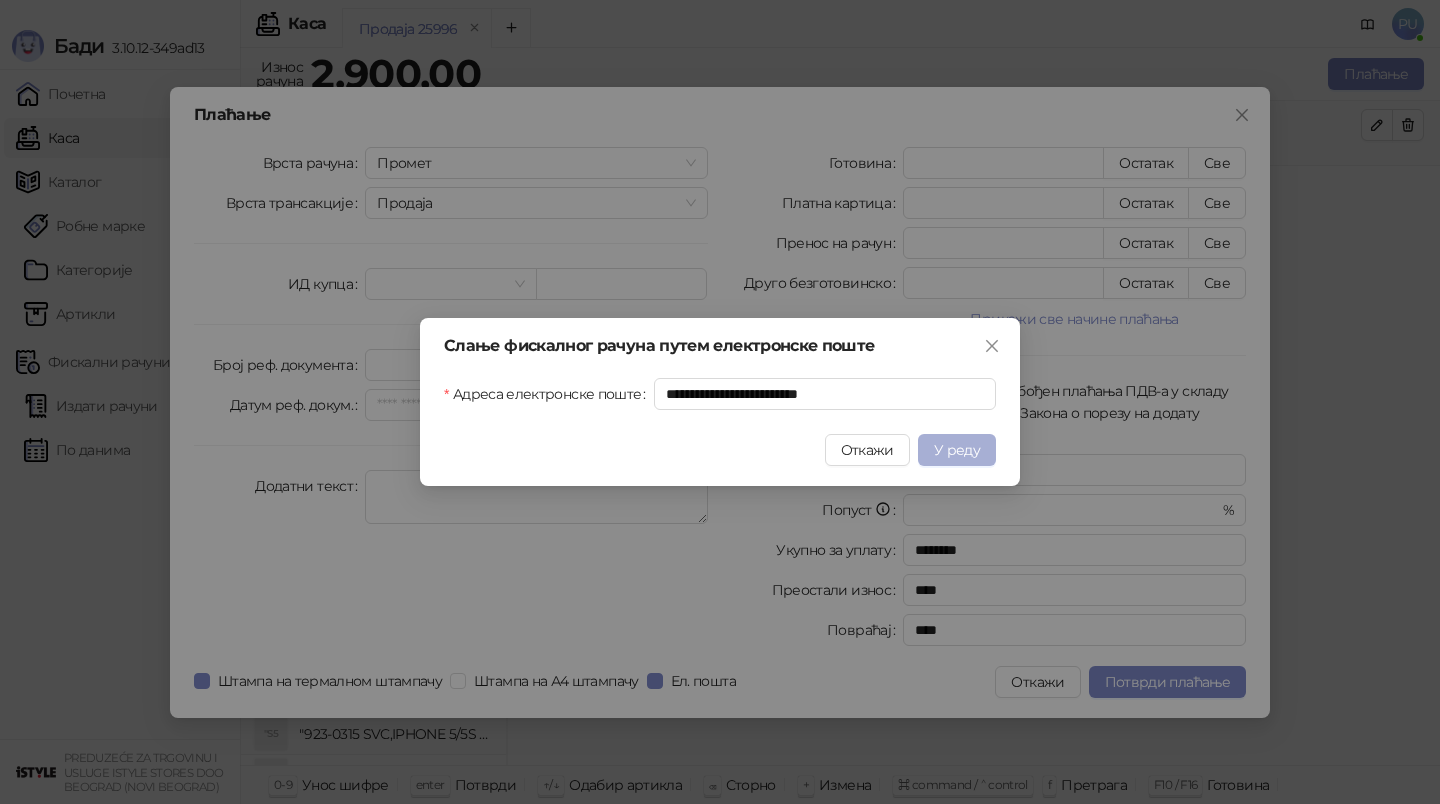 click on "У реду" at bounding box center [957, 450] 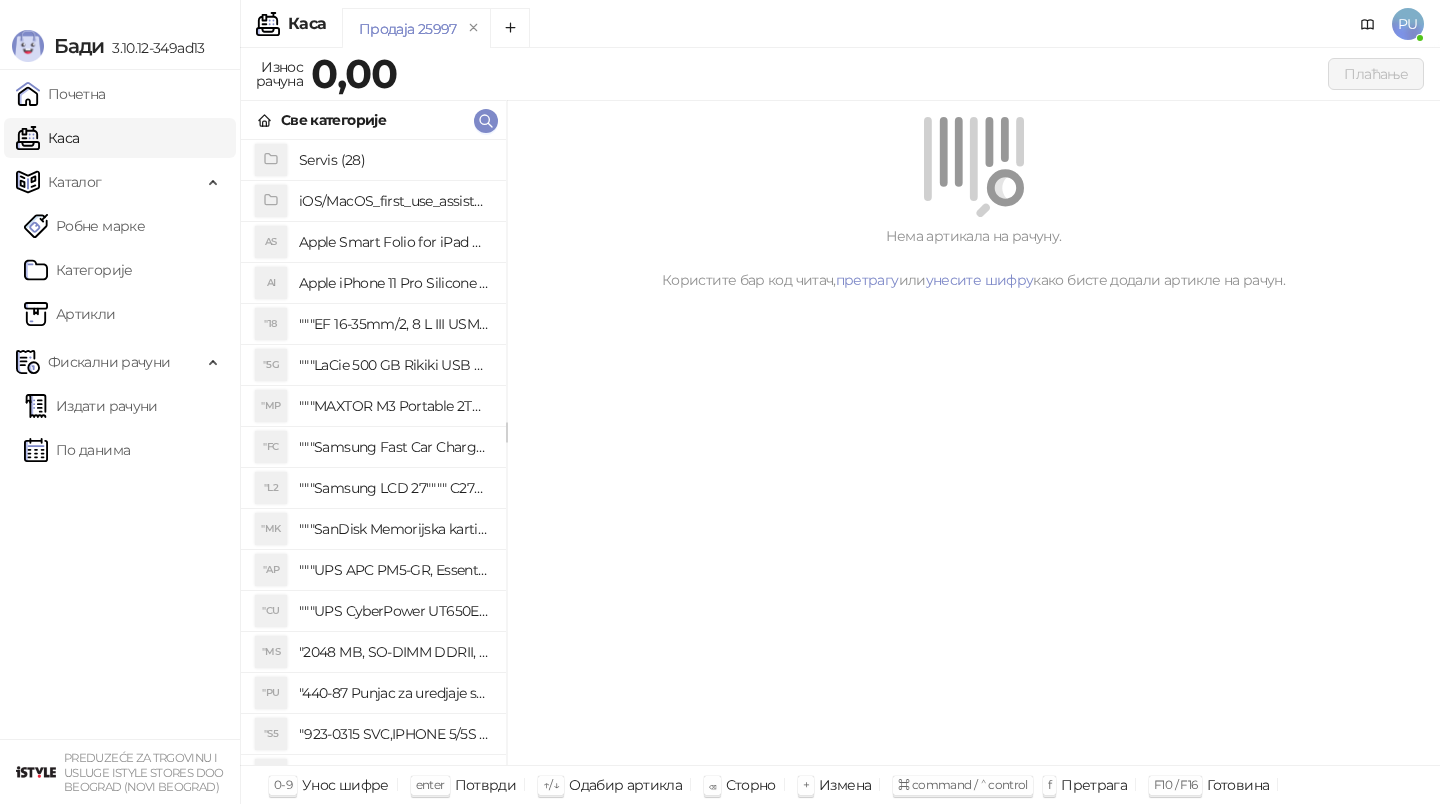 click on "Издати рачуни По данима" at bounding box center (120, 428) 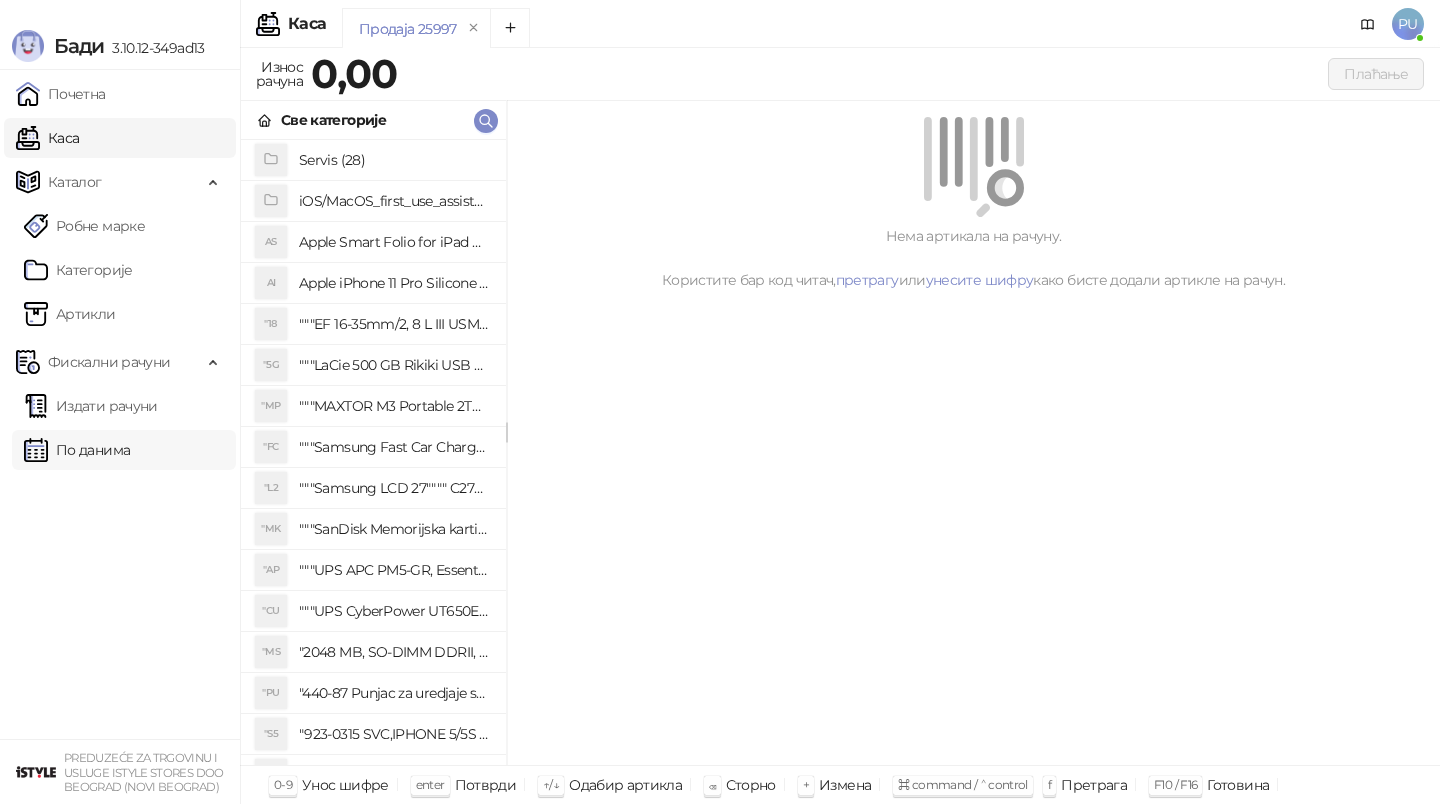 click on "Издати рачуни" at bounding box center [91, 406] 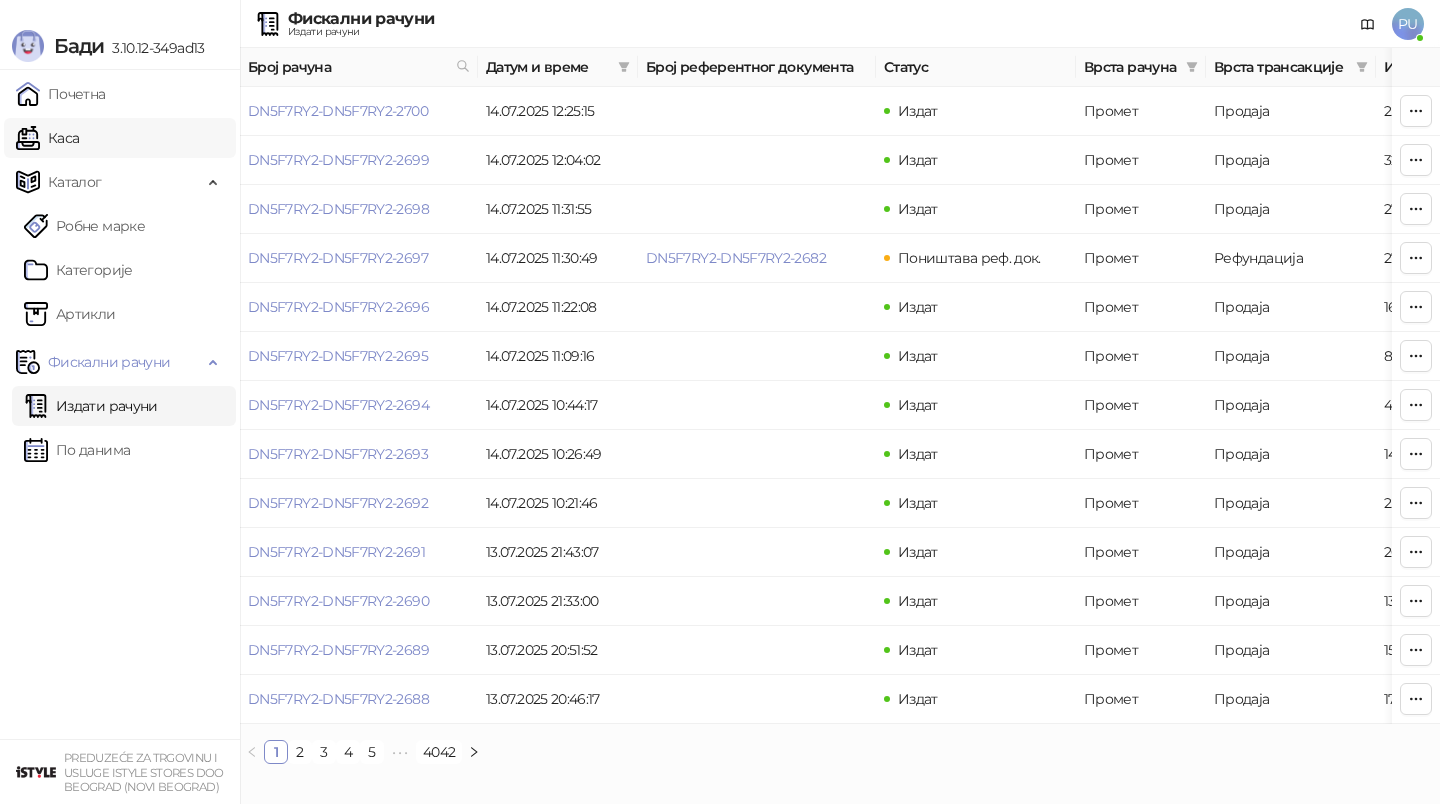 click on "Каса" at bounding box center [47, 138] 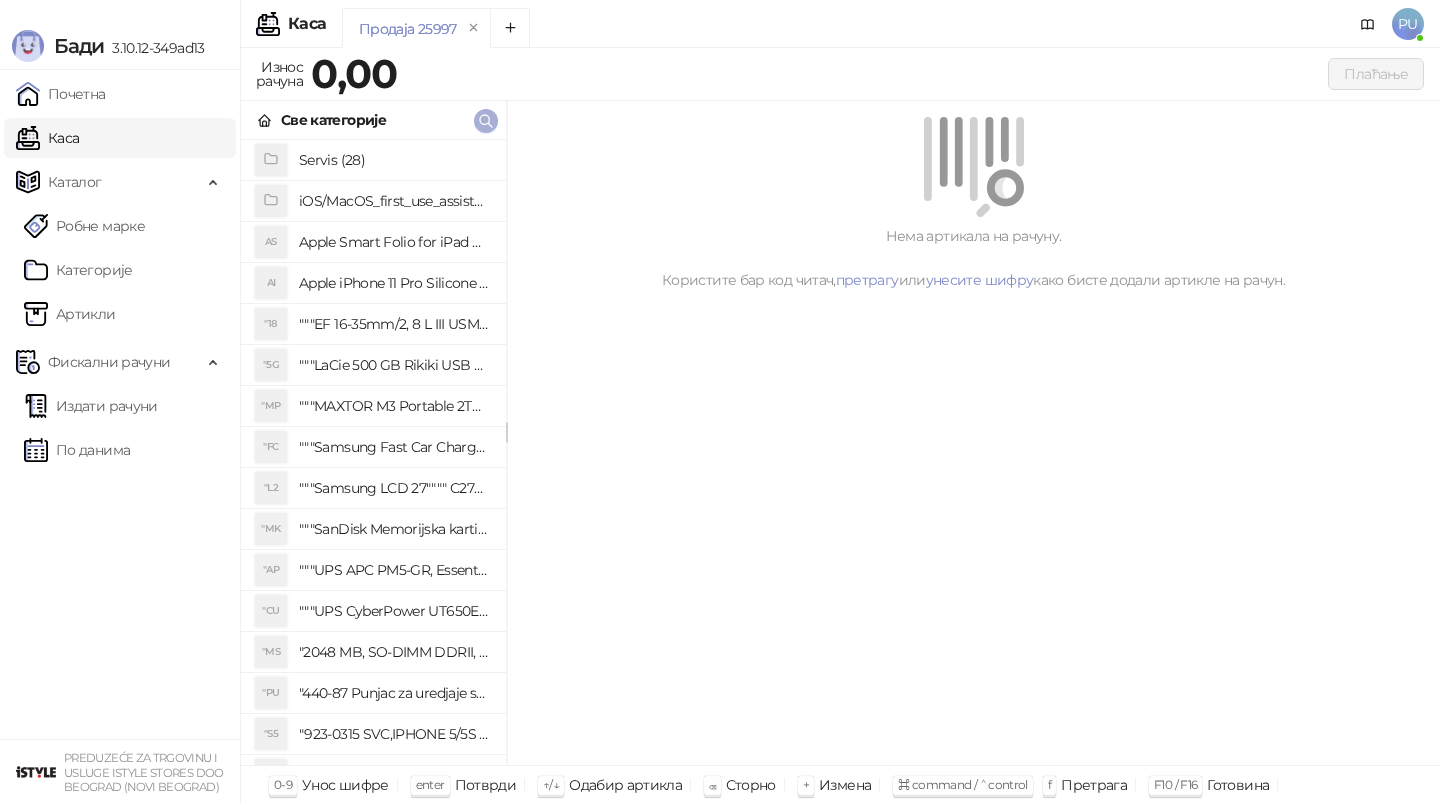 click 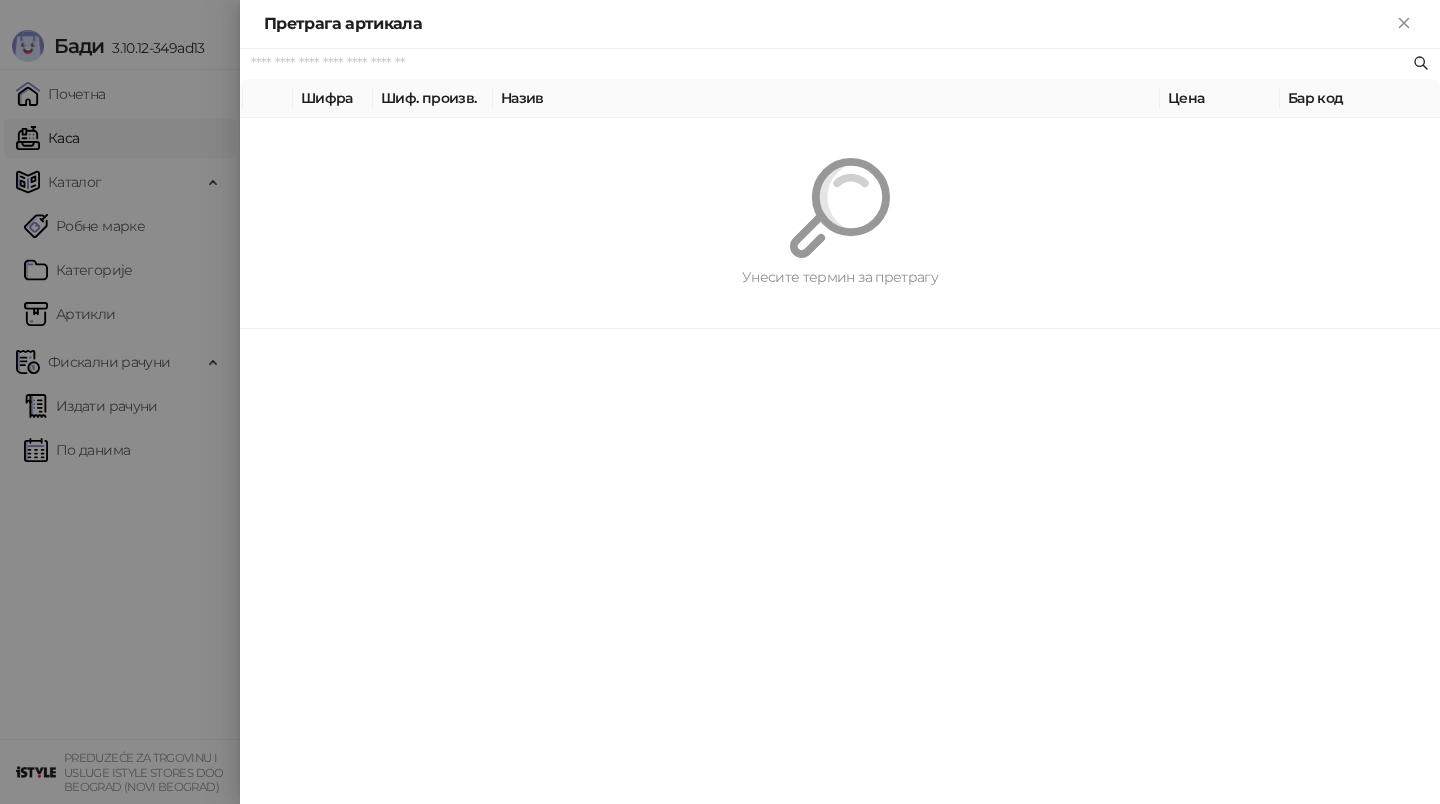 paste on "*********" 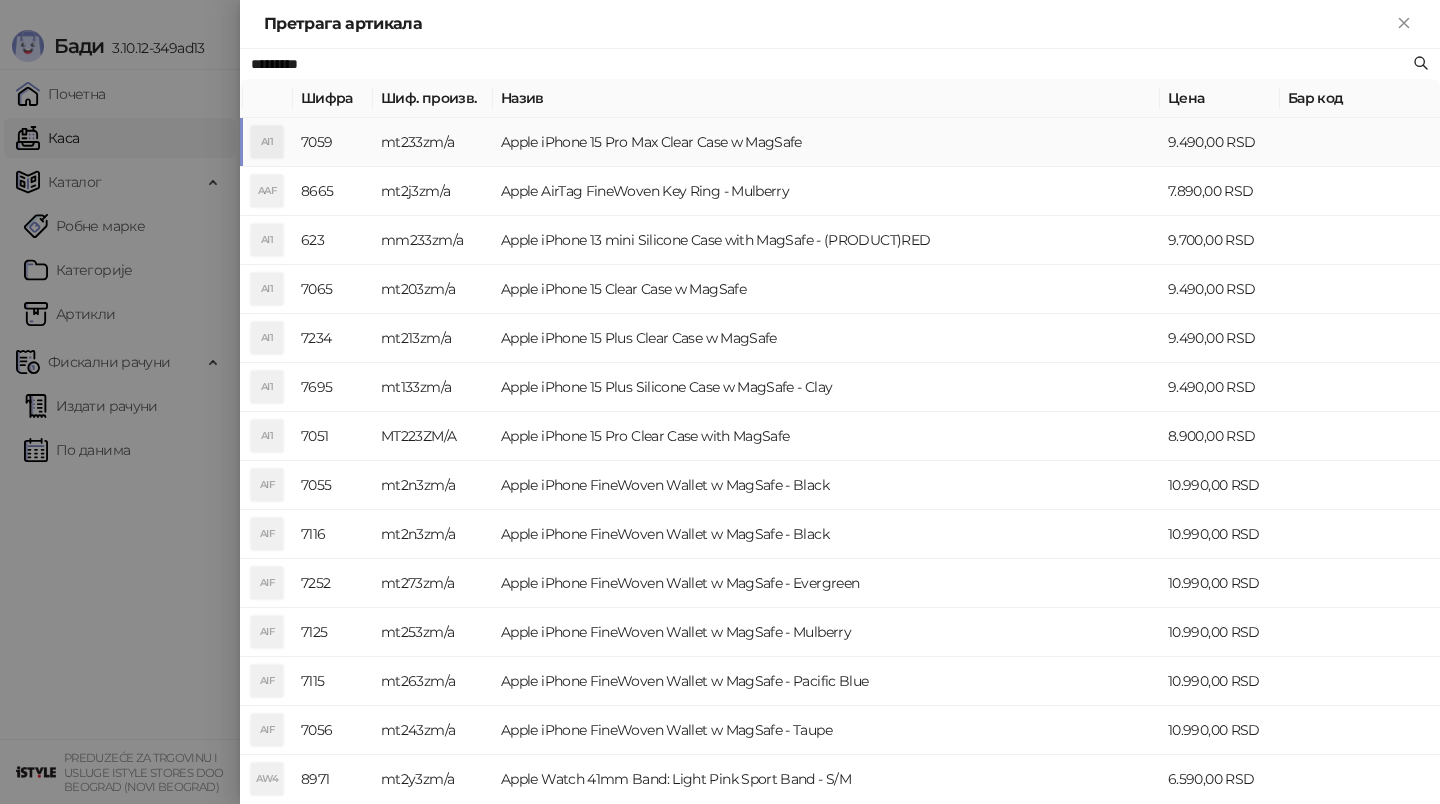 type on "*********" 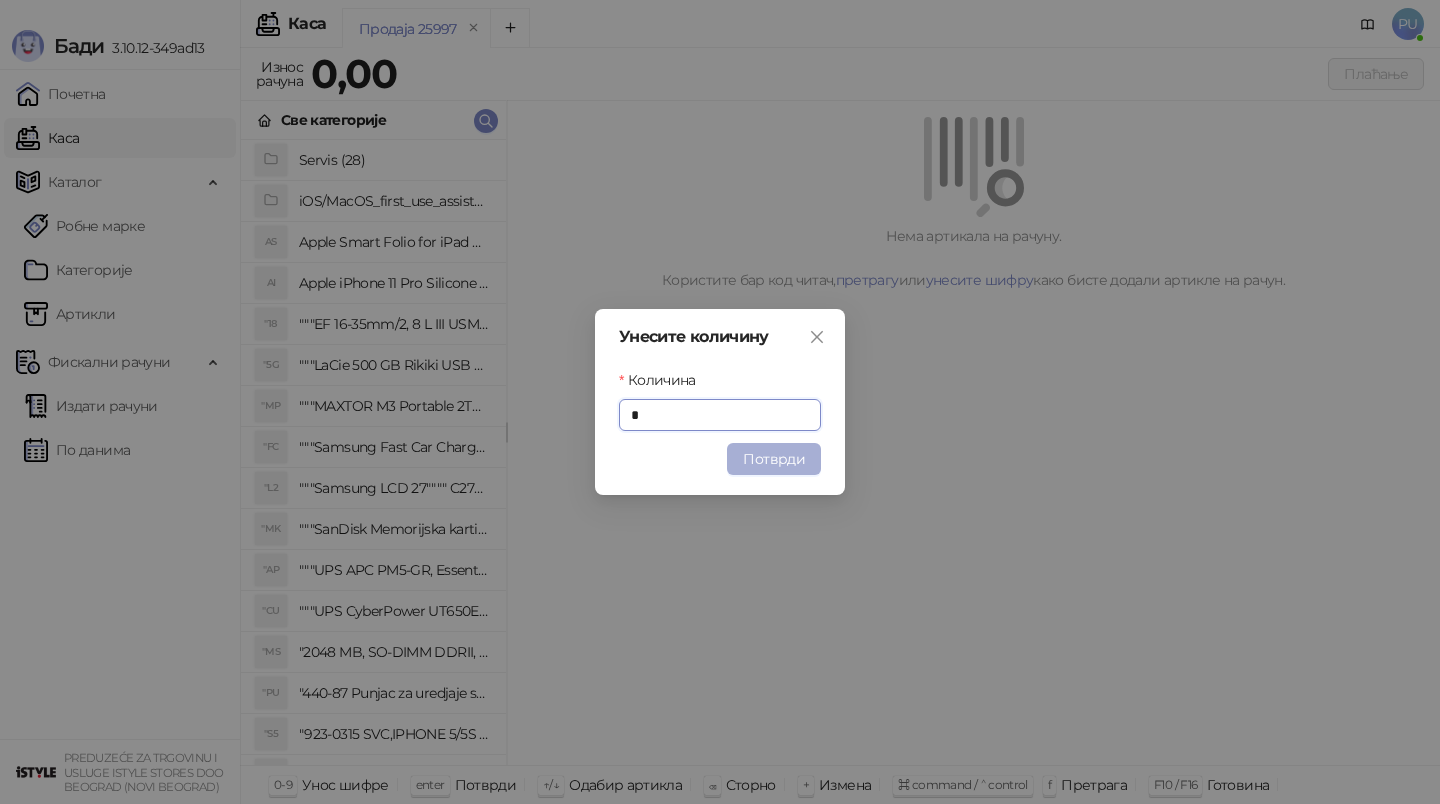 click on "Потврди" at bounding box center (774, 459) 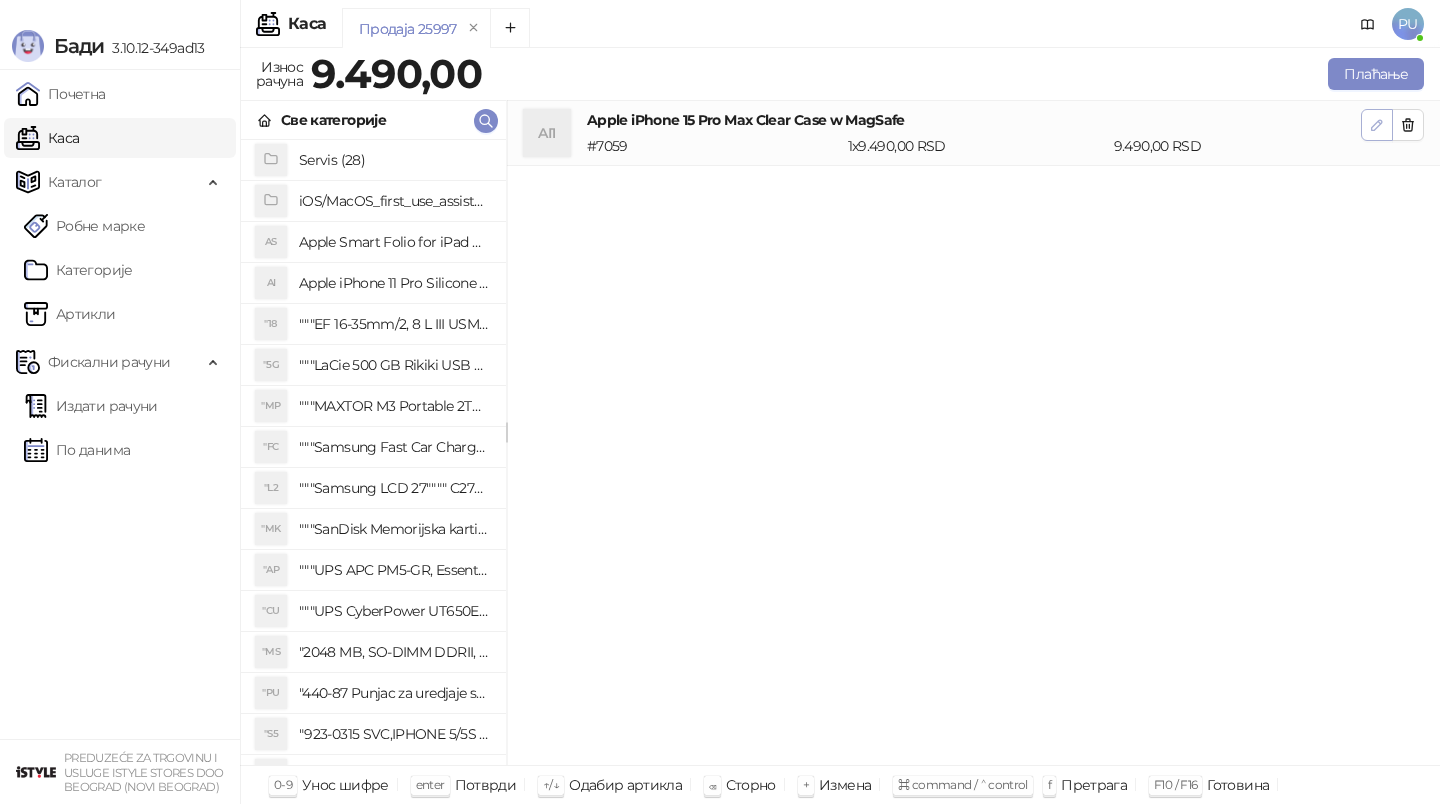 click 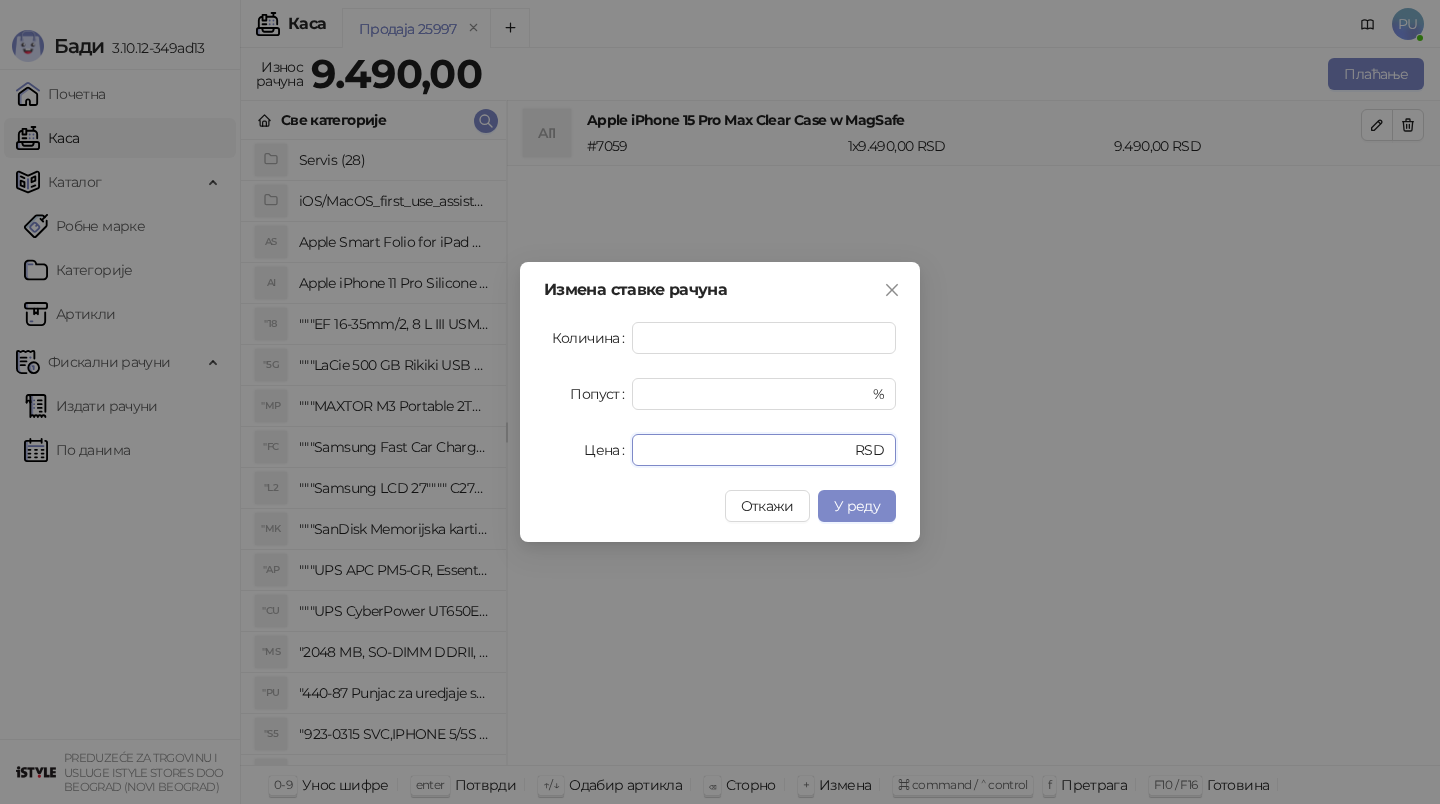 drag, startPoint x: 692, startPoint y: 451, endPoint x: 438, endPoint y: 447, distance: 254.0315 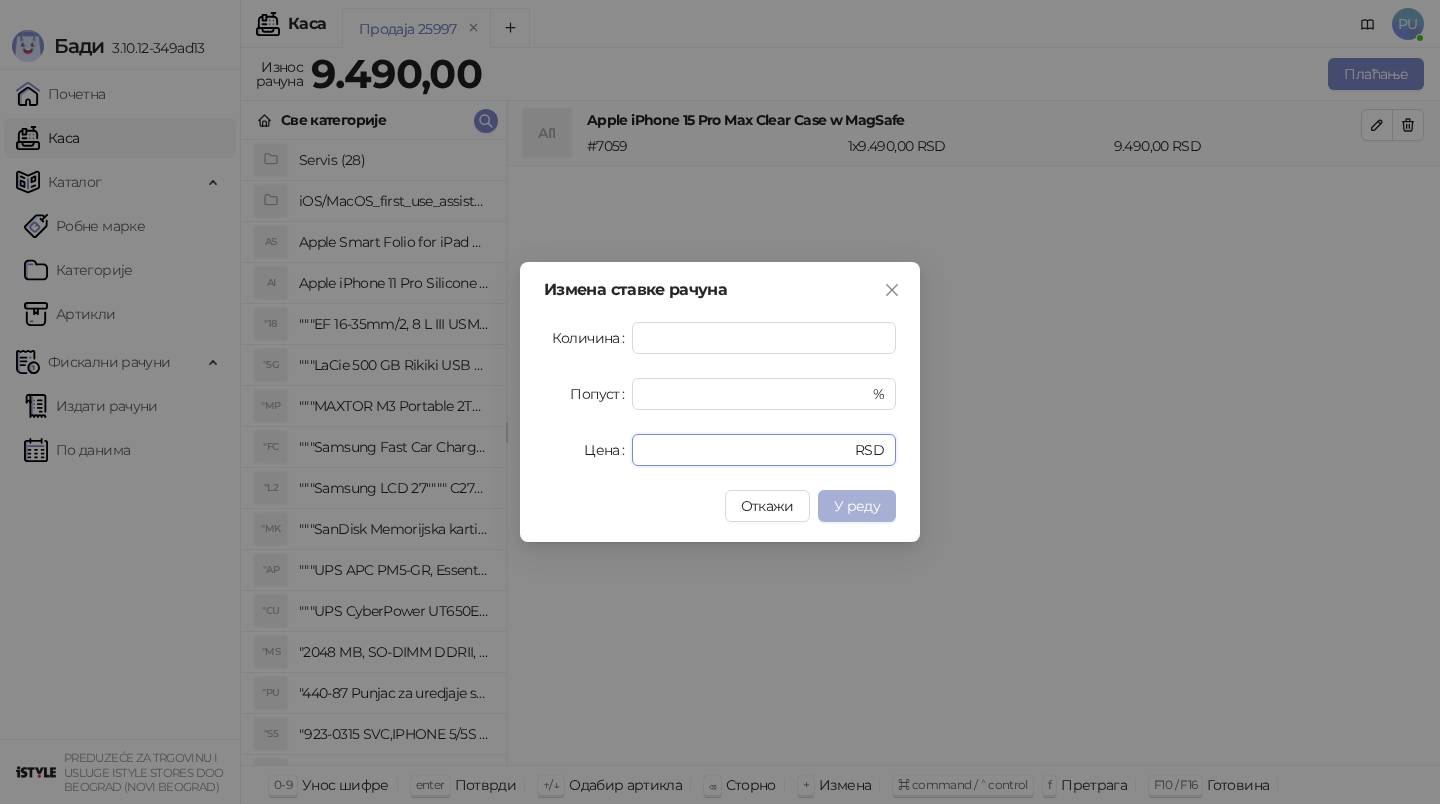 type on "****" 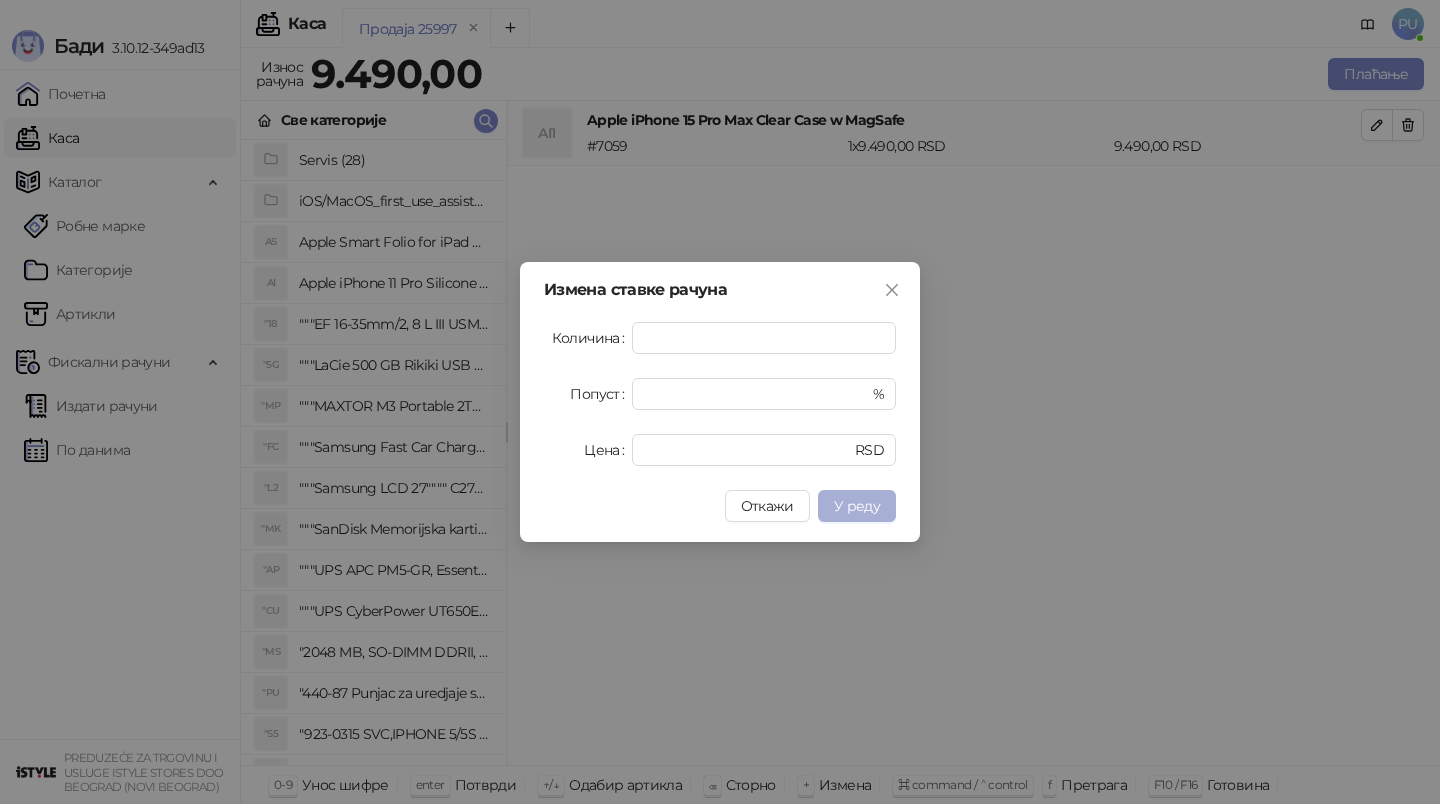 click on "У реду" at bounding box center [857, 506] 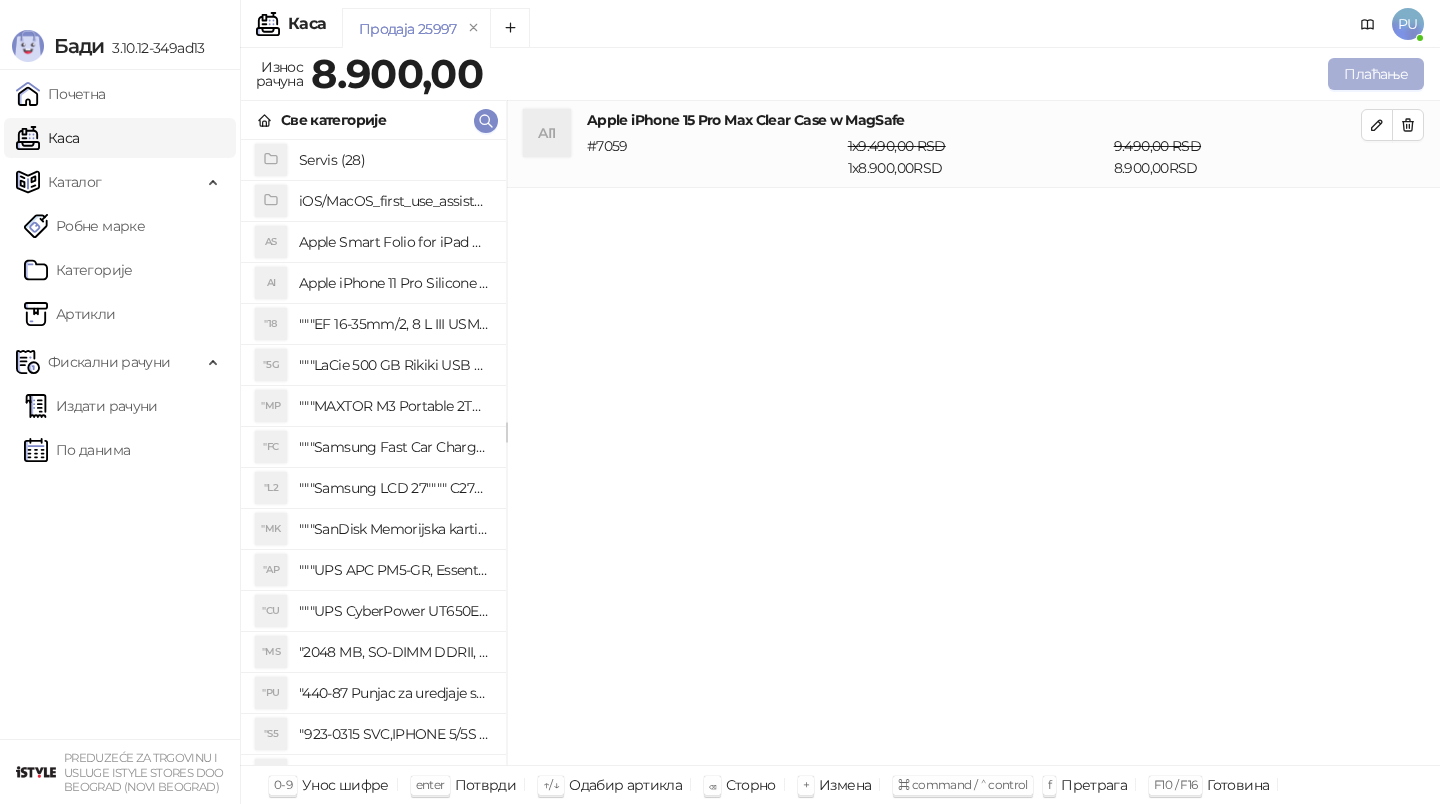 click on "Плаћање" at bounding box center [1376, 74] 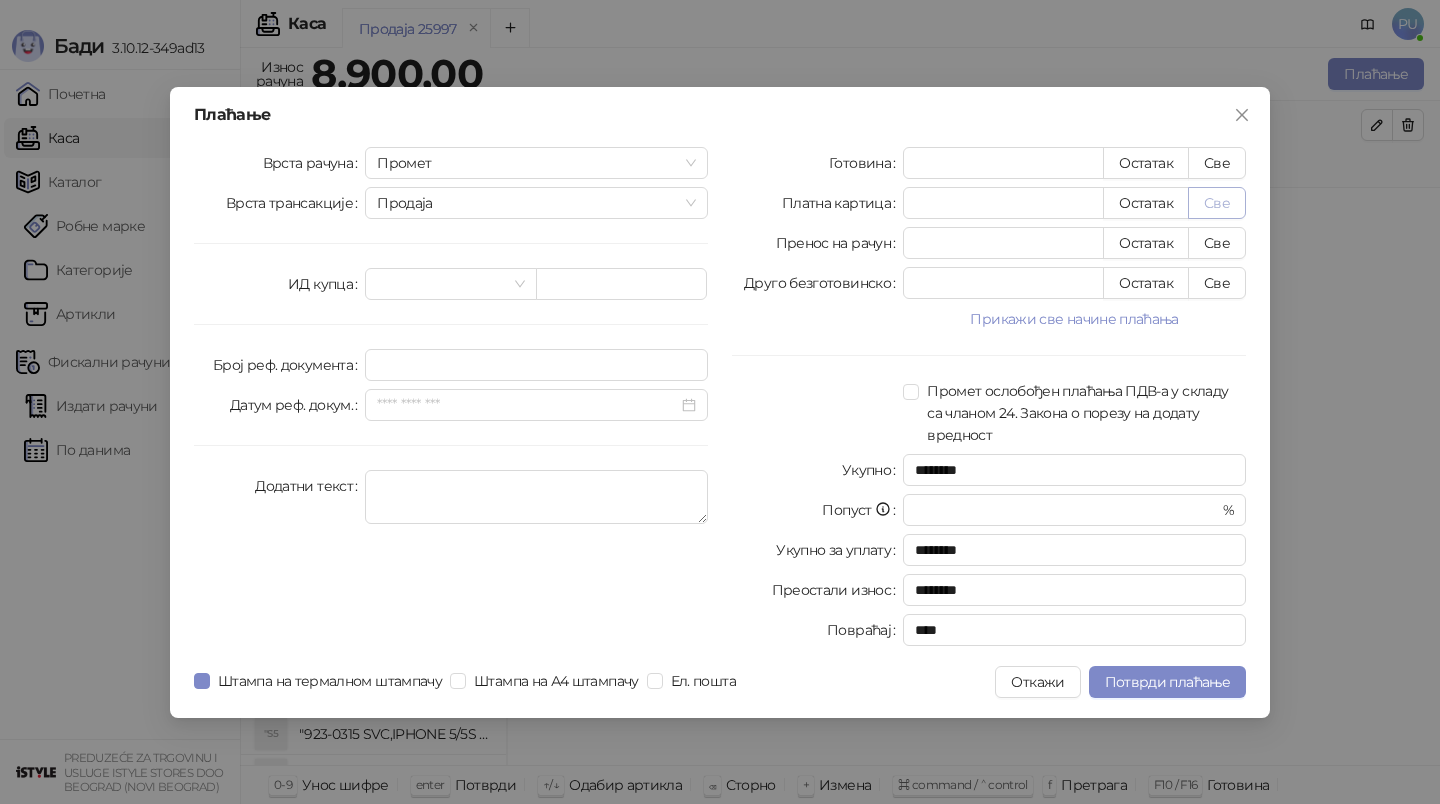 click on "Све" at bounding box center [1217, 203] 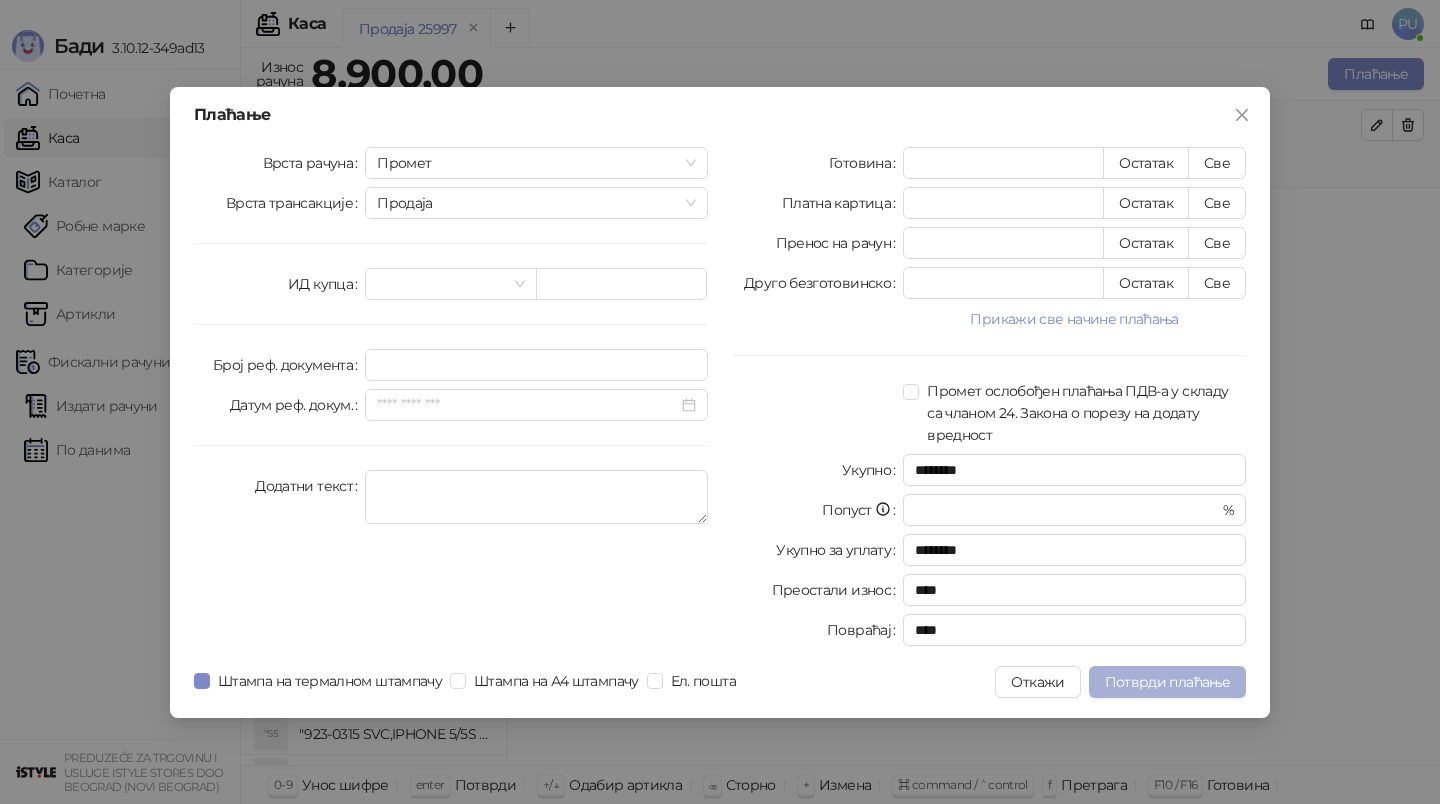 click on "Потврди плаћање" at bounding box center (1167, 682) 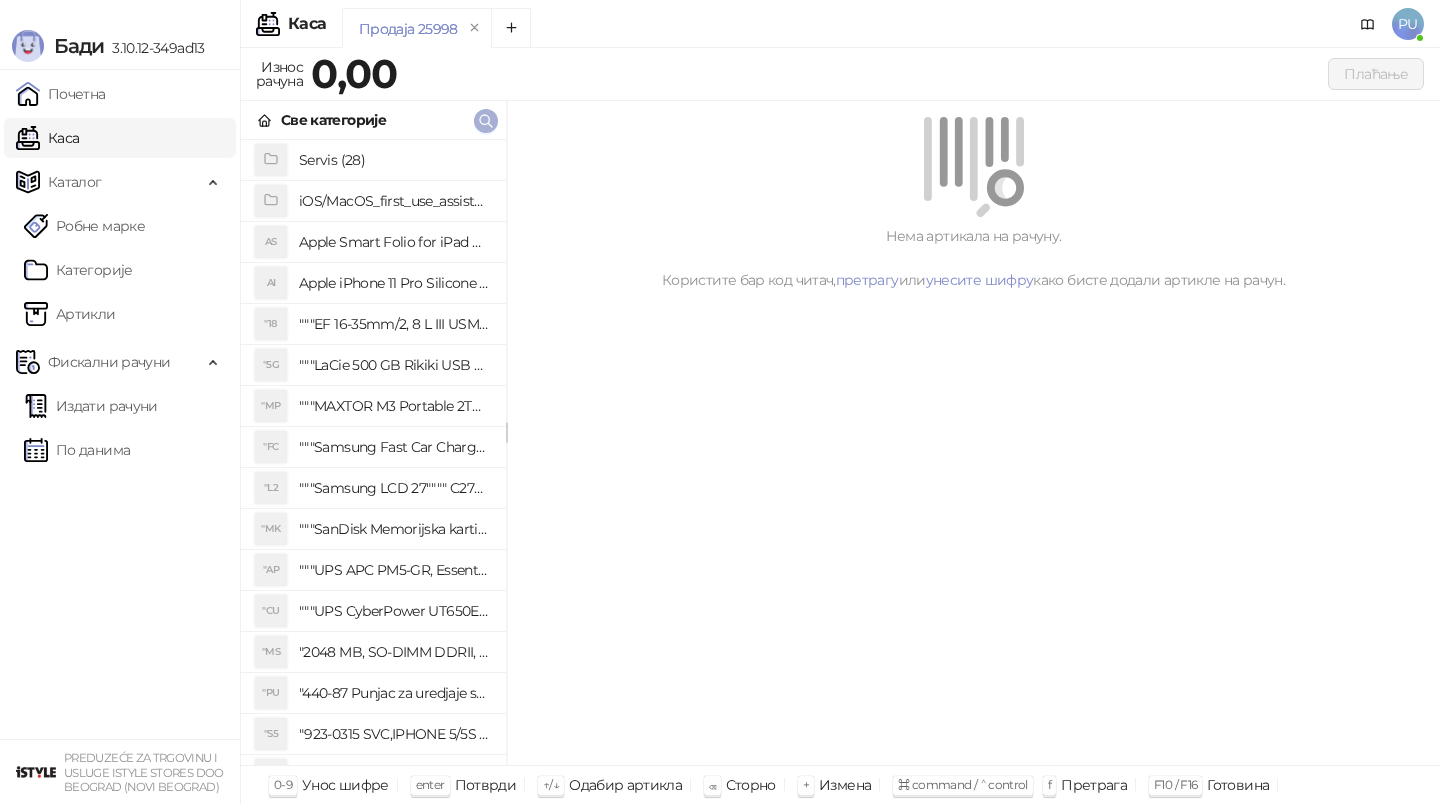 click 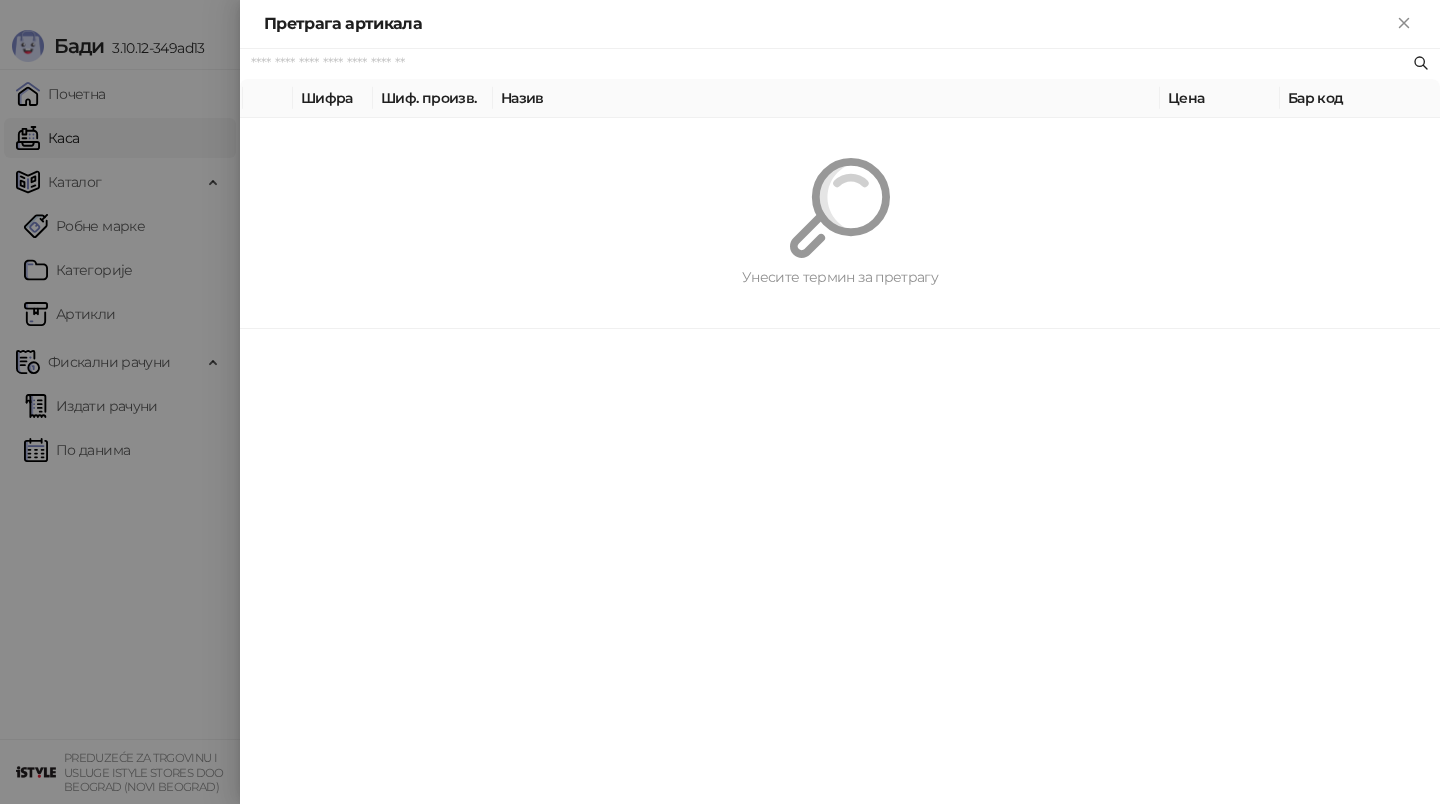 paste on "*********" 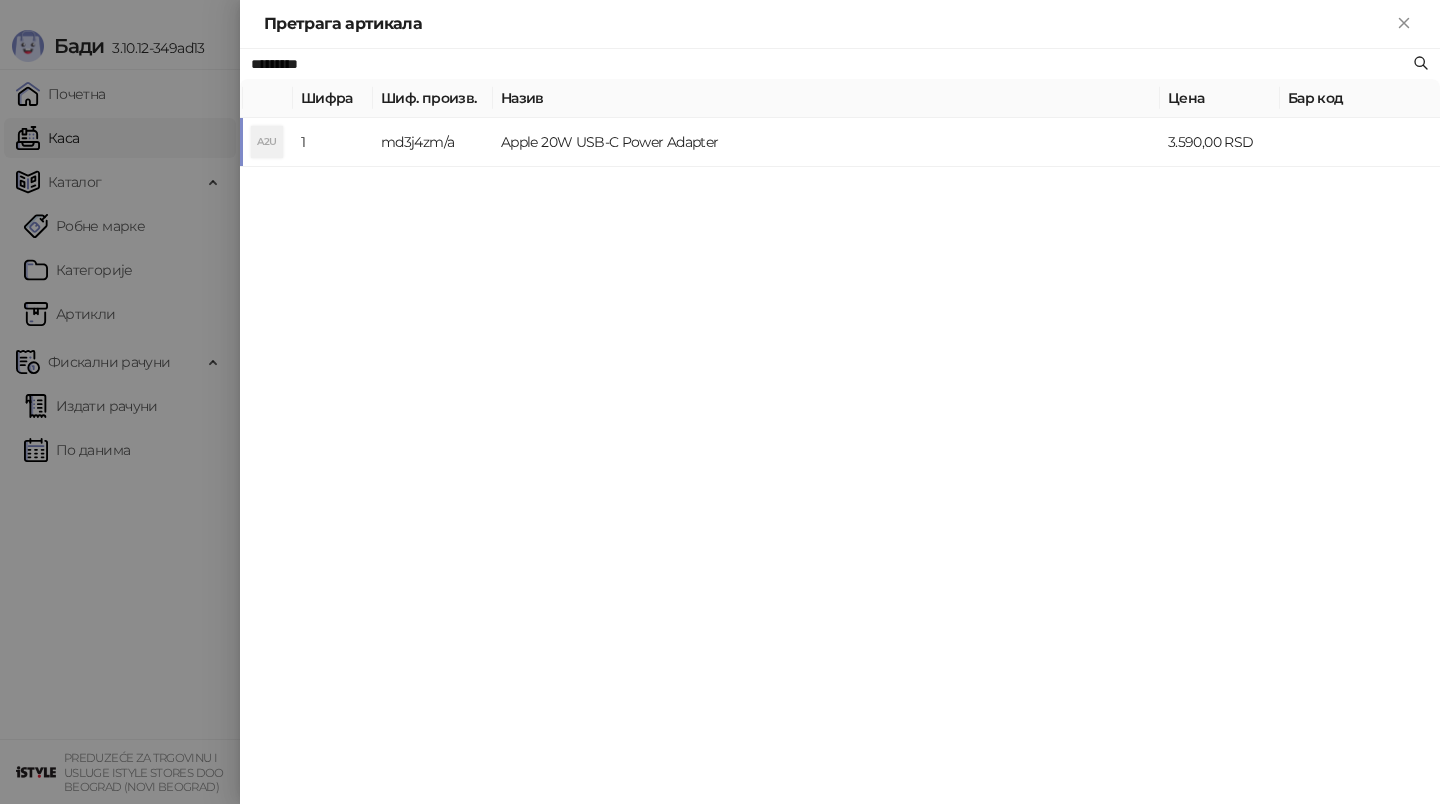 type on "*********" 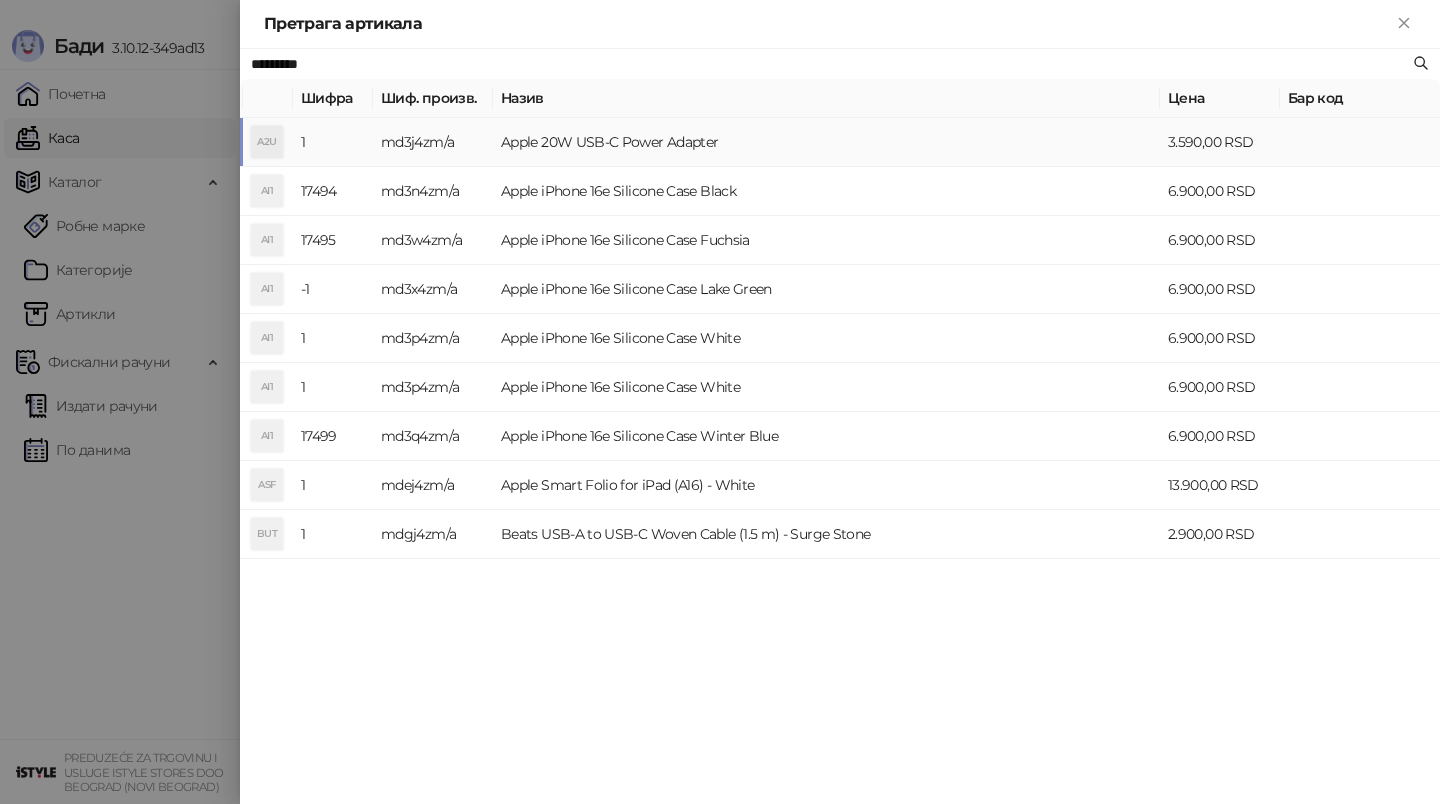 click on "Apple 20W USB-C Power Adapter" at bounding box center (826, 142) 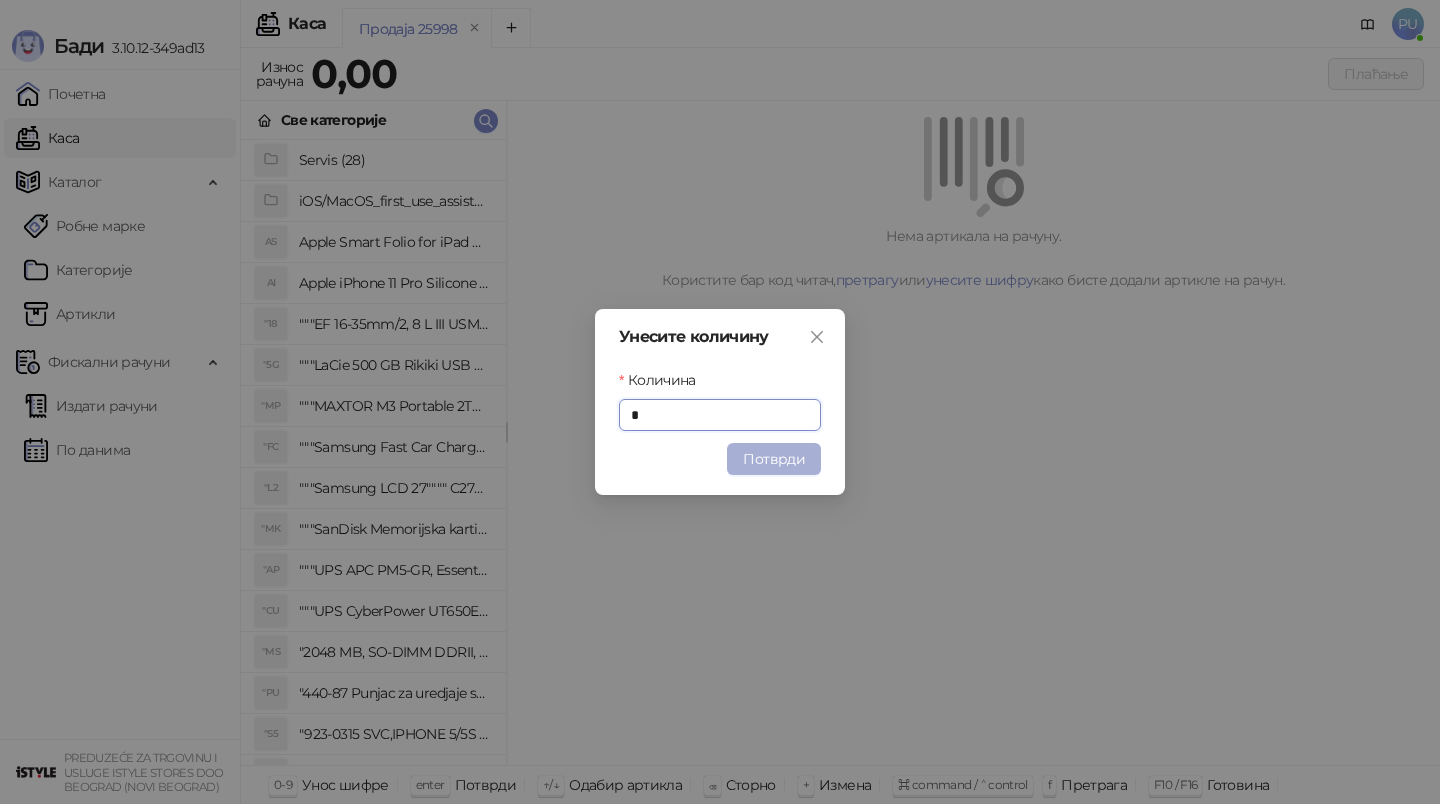 click on "Потврди" at bounding box center (774, 459) 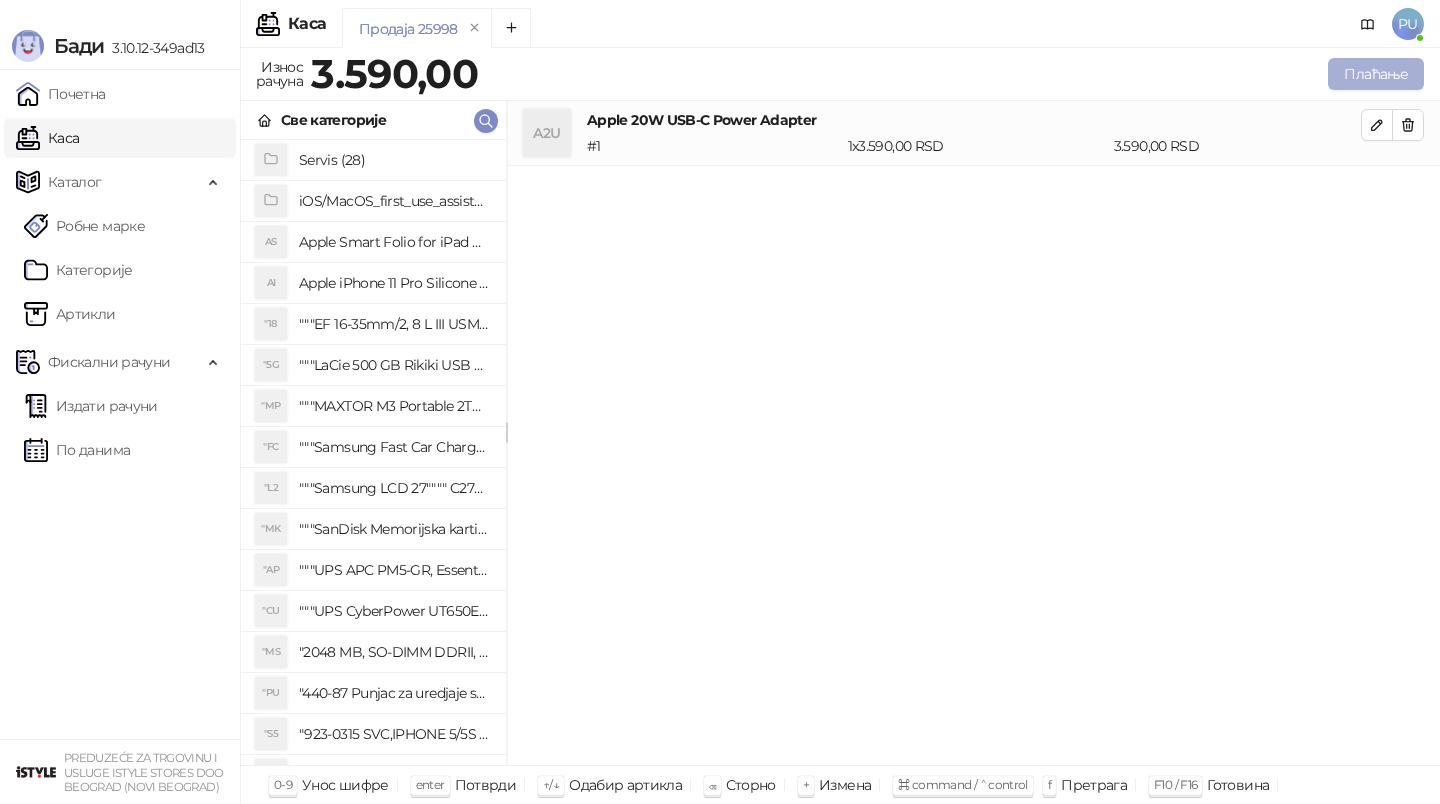 click on "Плаћање" at bounding box center (1376, 74) 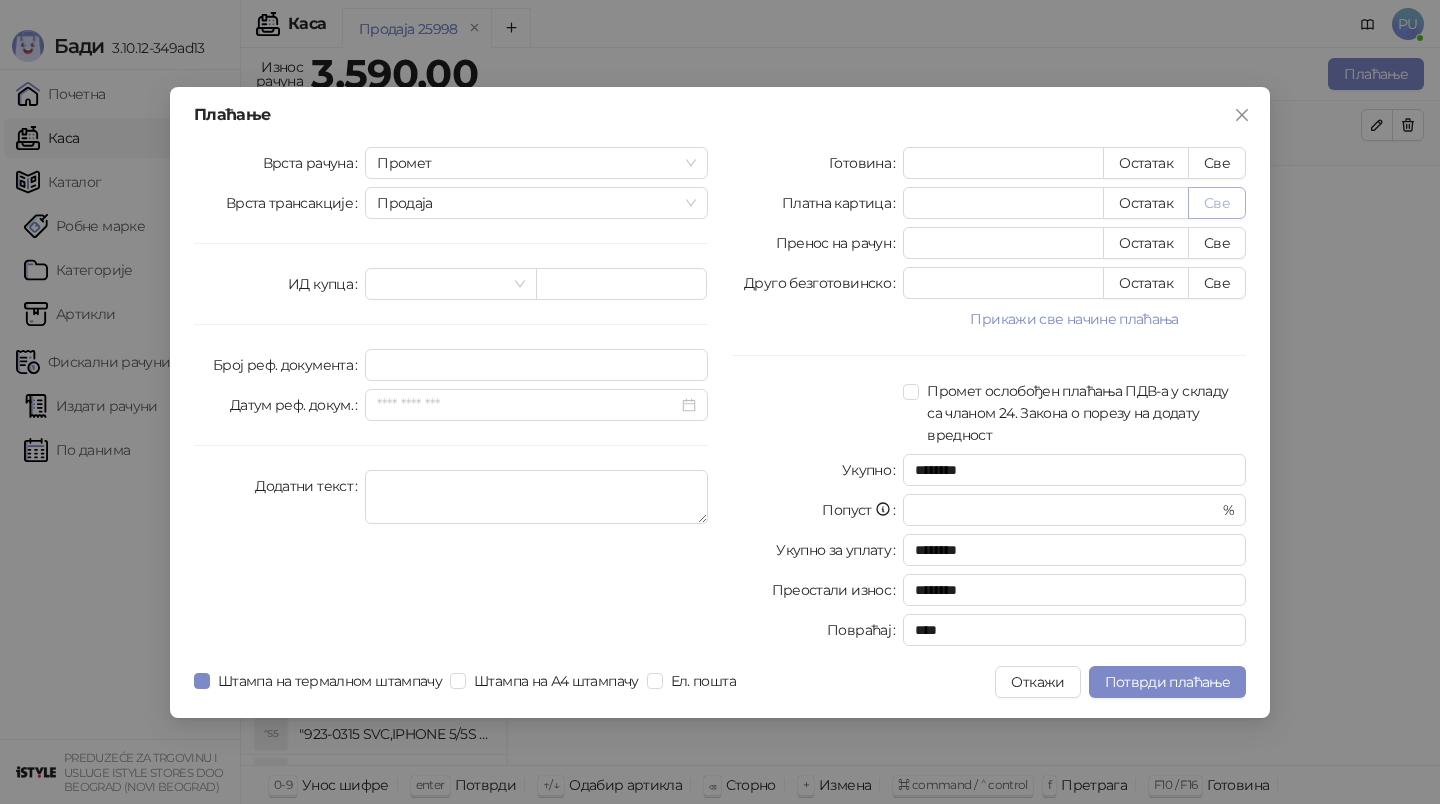 click on "Све" at bounding box center [1217, 203] 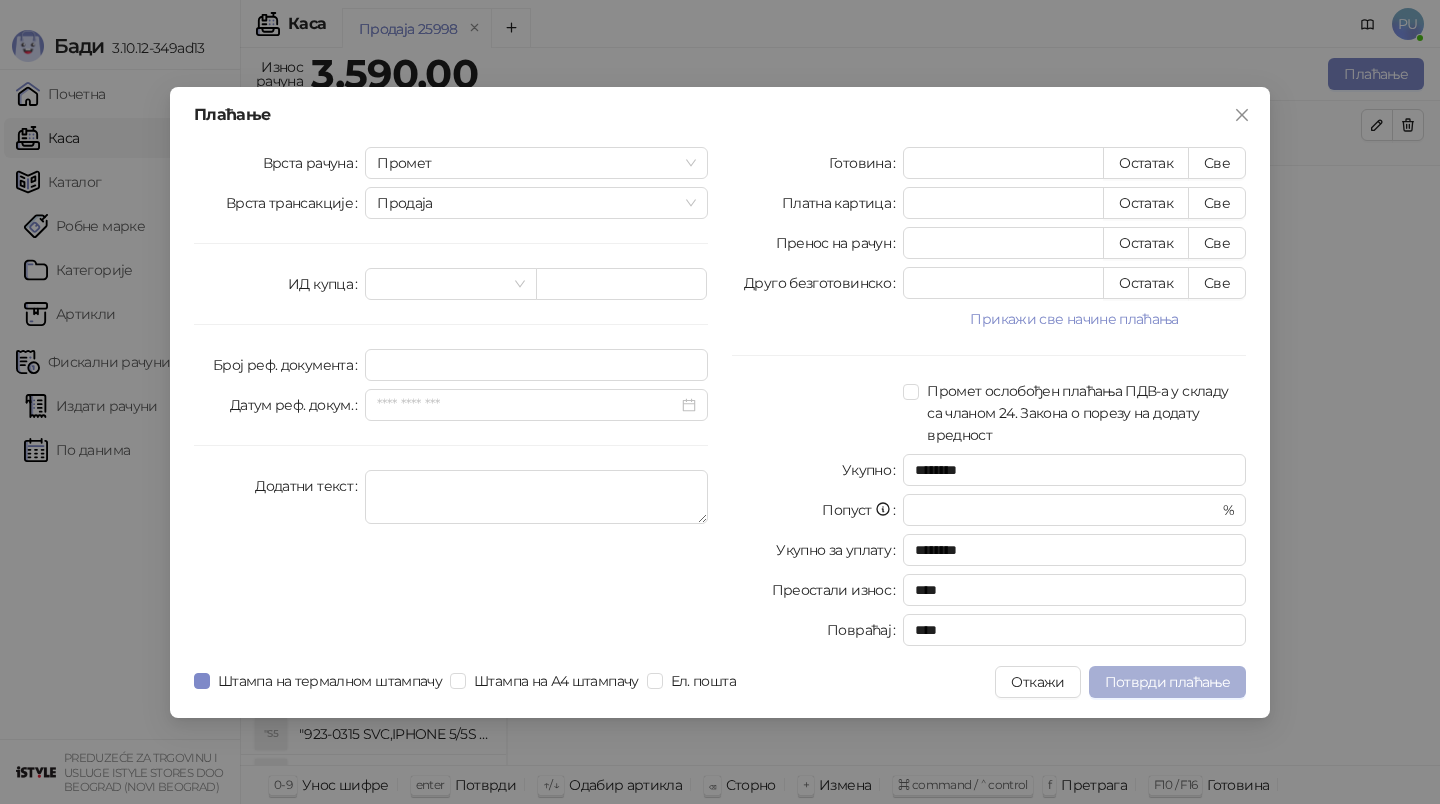 click on "Потврди плаћање" at bounding box center (1167, 682) 